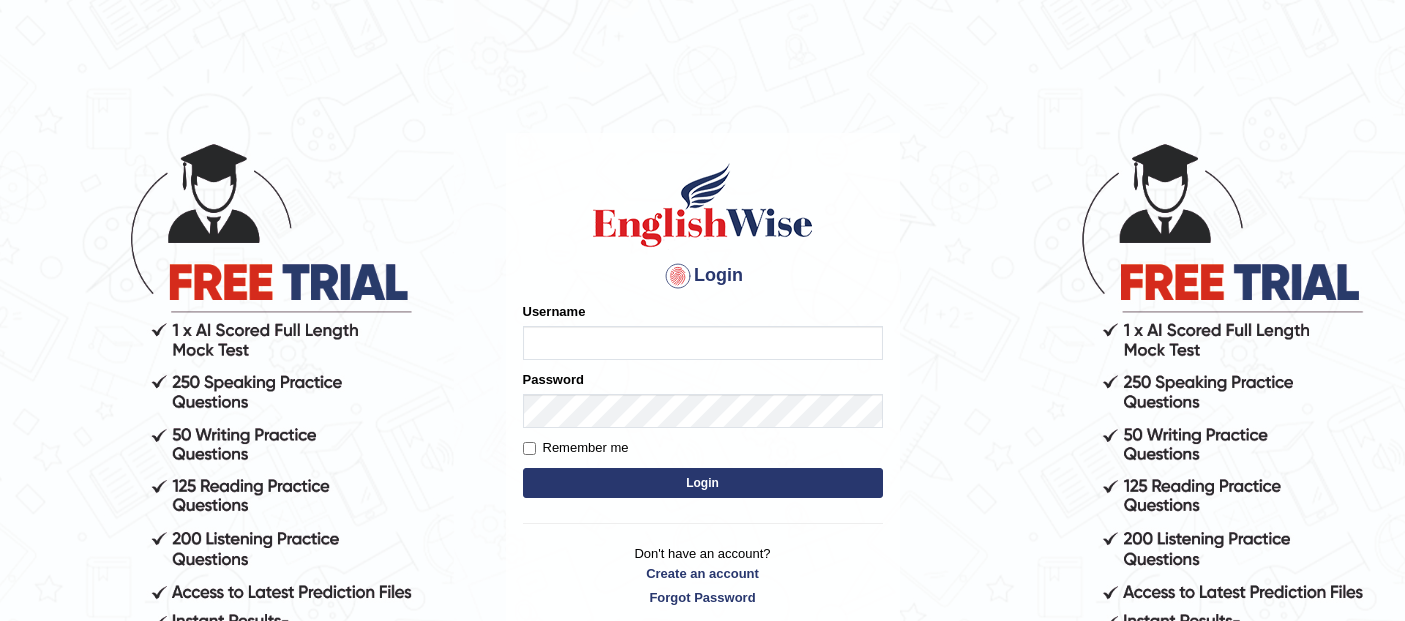 scroll, scrollTop: 0, scrollLeft: 0, axis: both 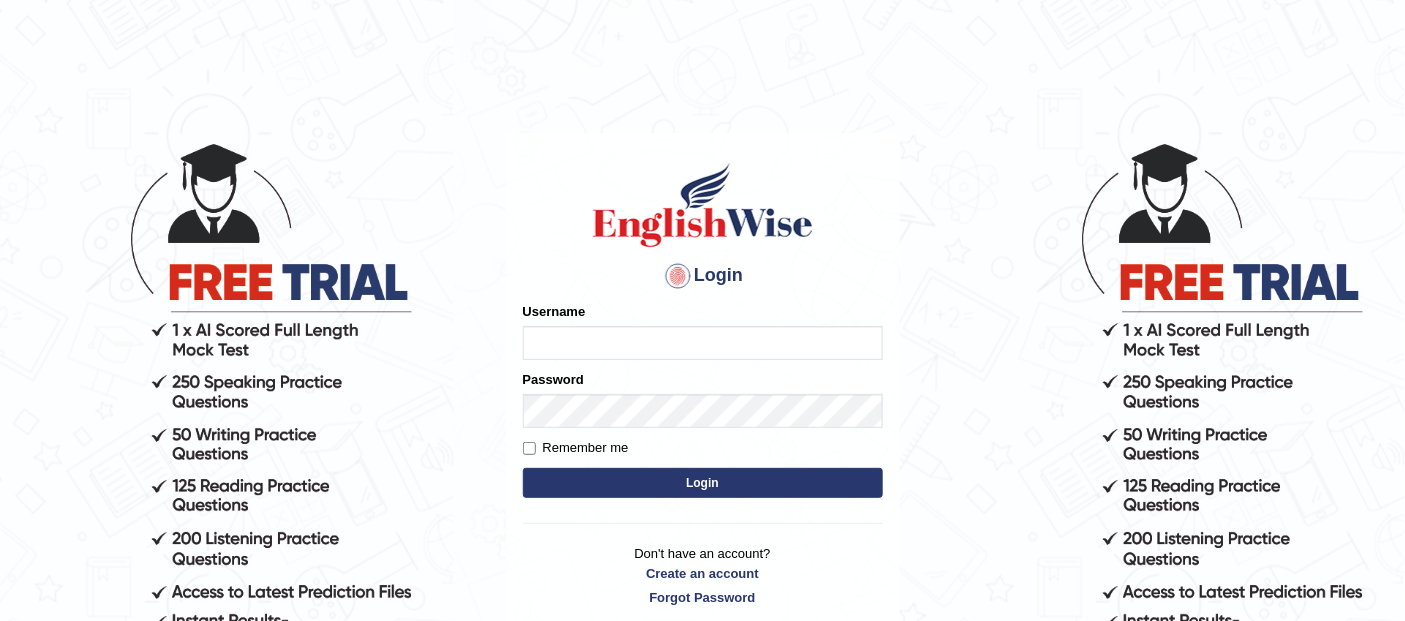type on "[FIRSTNAME]_[CITY]" 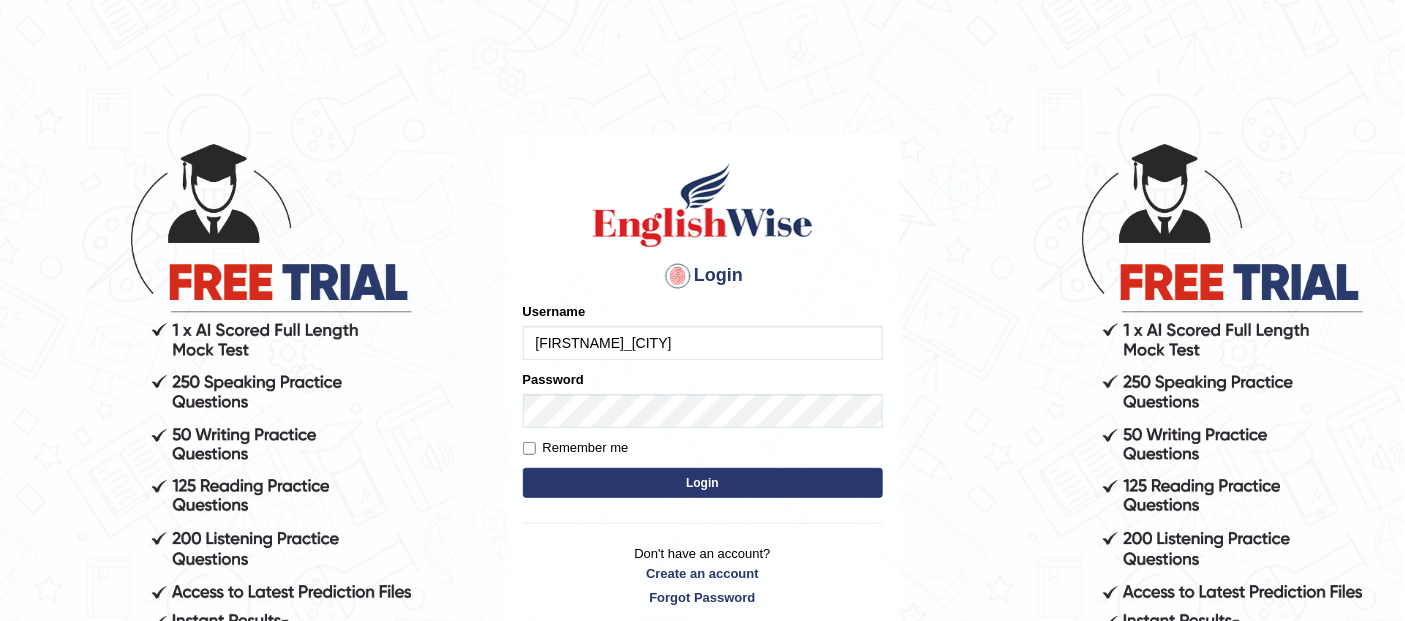 scroll, scrollTop: 0, scrollLeft: 0, axis: both 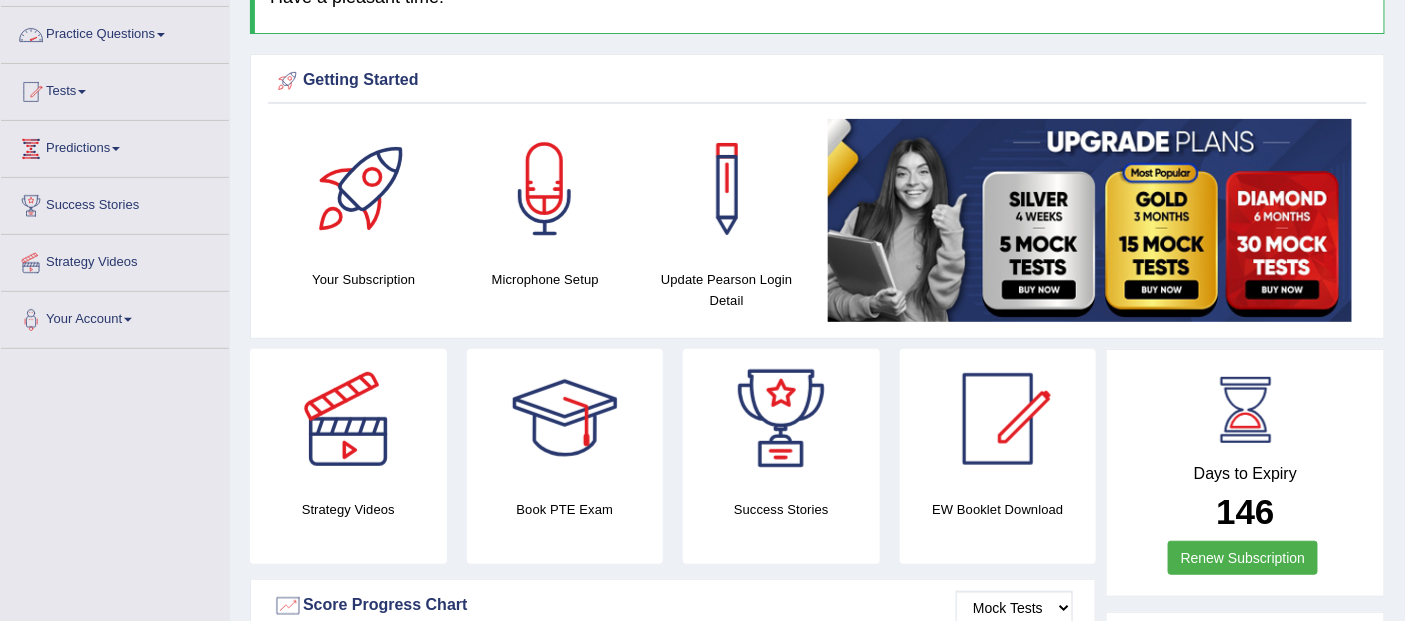 click on "Practice Questions" at bounding box center [115, 32] 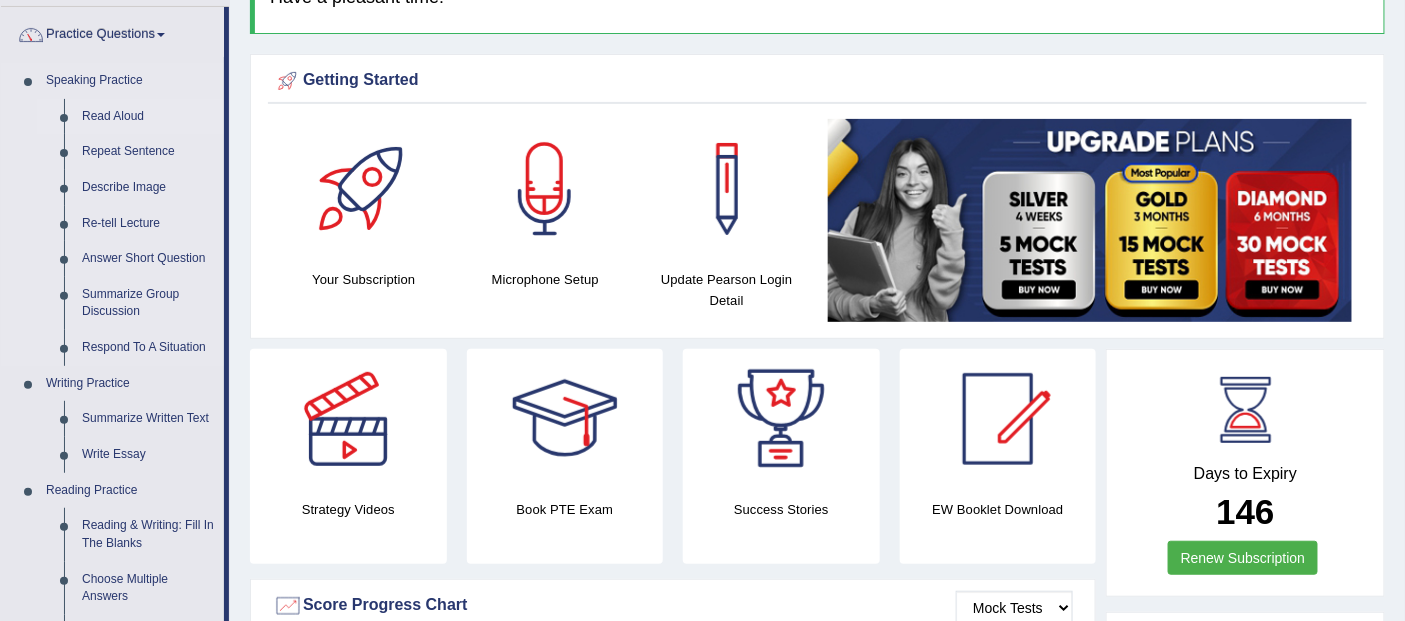 click on "Read Aloud" at bounding box center (148, 117) 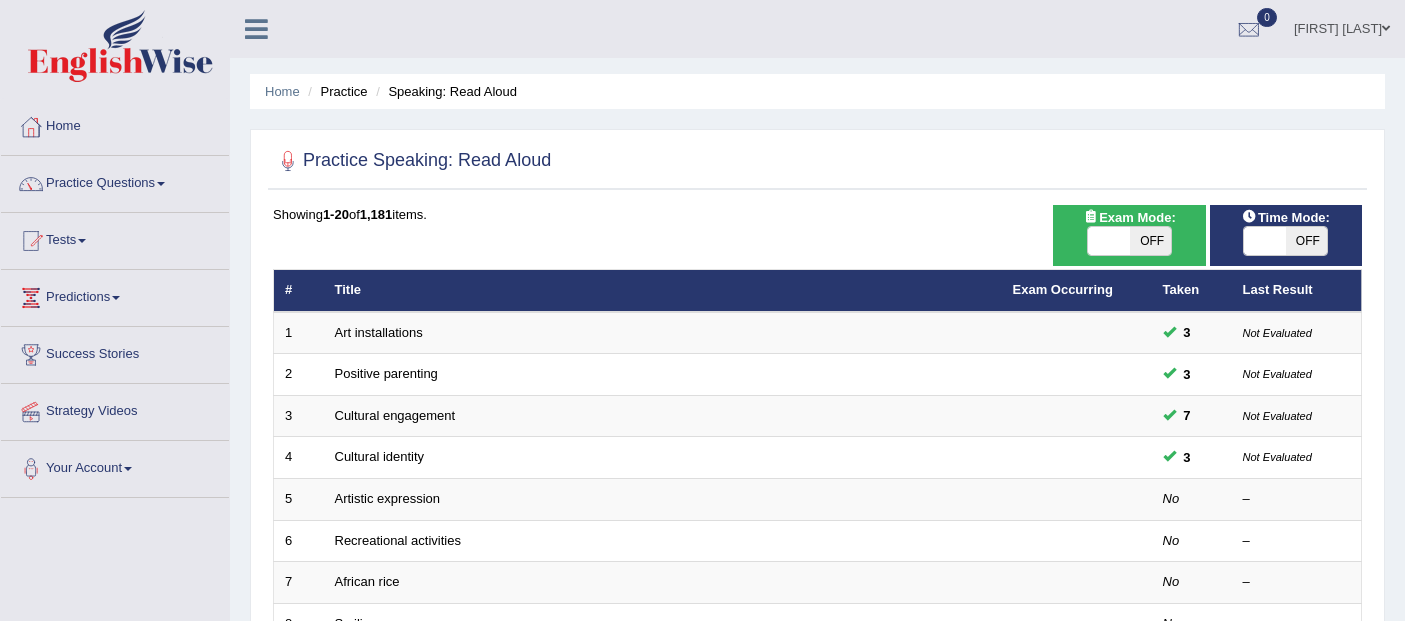 scroll, scrollTop: 0, scrollLeft: 0, axis: both 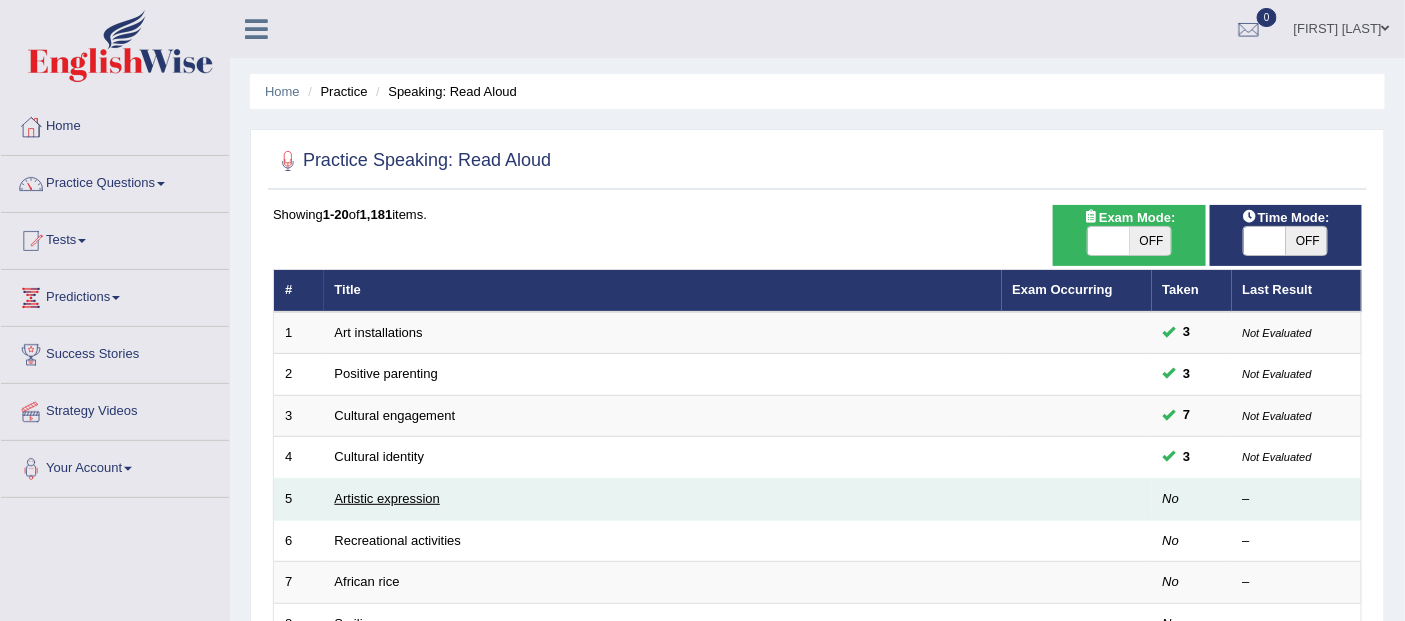 click on "Artistic expression" at bounding box center (387, 498) 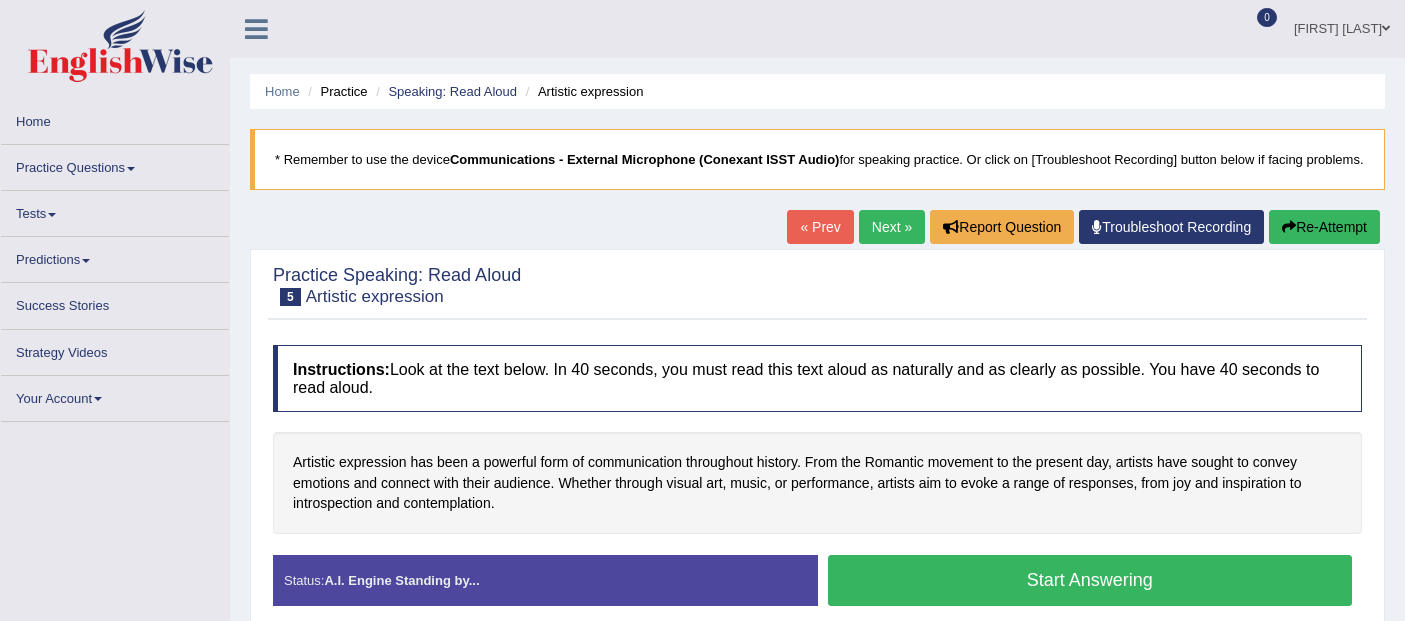 scroll, scrollTop: 0, scrollLeft: 0, axis: both 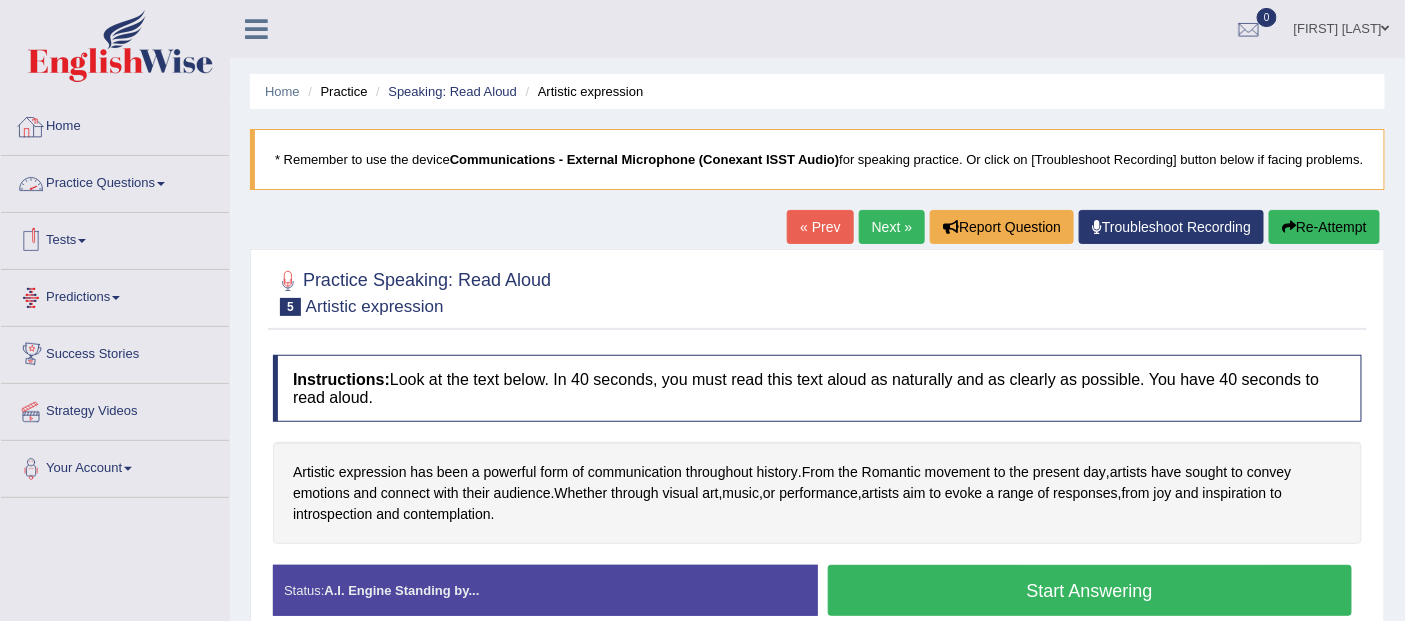 click on "Practice Questions" at bounding box center (115, 181) 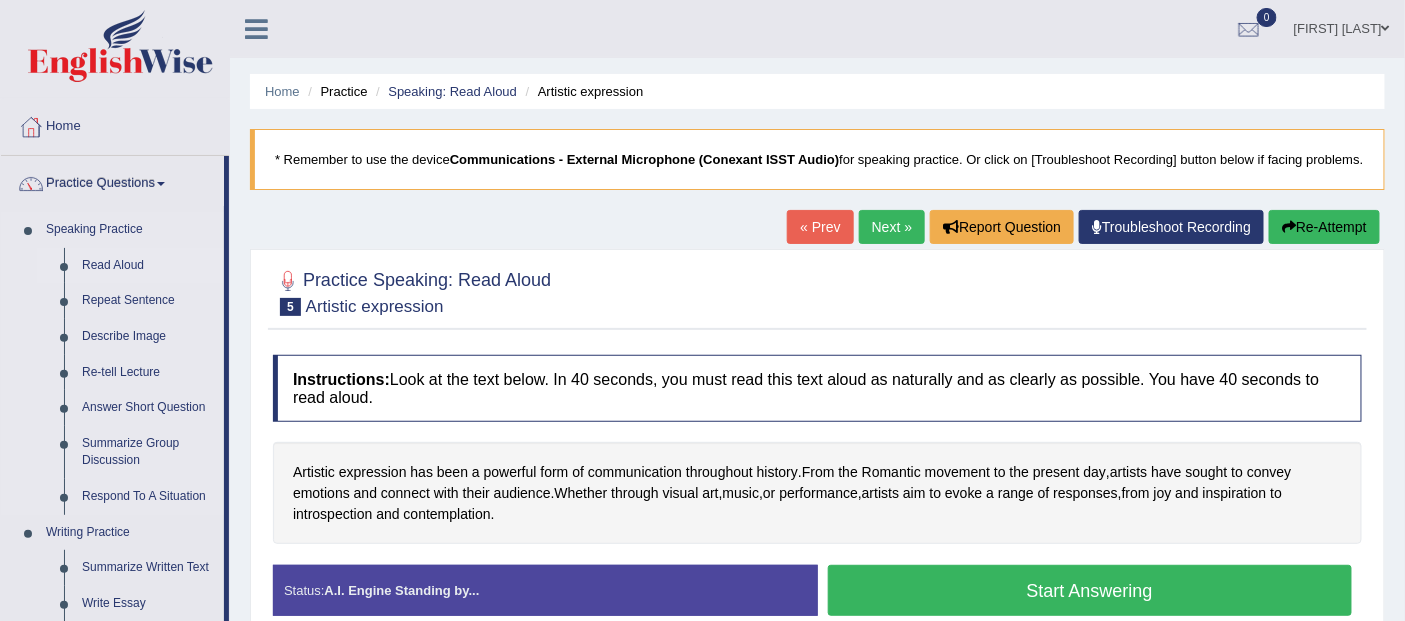 click on "Read Aloud" at bounding box center (148, 266) 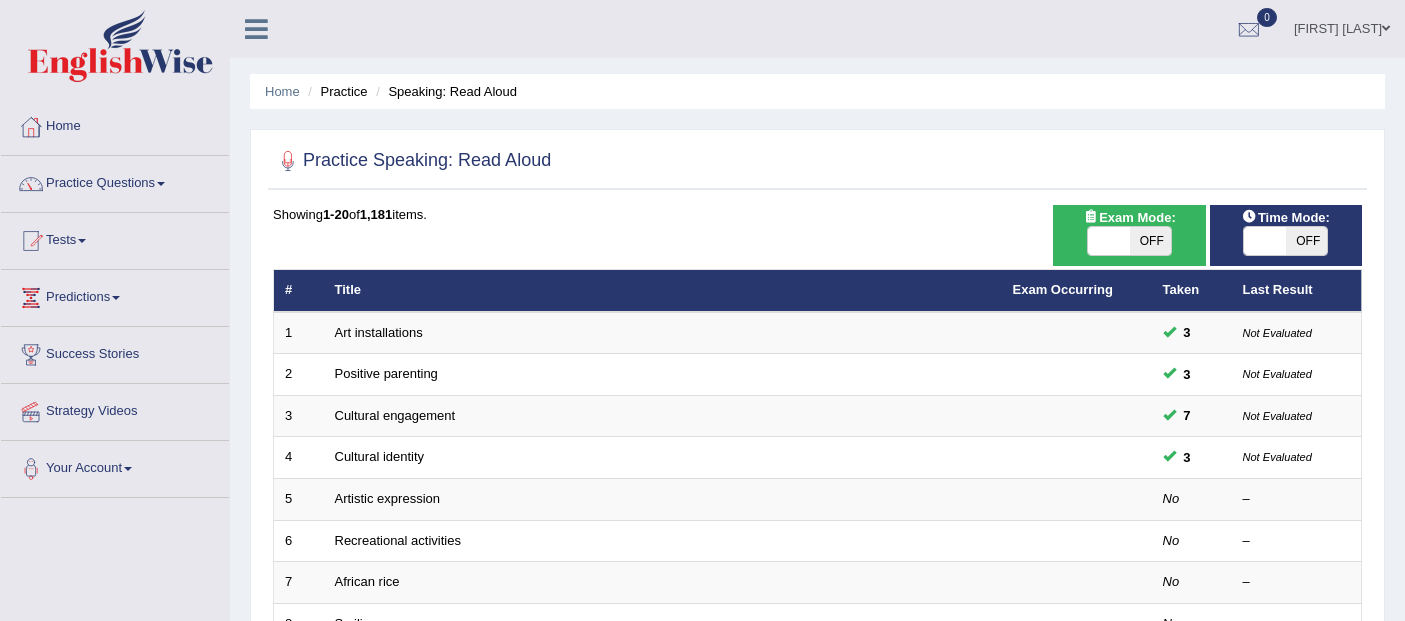 scroll, scrollTop: 0, scrollLeft: 0, axis: both 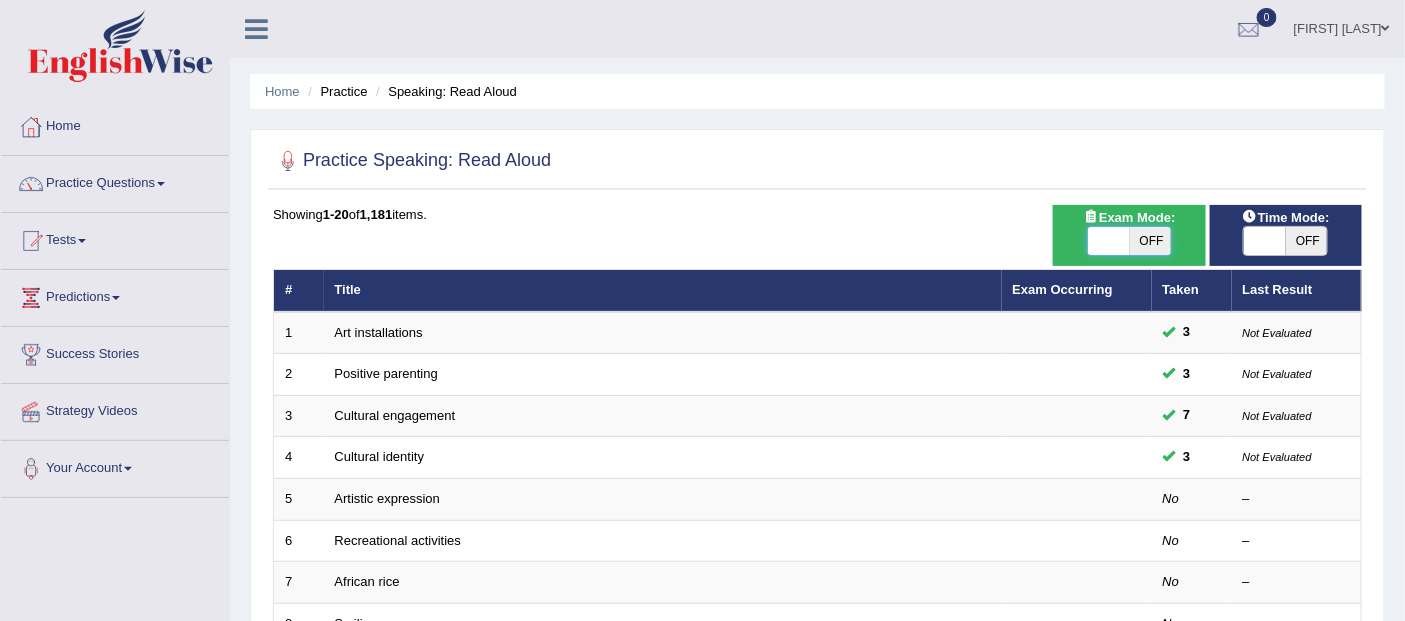 click at bounding box center (1109, 241) 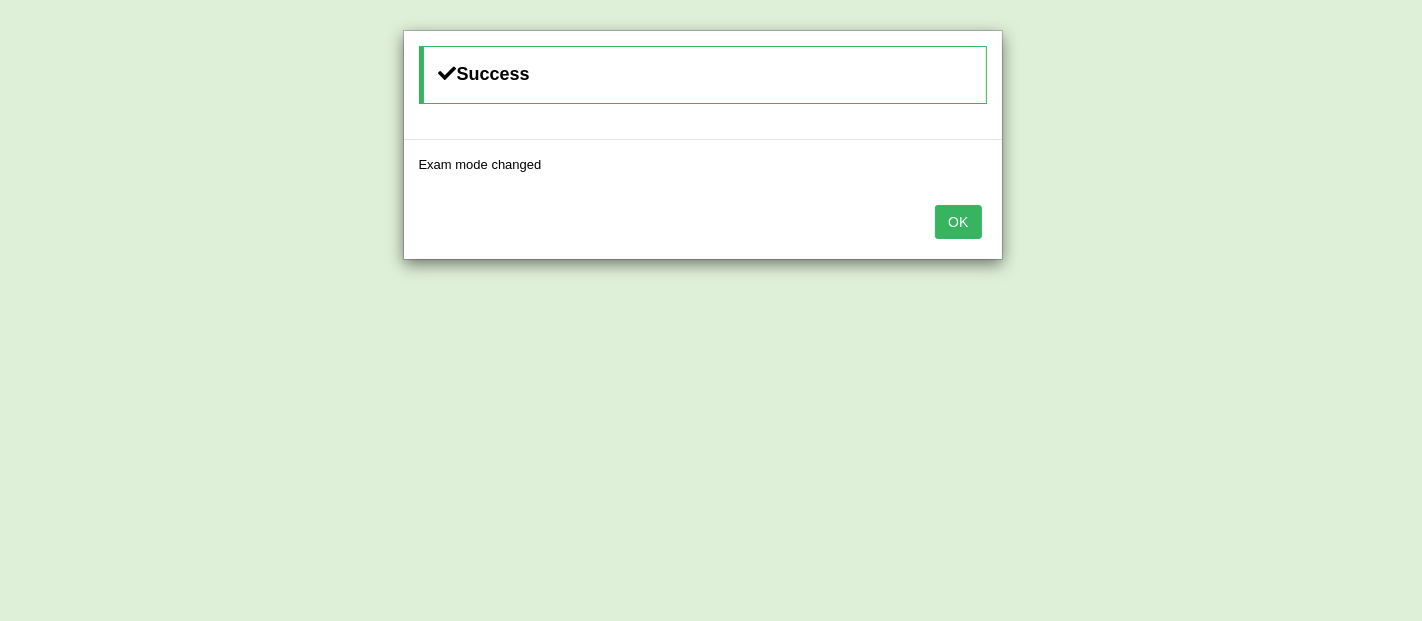 click on "OK" at bounding box center (958, 222) 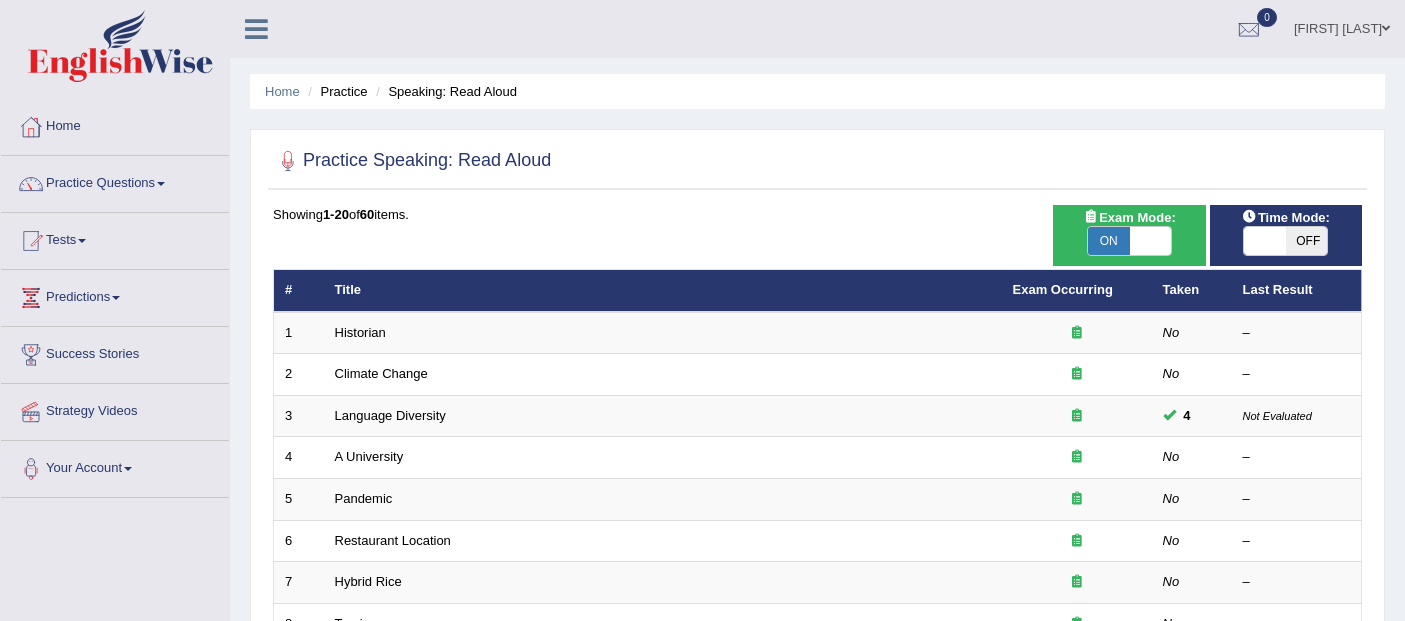 scroll, scrollTop: 0, scrollLeft: 0, axis: both 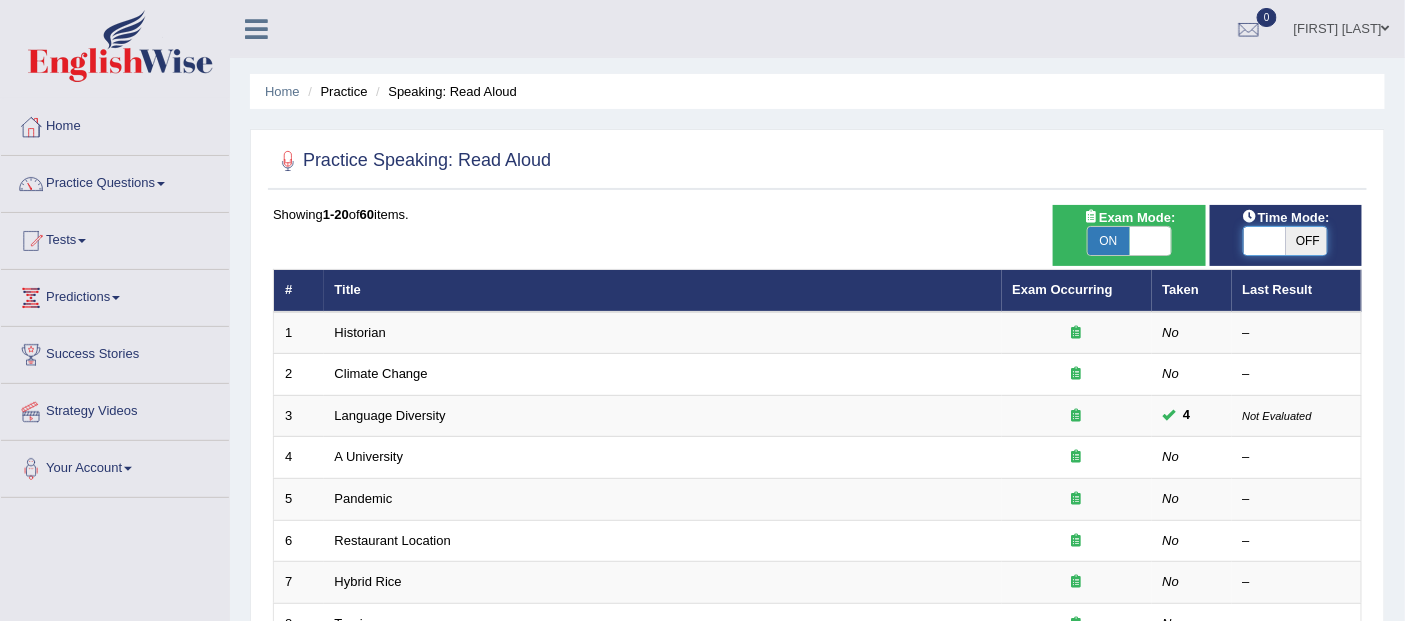 click at bounding box center [1265, 241] 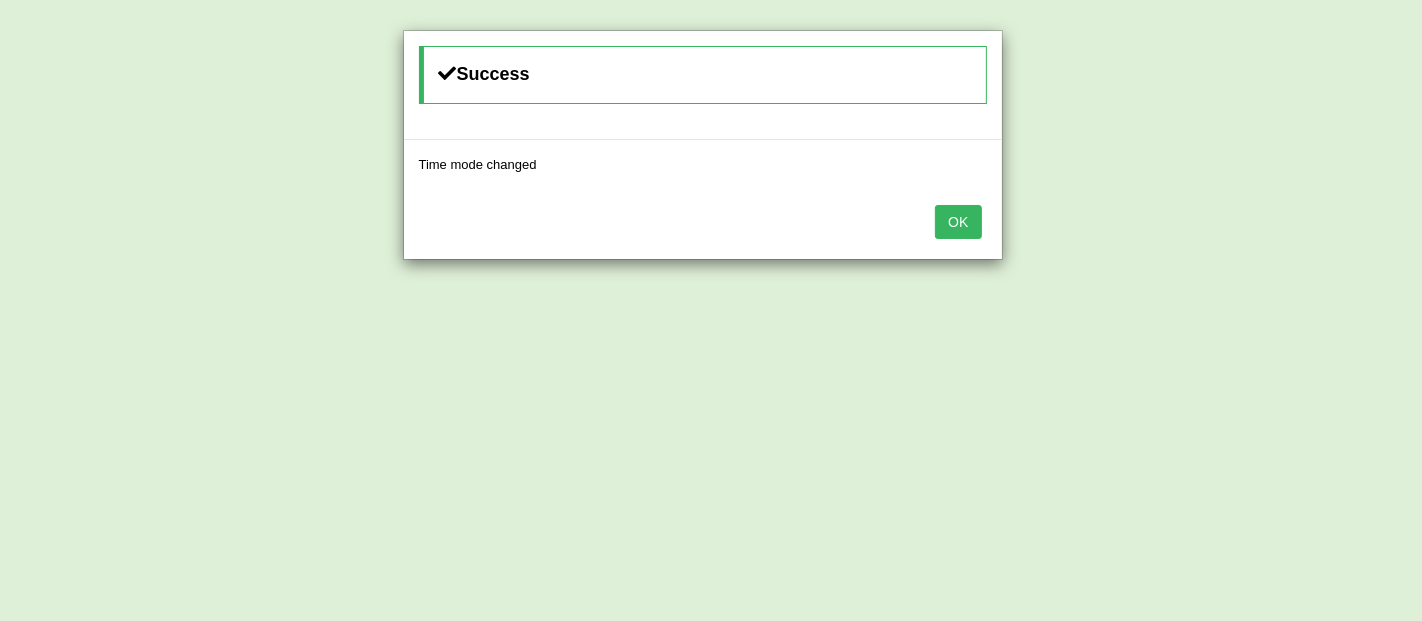 click on "OK" at bounding box center (958, 222) 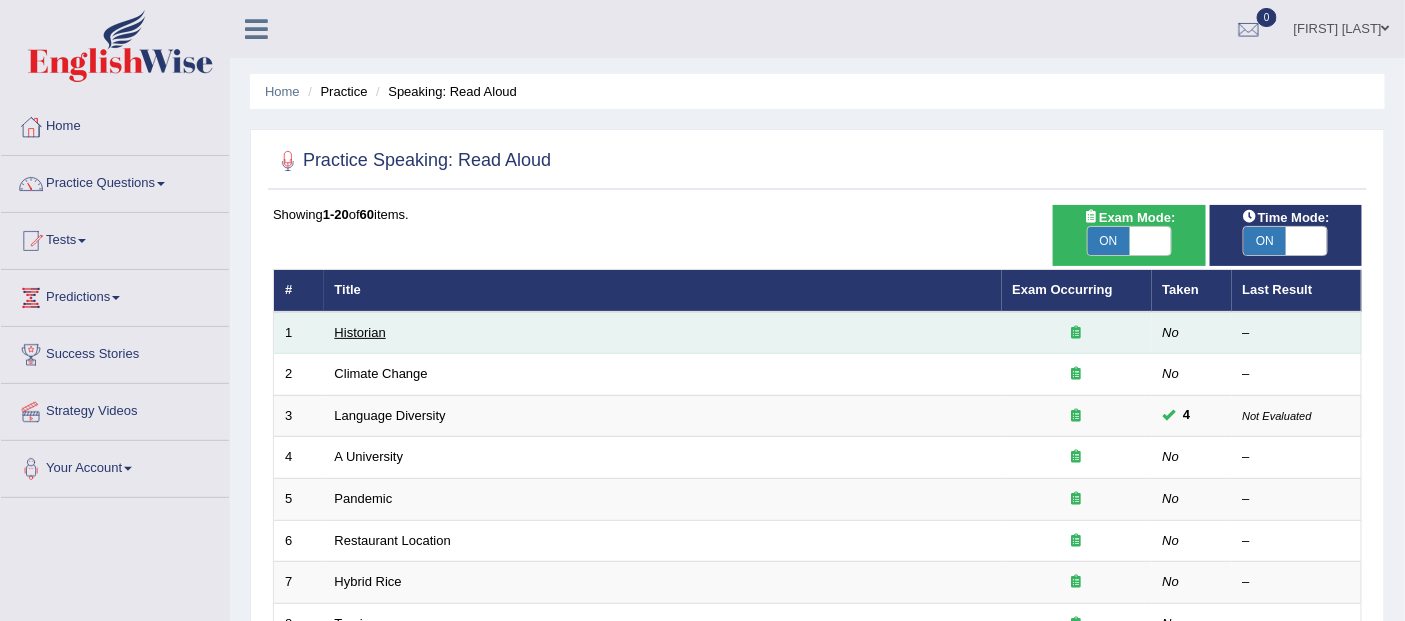 click on "Historian" at bounding box center [360, 332] 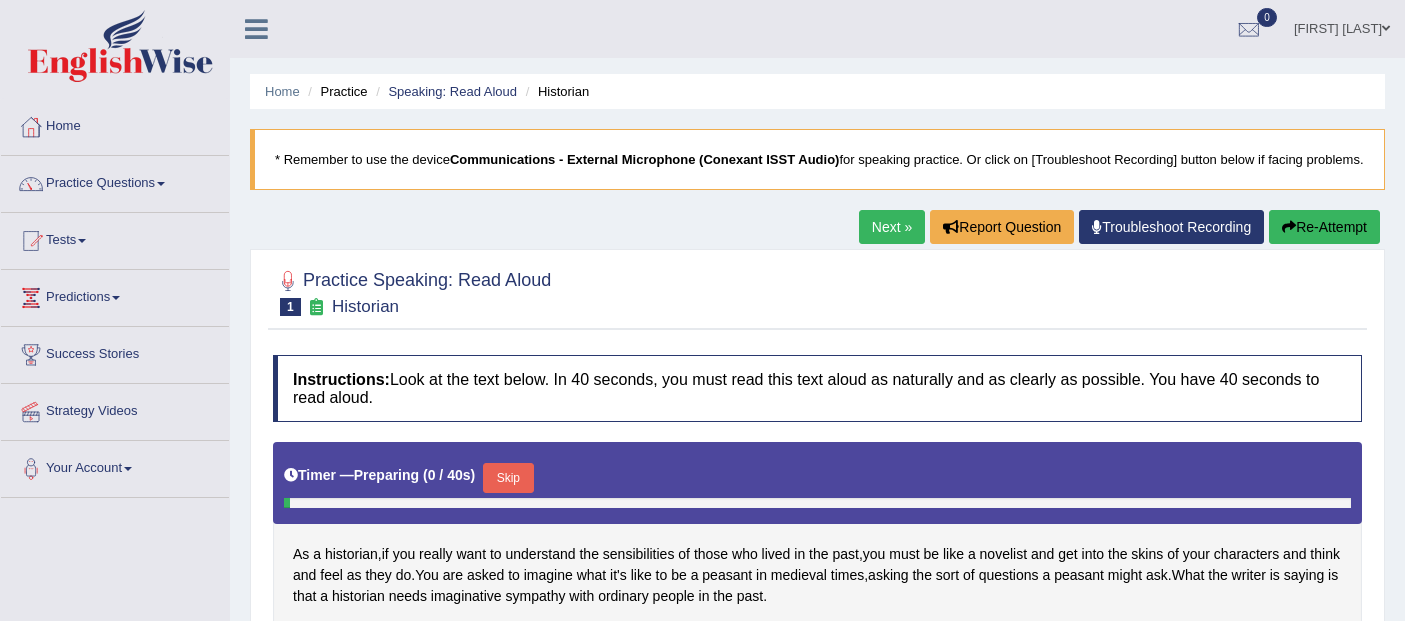 scroll, scrollTop: 0, scrollLeft: 0, axis: both 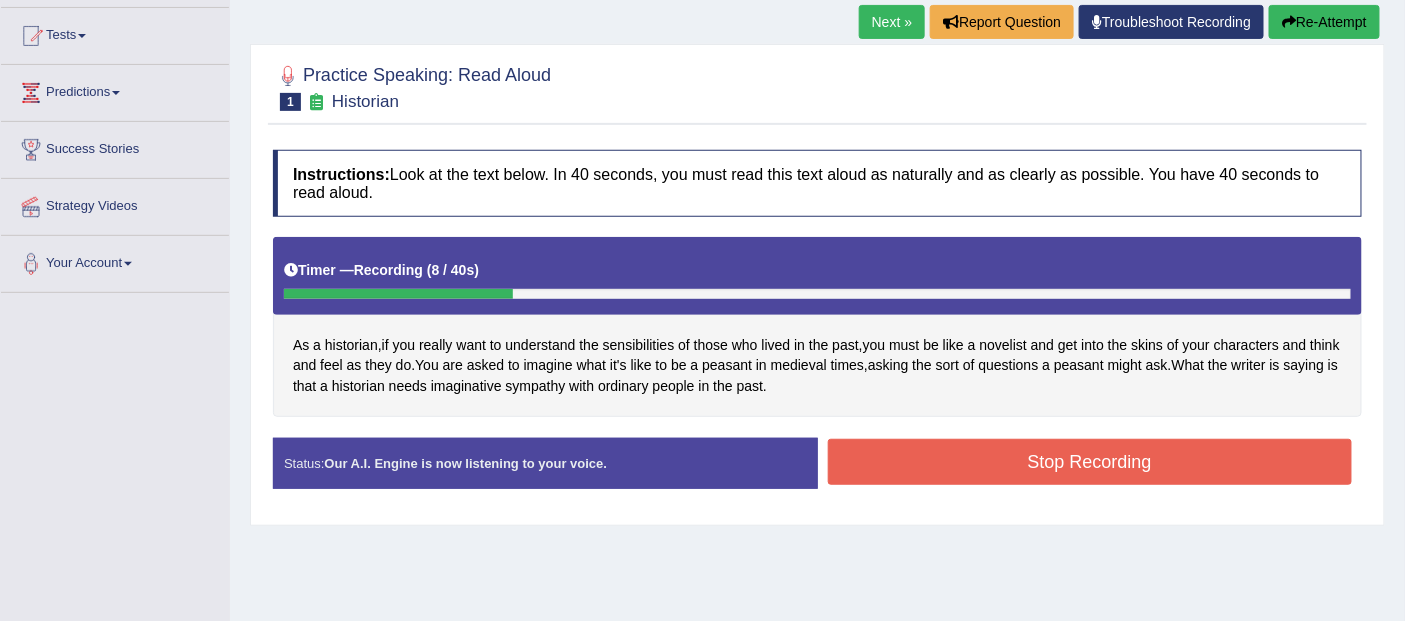 click on "Re-Attempt" at bounding box center [1324, 22] 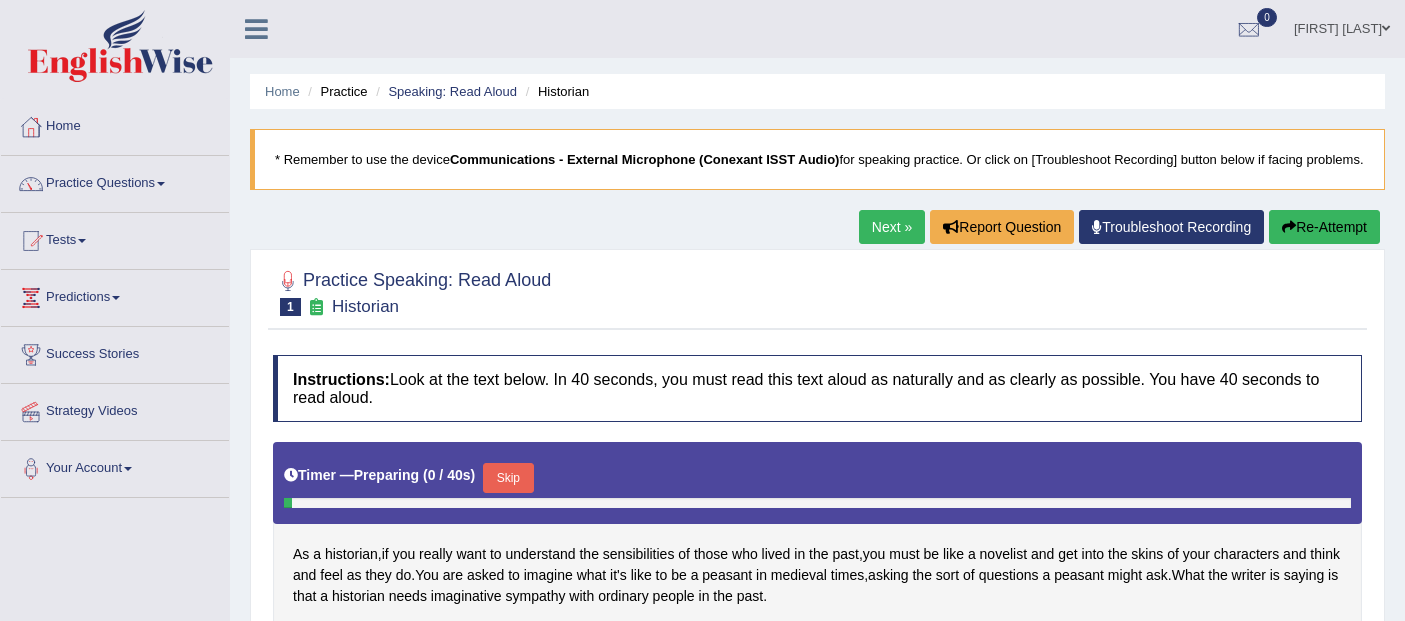 scroll, scrollTop: 220, scrollLeft: 0, axis: vertical 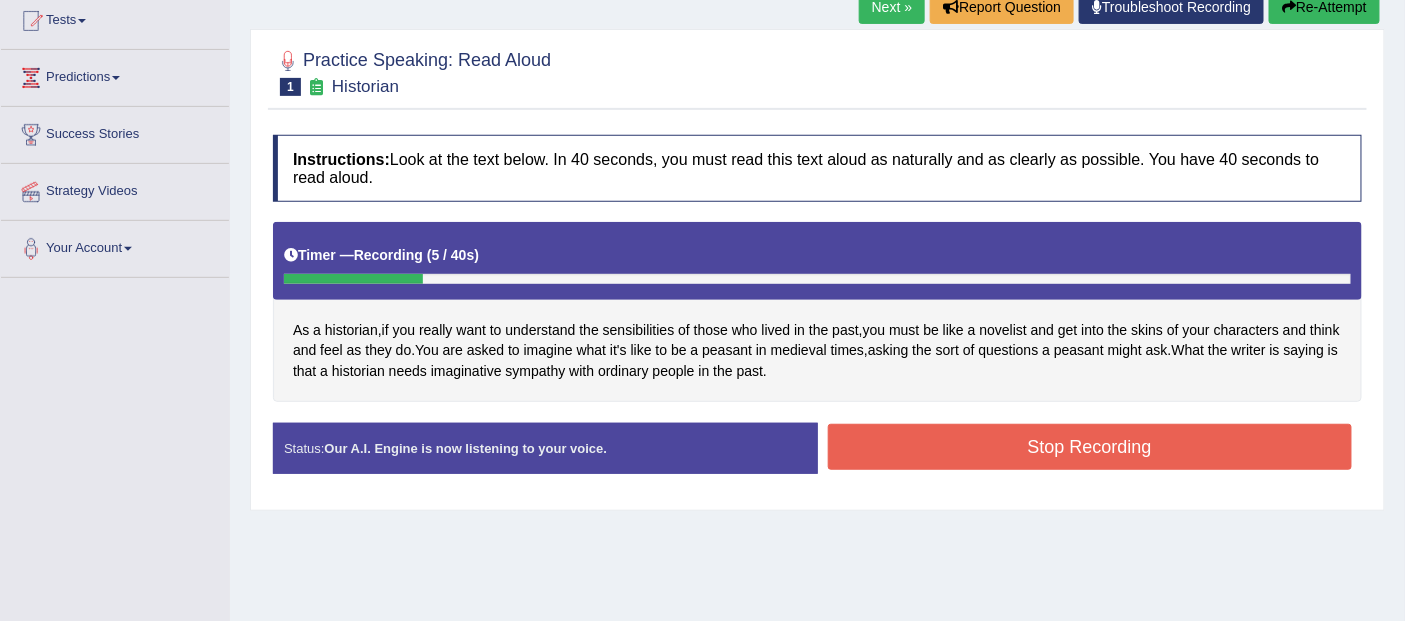 click on "Stop Recording" at bounding box center (1090, 447) 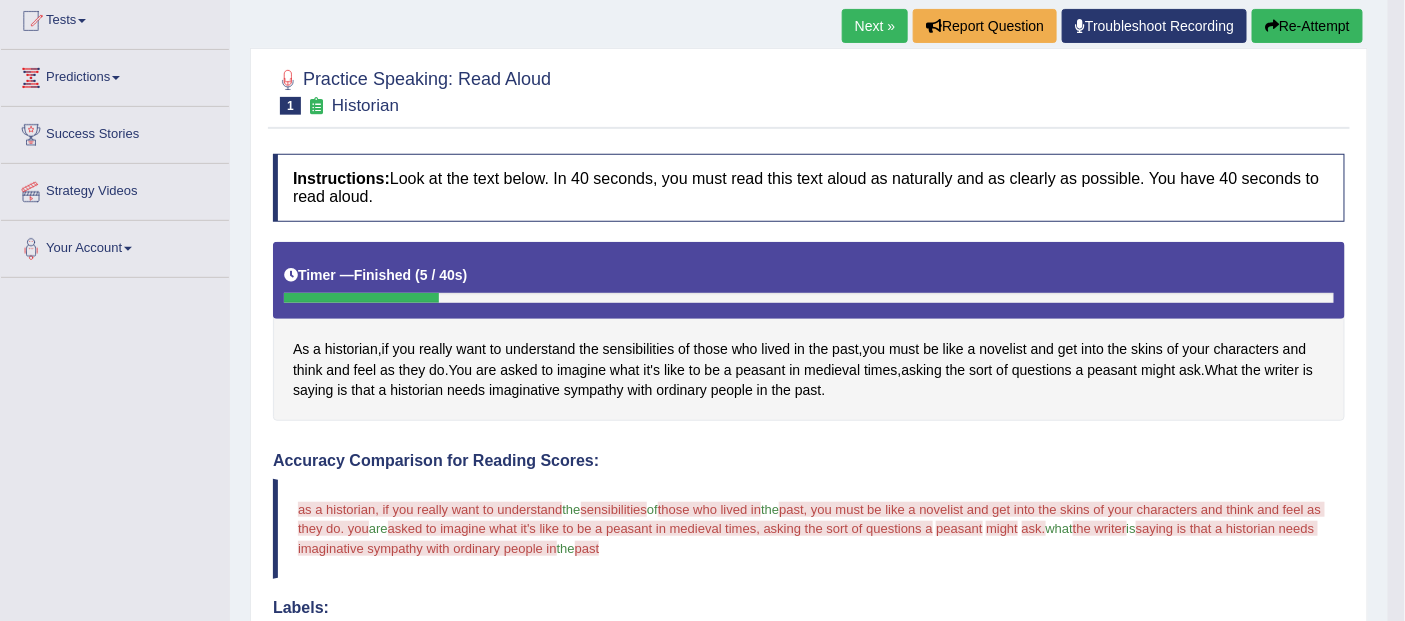 click on "Re-Attempt" at bounding box center (1307, 26) 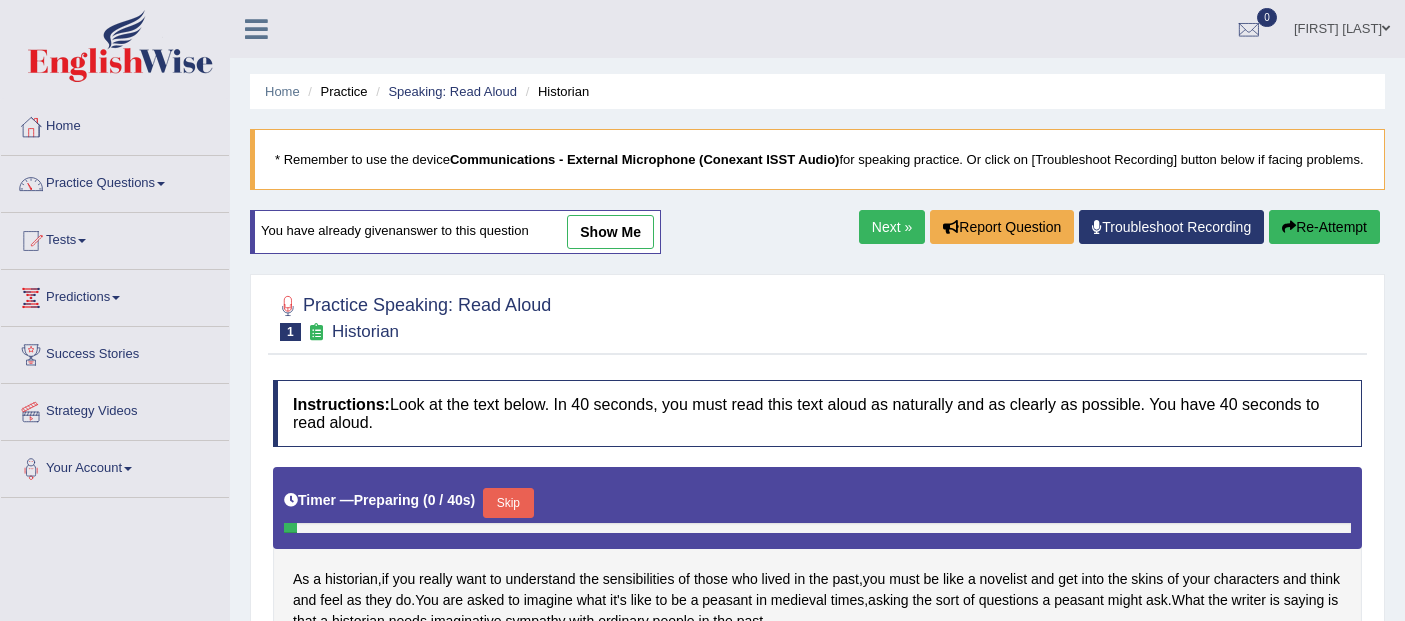 scroll, scrollTop: 225, scrollLeft: 0, axis: vertical 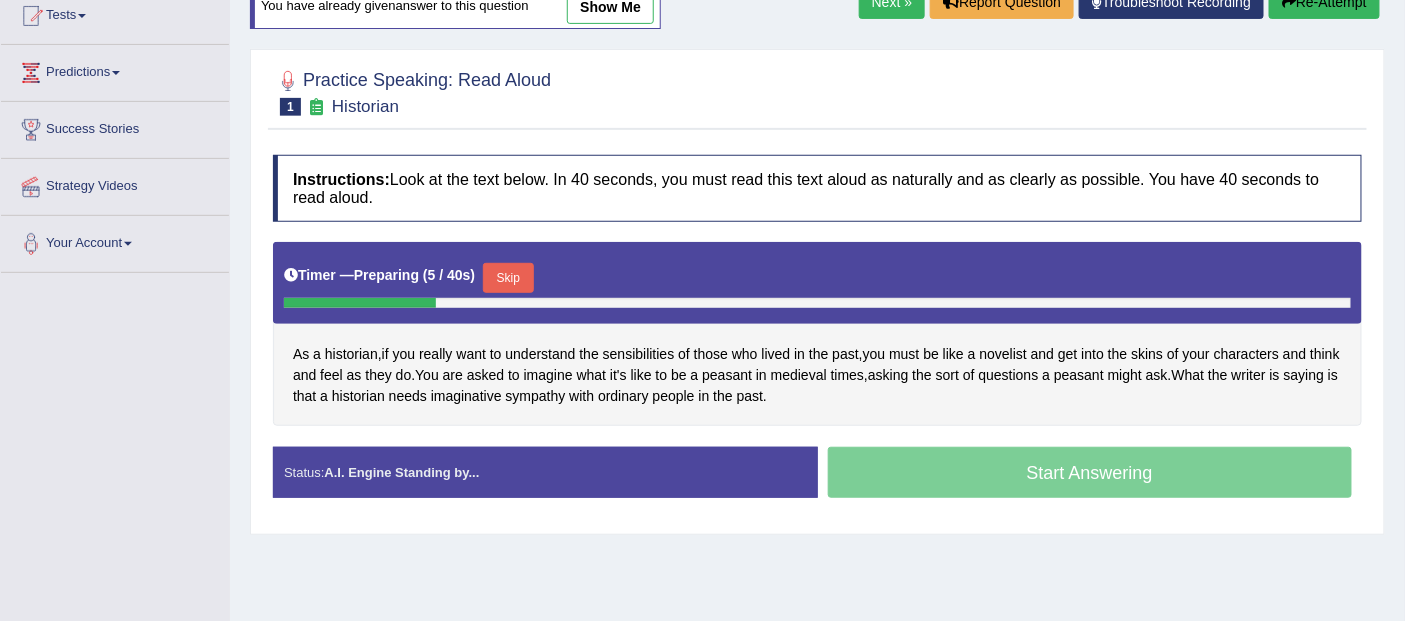 click on "Skip" at bounding box center (508, 278) 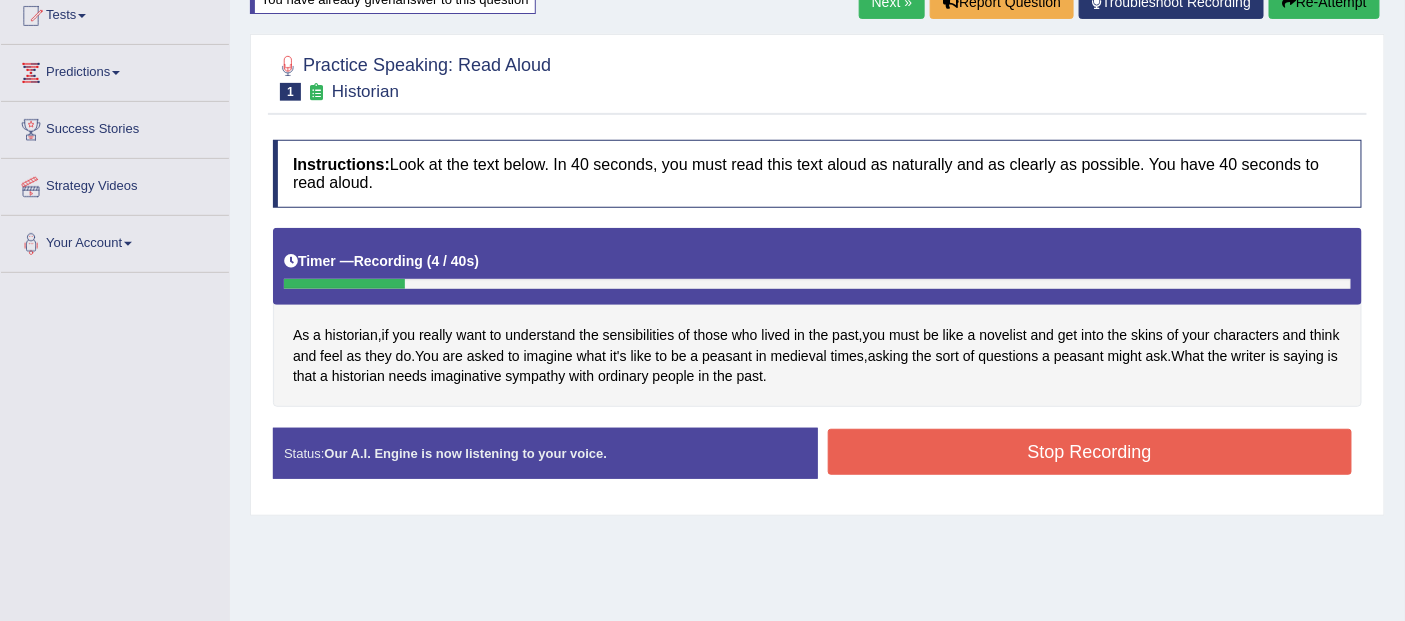 click on "Stop Recording" at bounding box center [1090, 452] 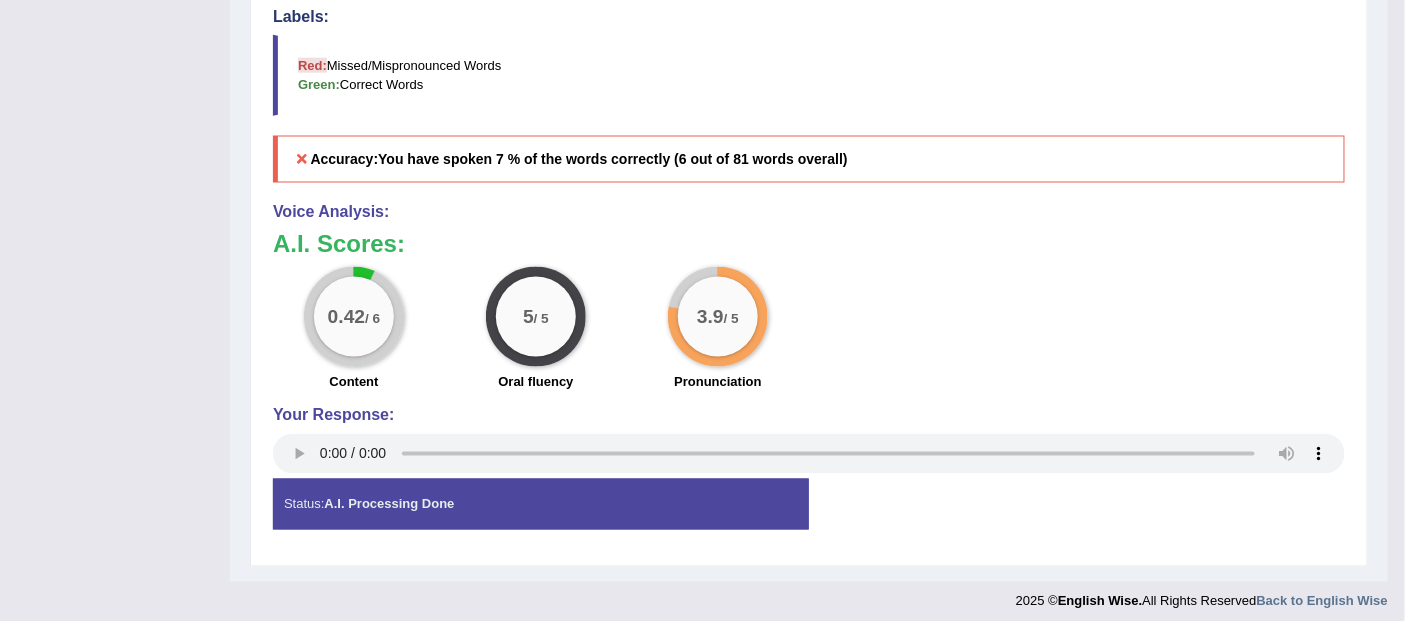 scroll, scrollTop: 822, scrollLeft: 0, axis: vertical 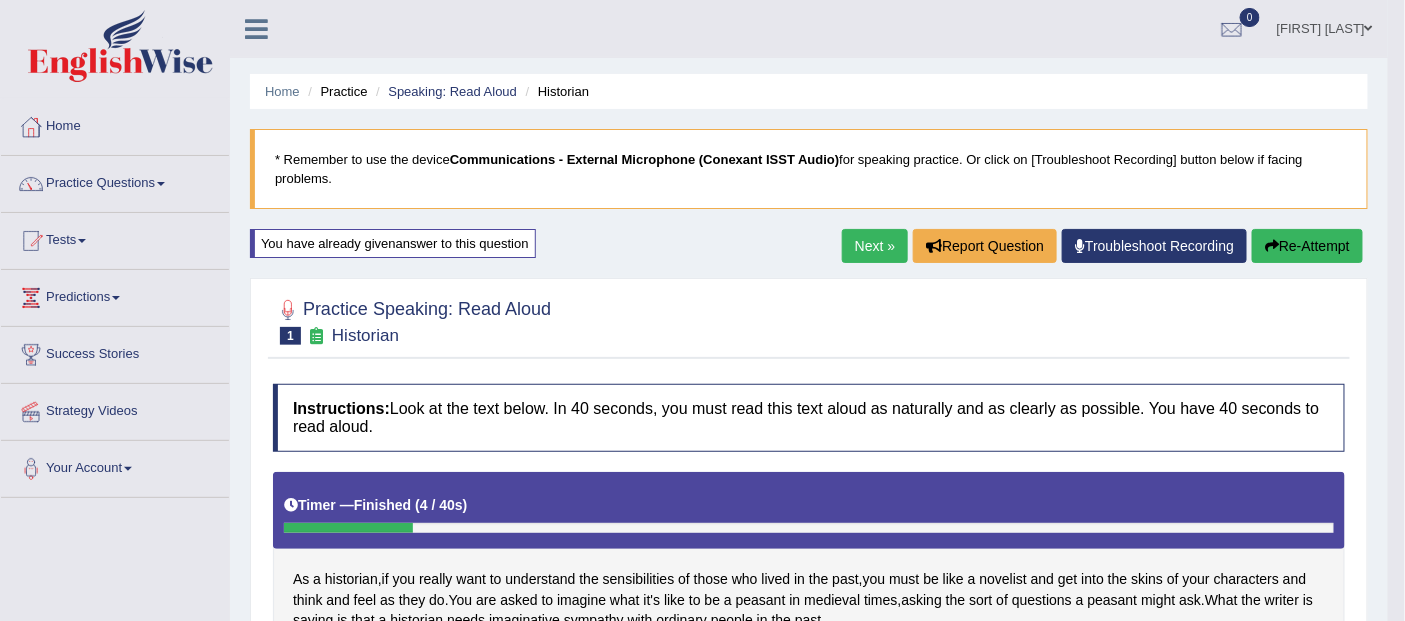 click on "Re-Attempt" at bounding box center (1307, 246) 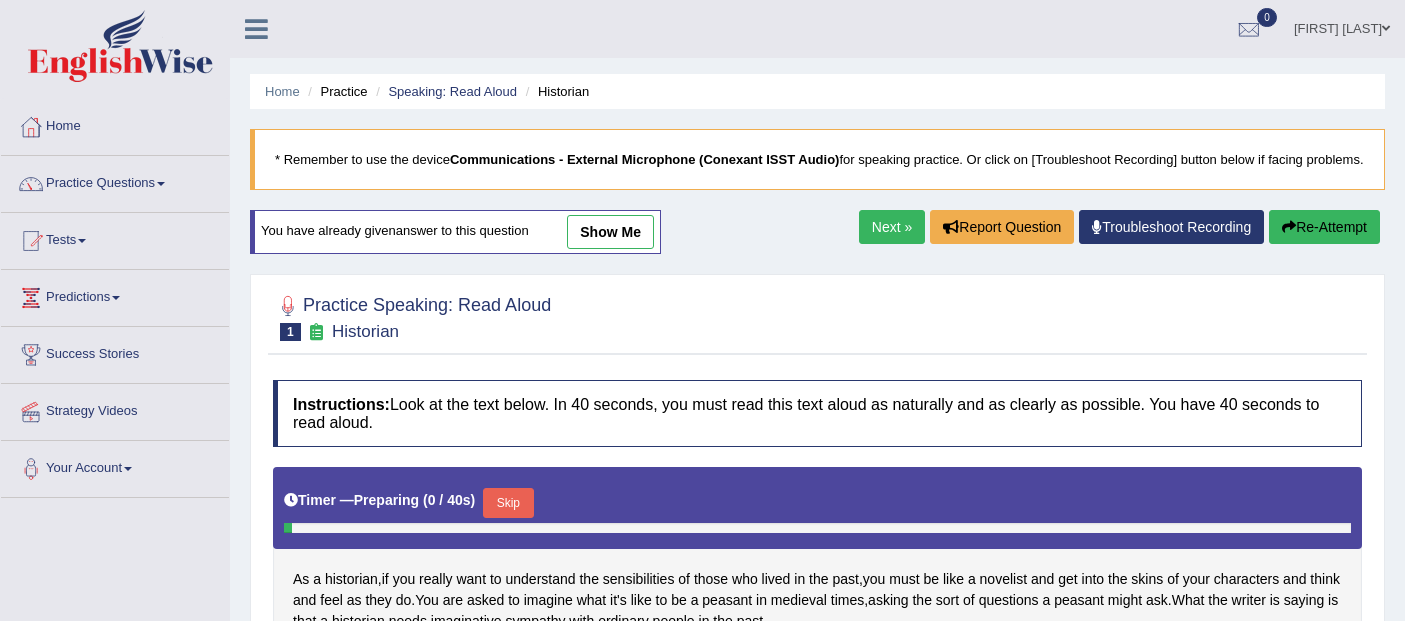 scroll, scrollTop: 0, scrollLeft: 0, axis: both 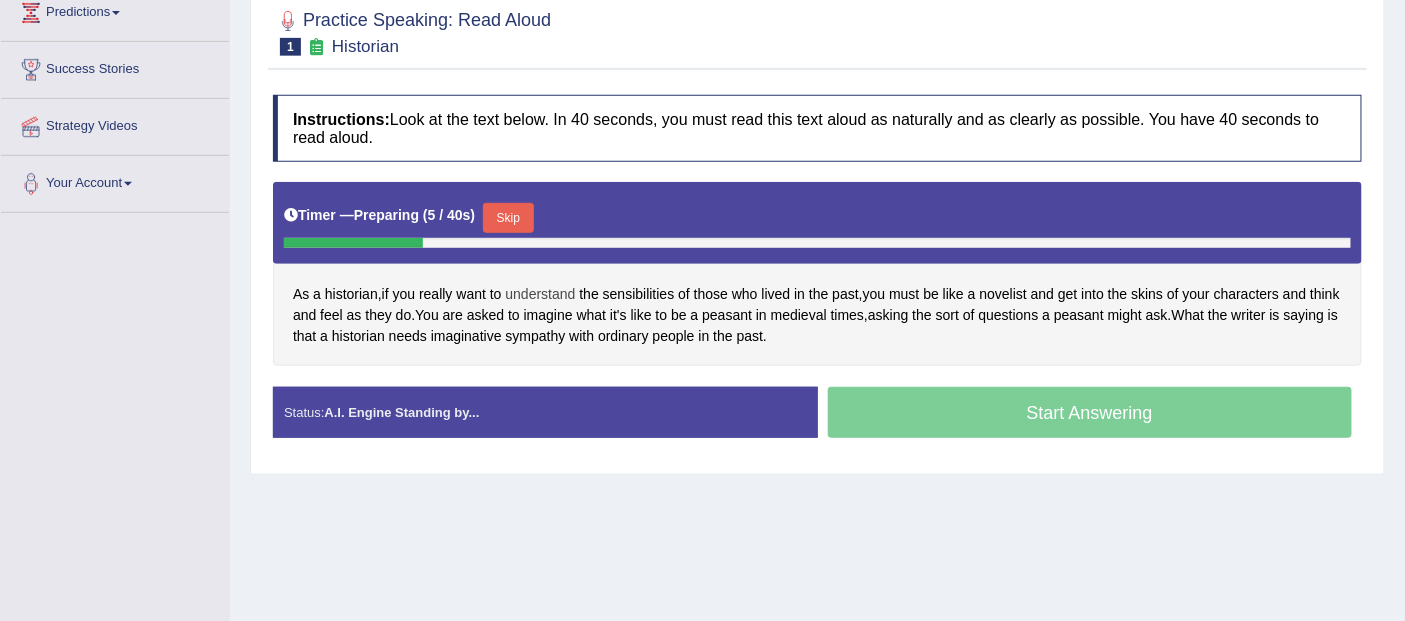 click on "understand" at bounding box center [541, 294] 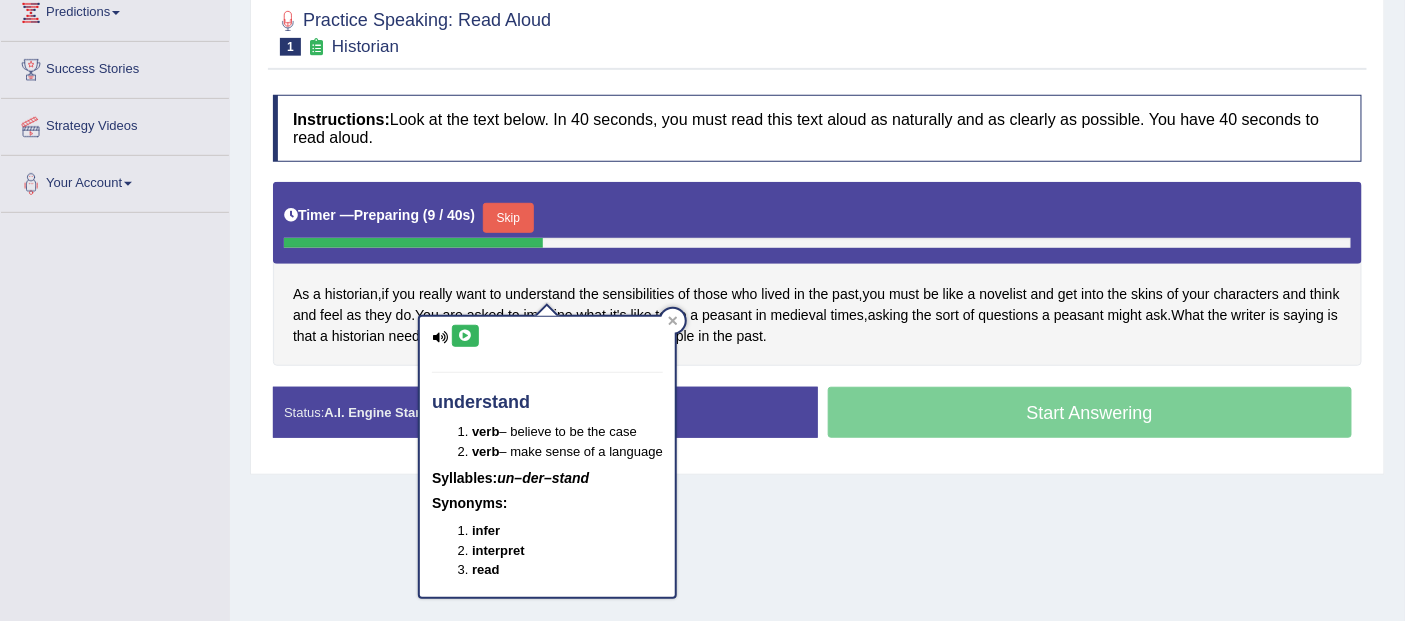 click on "understand" at bounding box center [547, 403] 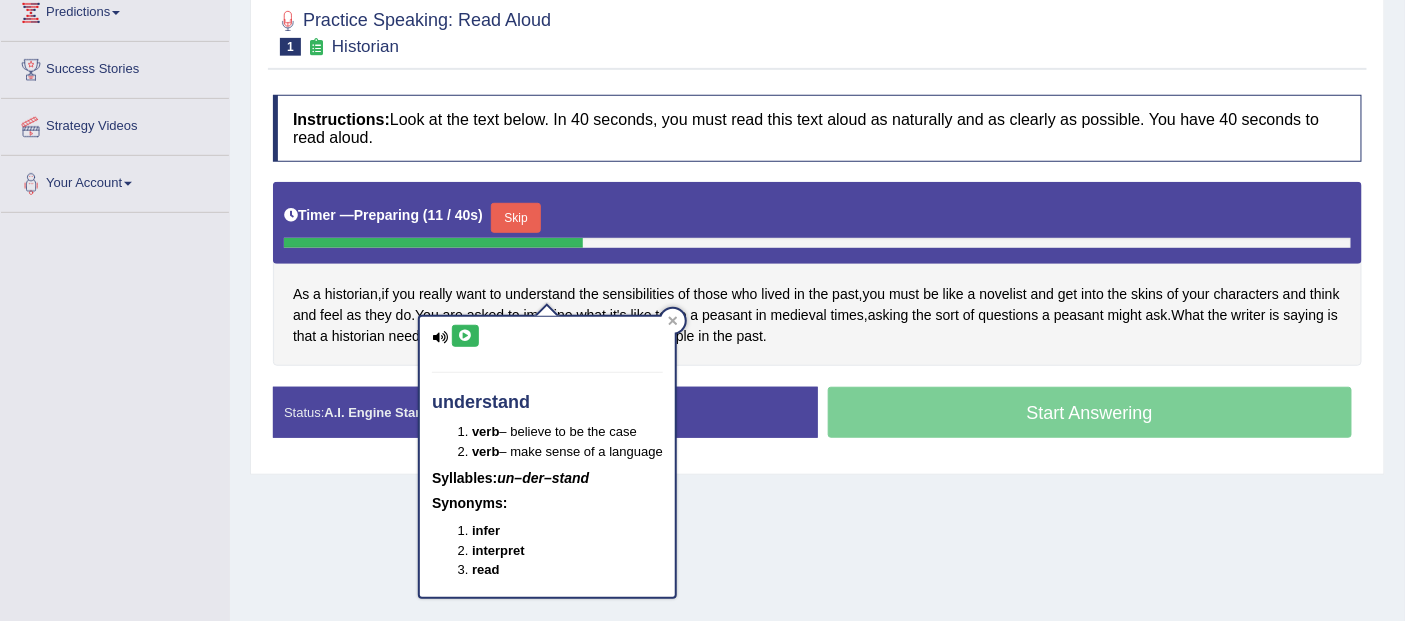 click on "understand verb  – believe to be the case verb  – make sense of a language Syllables:  un–der–stand Synonyms:  infer interpret read" at bounding box center (547, 457) 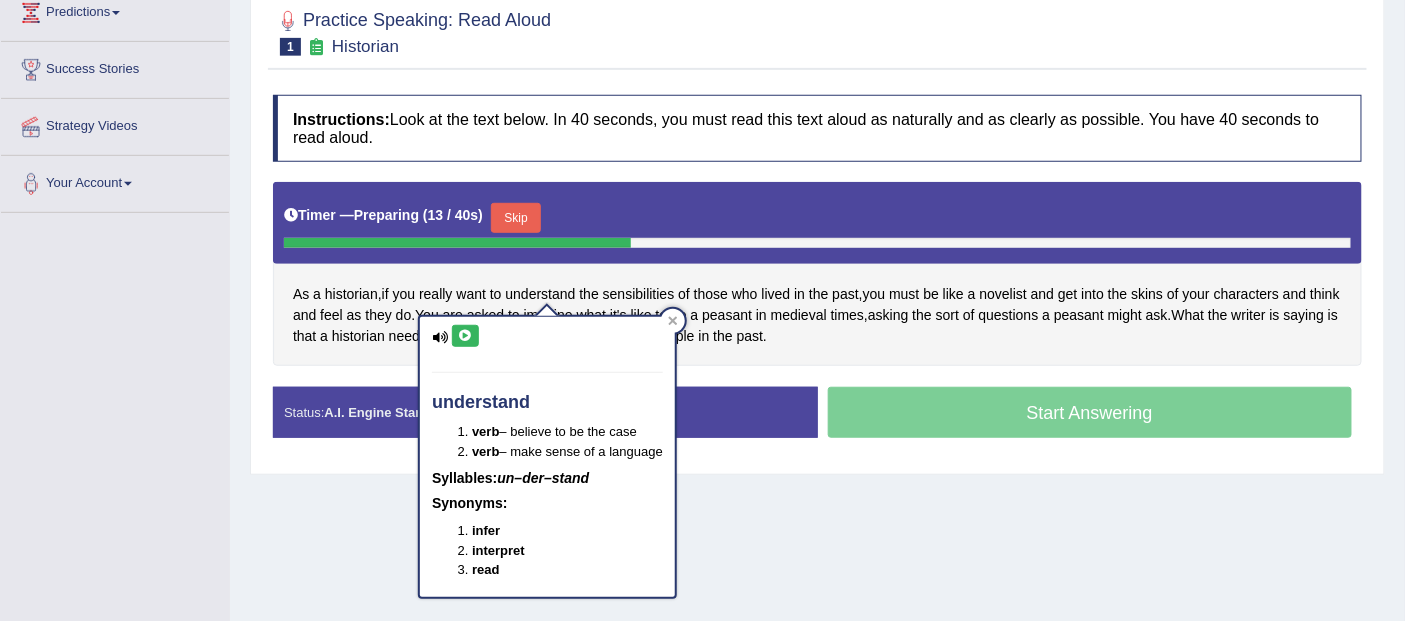 click at bounding box center (465, 336) 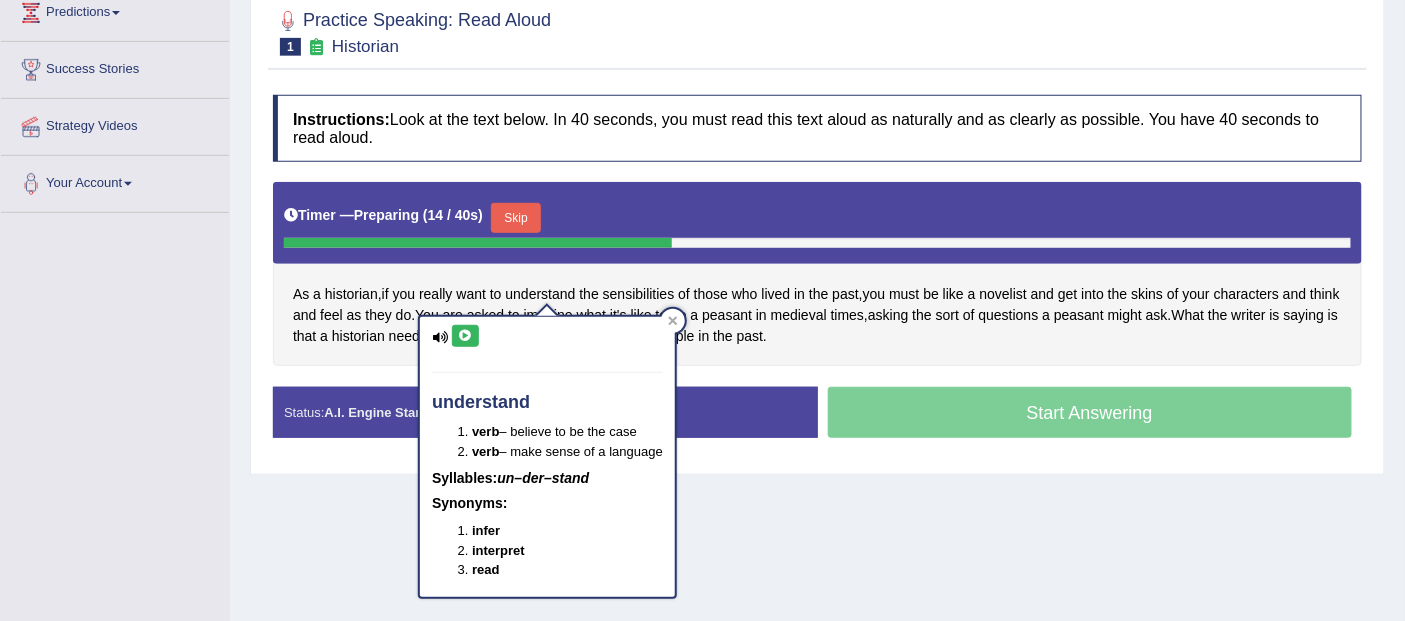 click at bounding box center (465, 336) 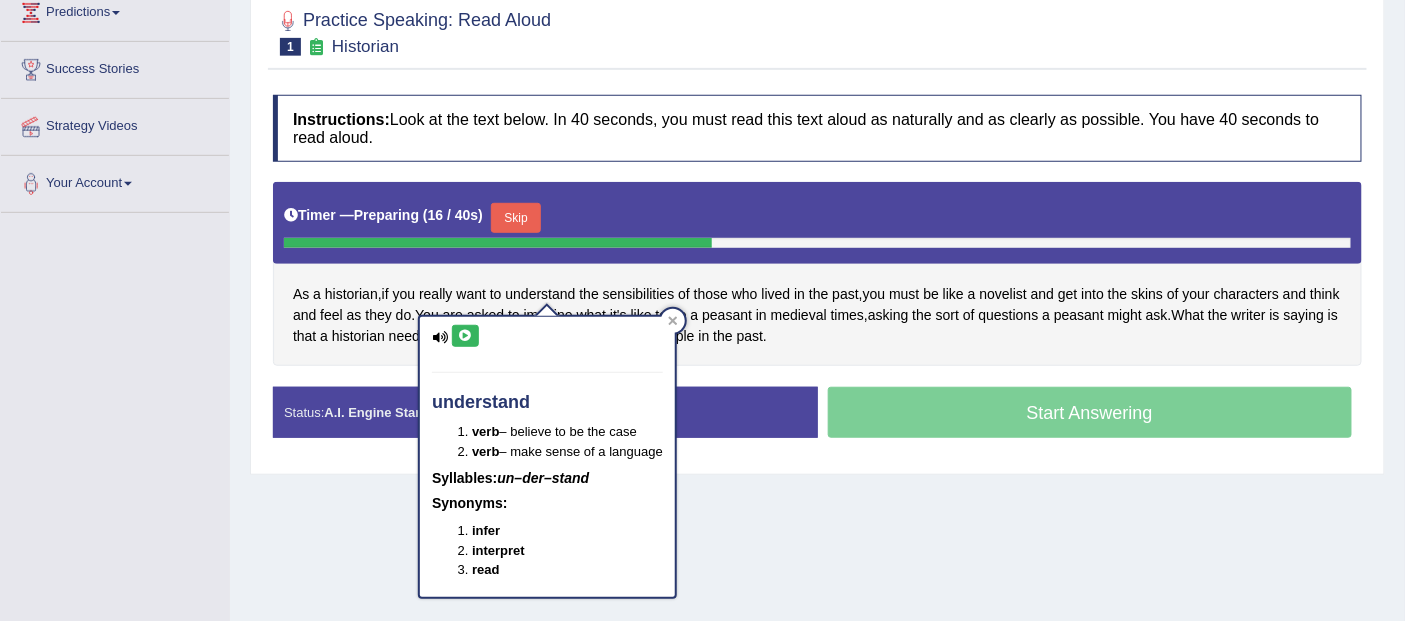 click at bounding box center [465, 336] 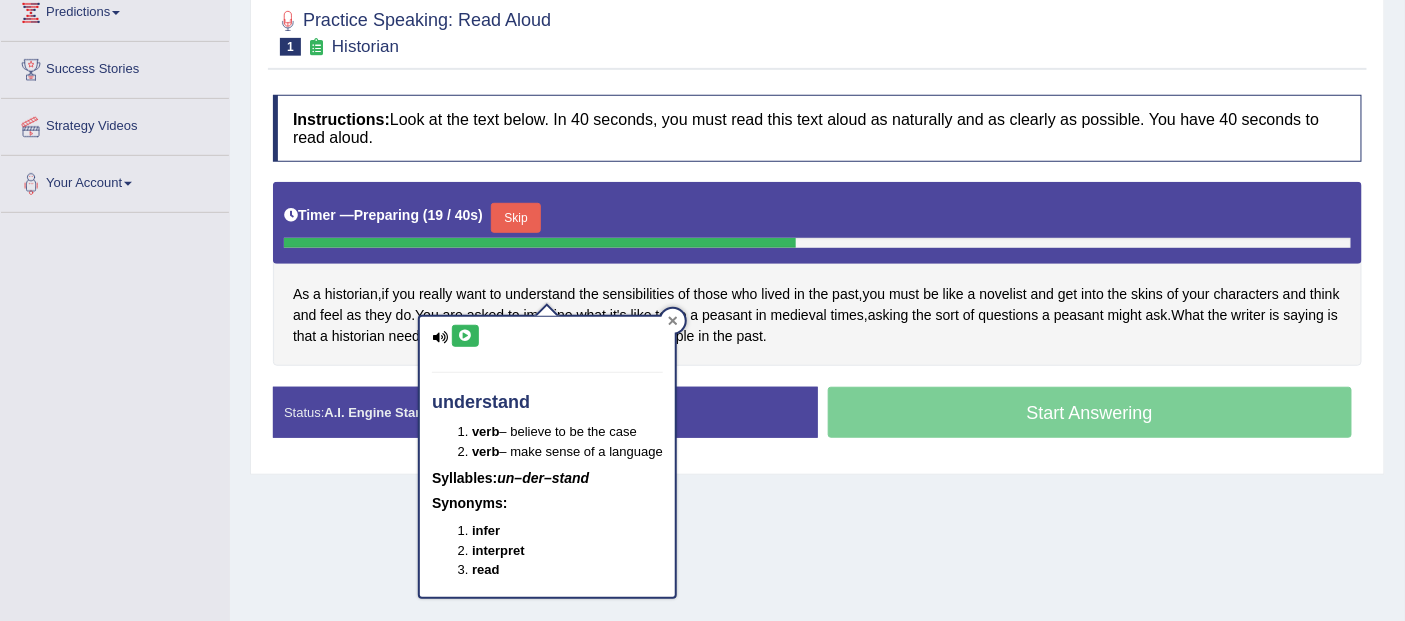 click 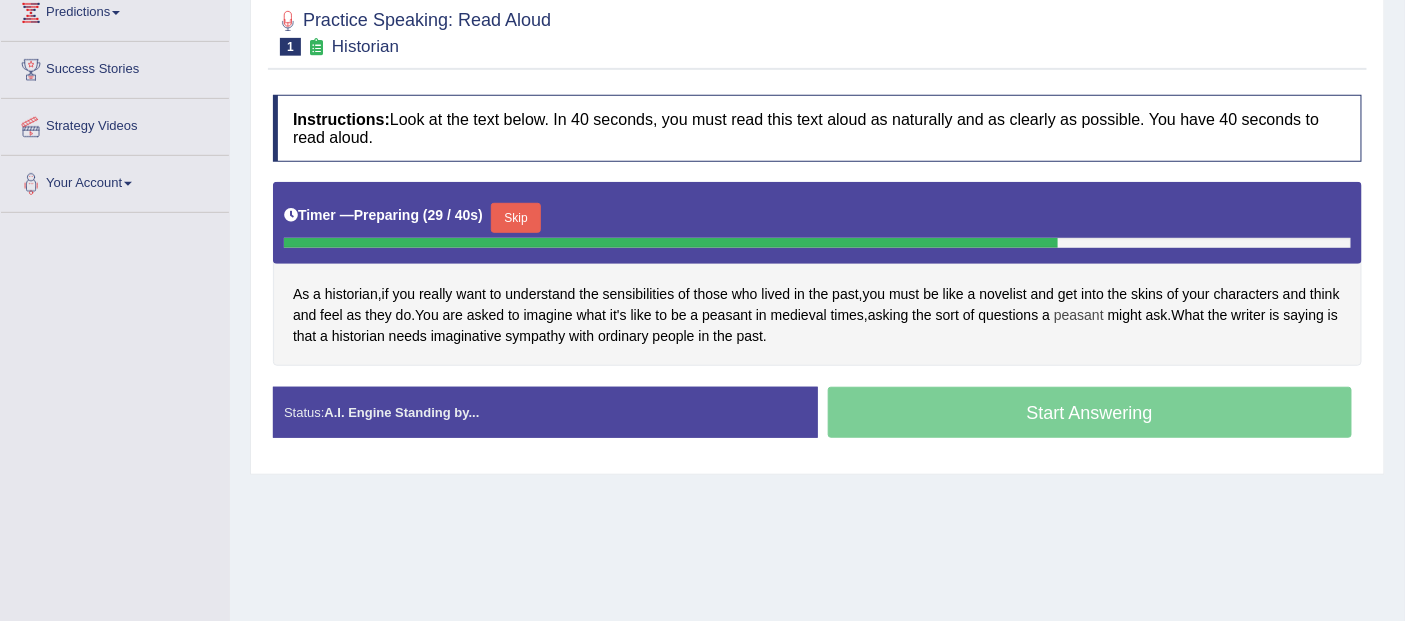 drag, startPoint x: 1176, startPoint y: 311, endPoint x: 1149, endPoint y: 302, distance: 28.460499 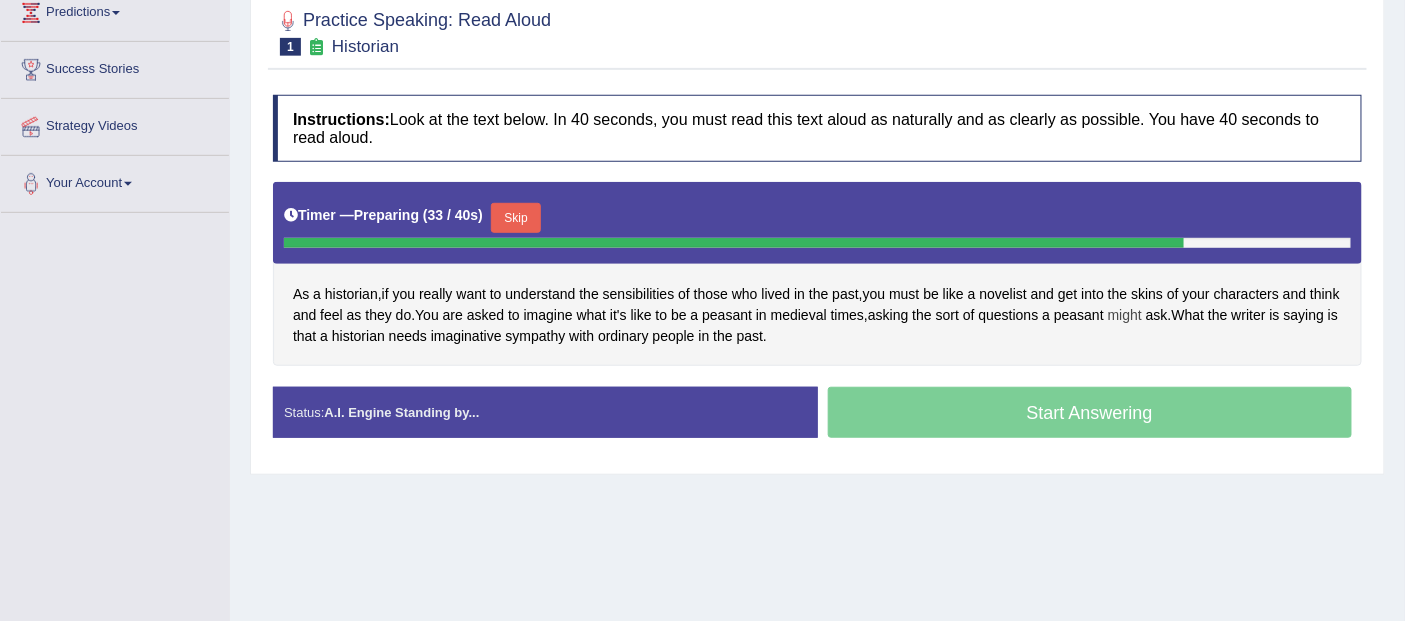 drag, startPoint x: 1182, startPoint y: 316, endPoint x: 1168, endPoint y: 302, distance: 19.79899 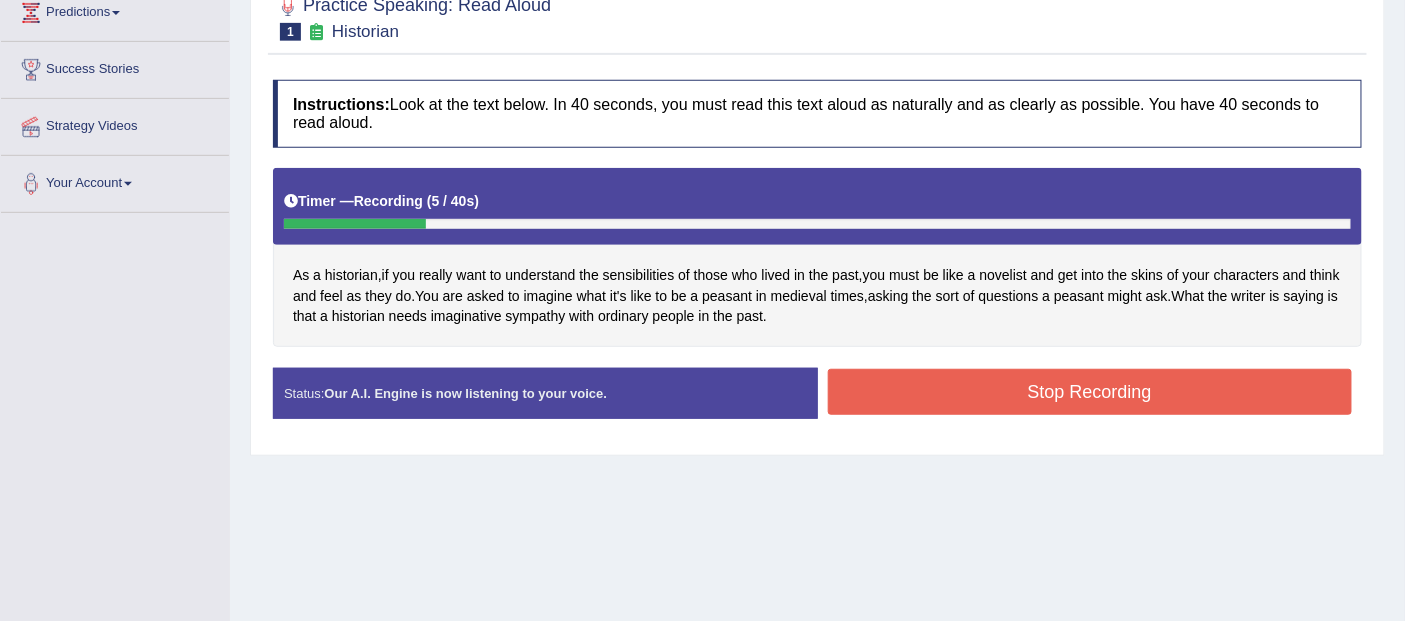 click on "Stop Recording" at bounding box center [1090, 392] 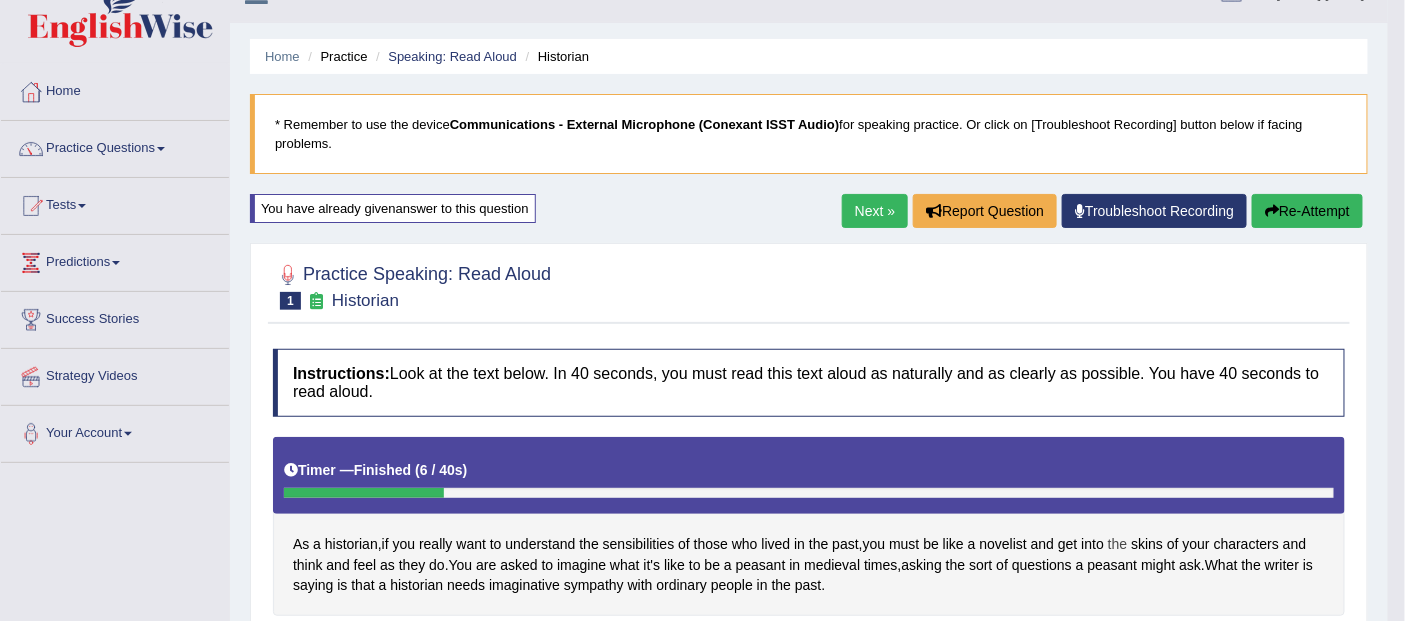scroll, scrollTop: 33, scrollLeft: 0, axis: vertical 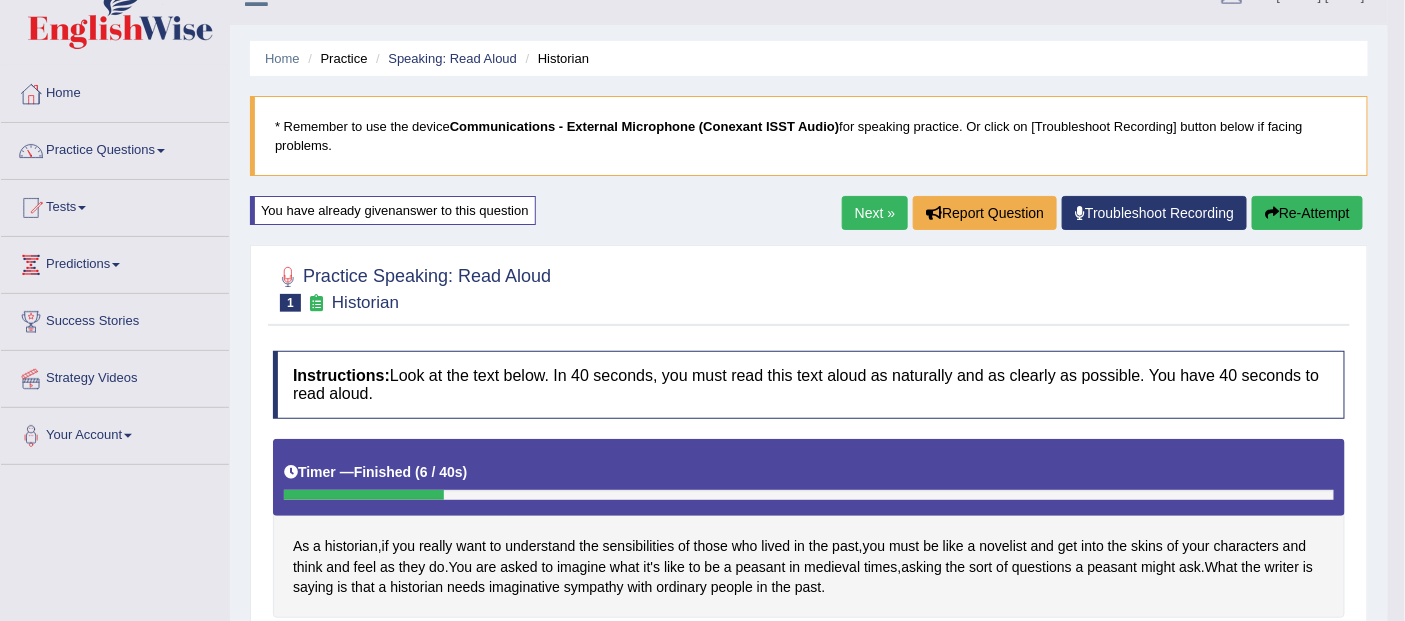 click on "Re-Attempt" at bounding box center (1307, 213) 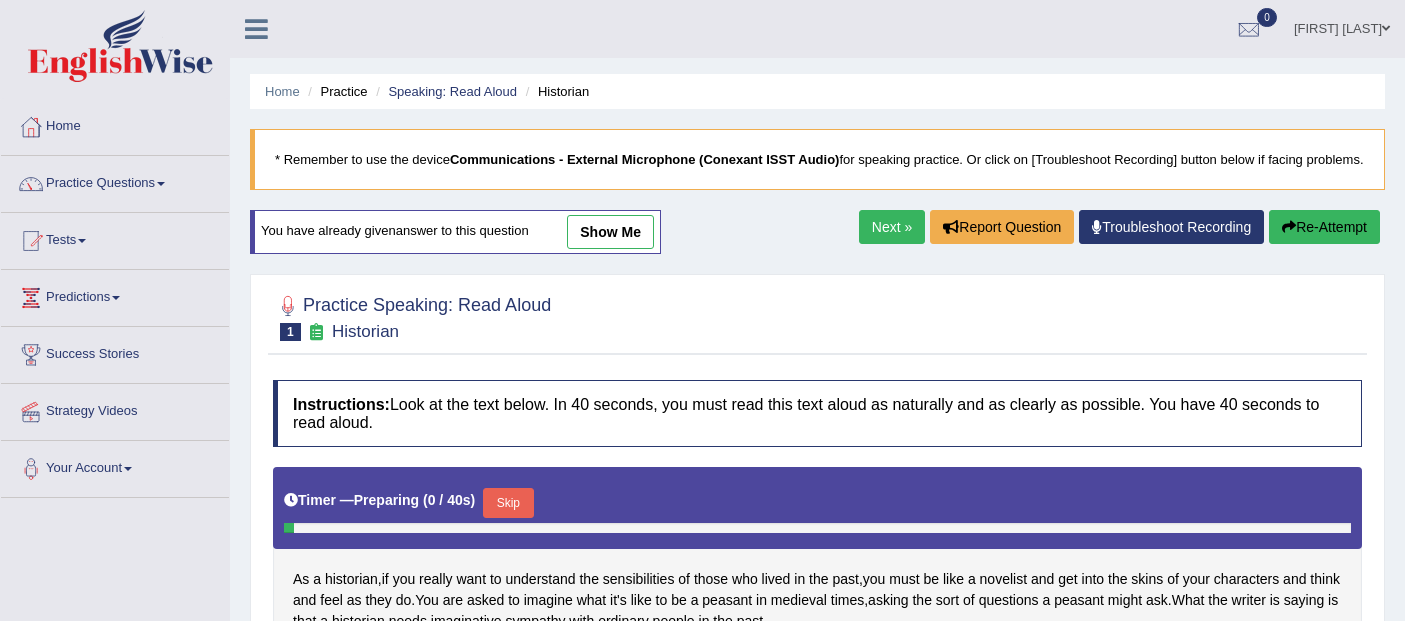 scroll, scrollTop: 33, scrollLeft: 0, axis: vertical 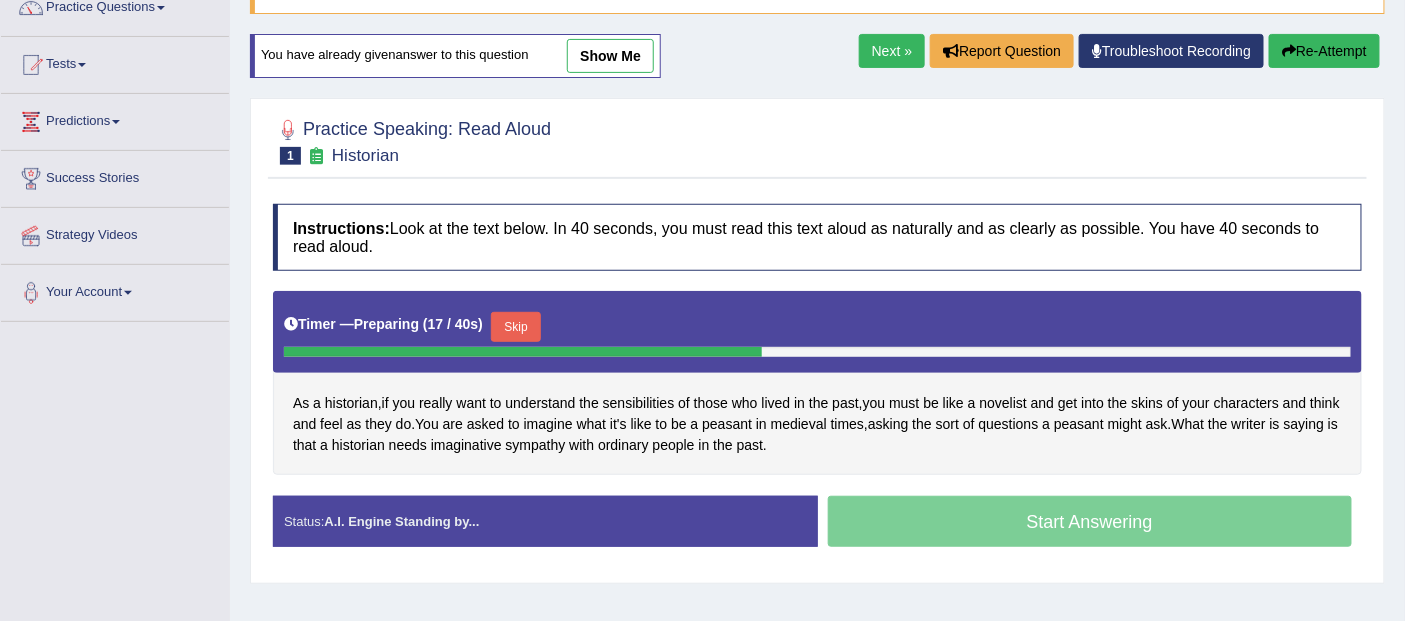 click on "Skip" at bounding box center [516, 327] 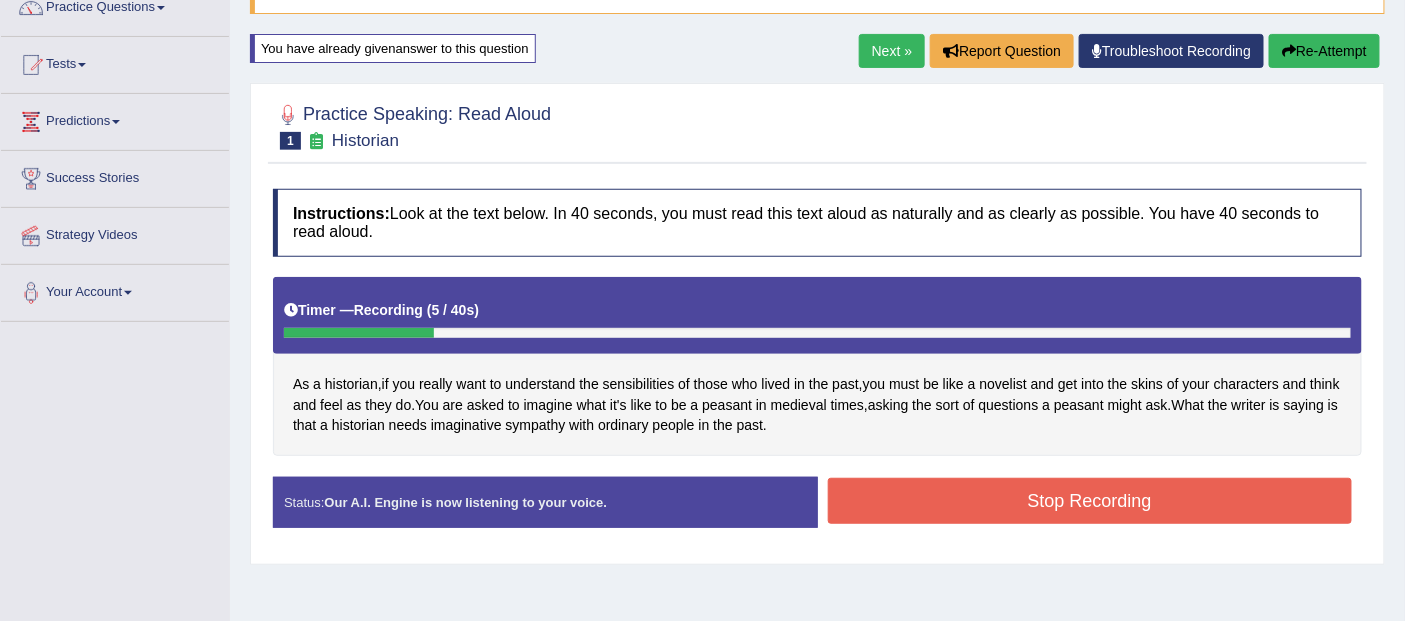 click on "Stop Recording" at bounding box center [1090, 501] 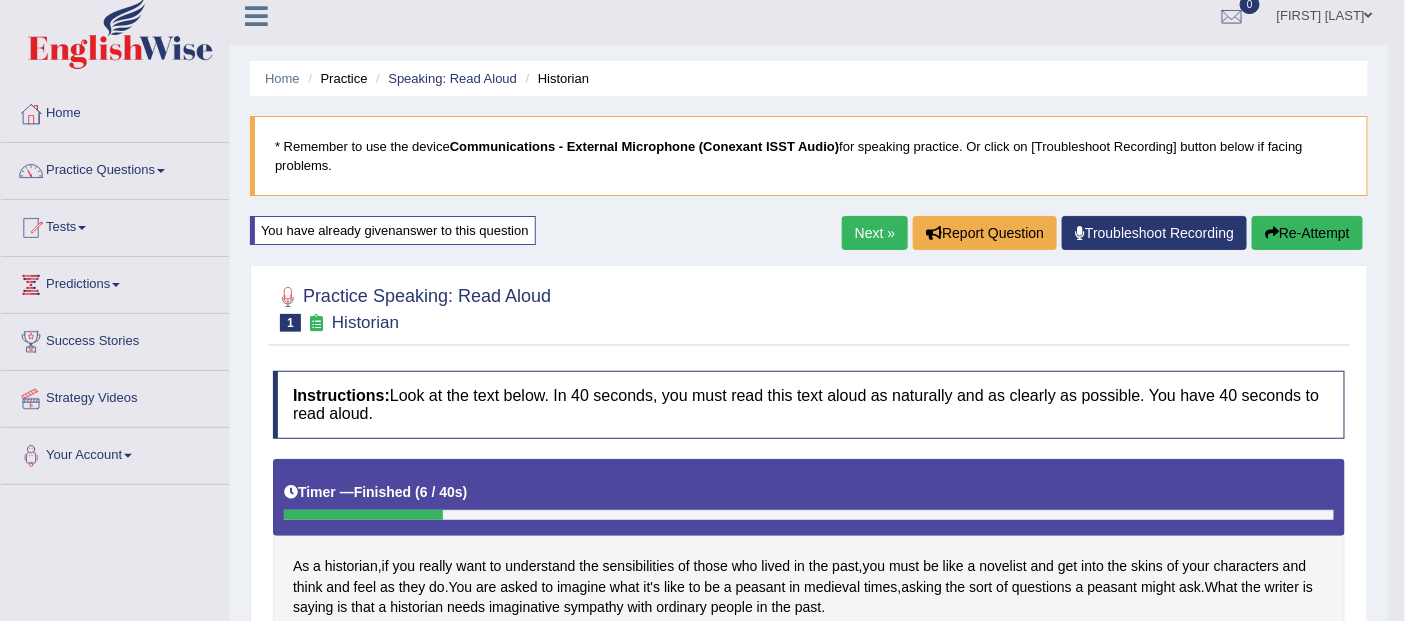 scroll, scrollTop: 0, scrollLeft: 0, axis: both 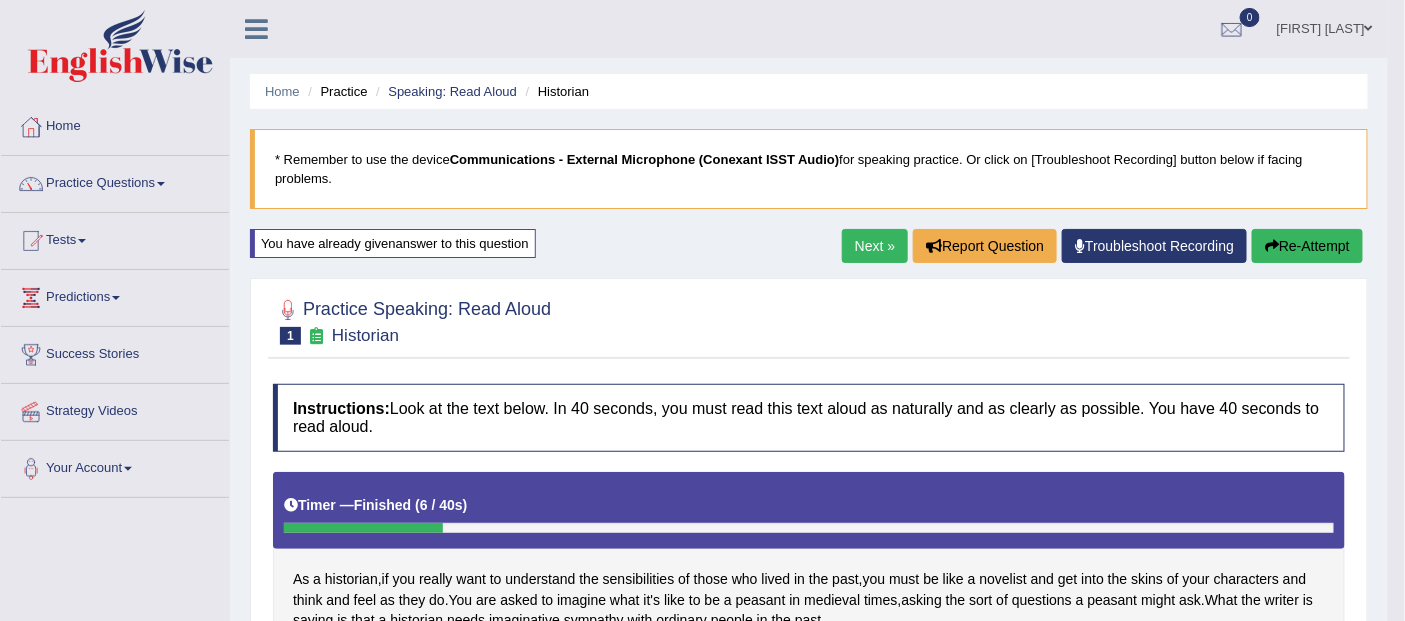click on "Next »" at bounding box center (875, 246) 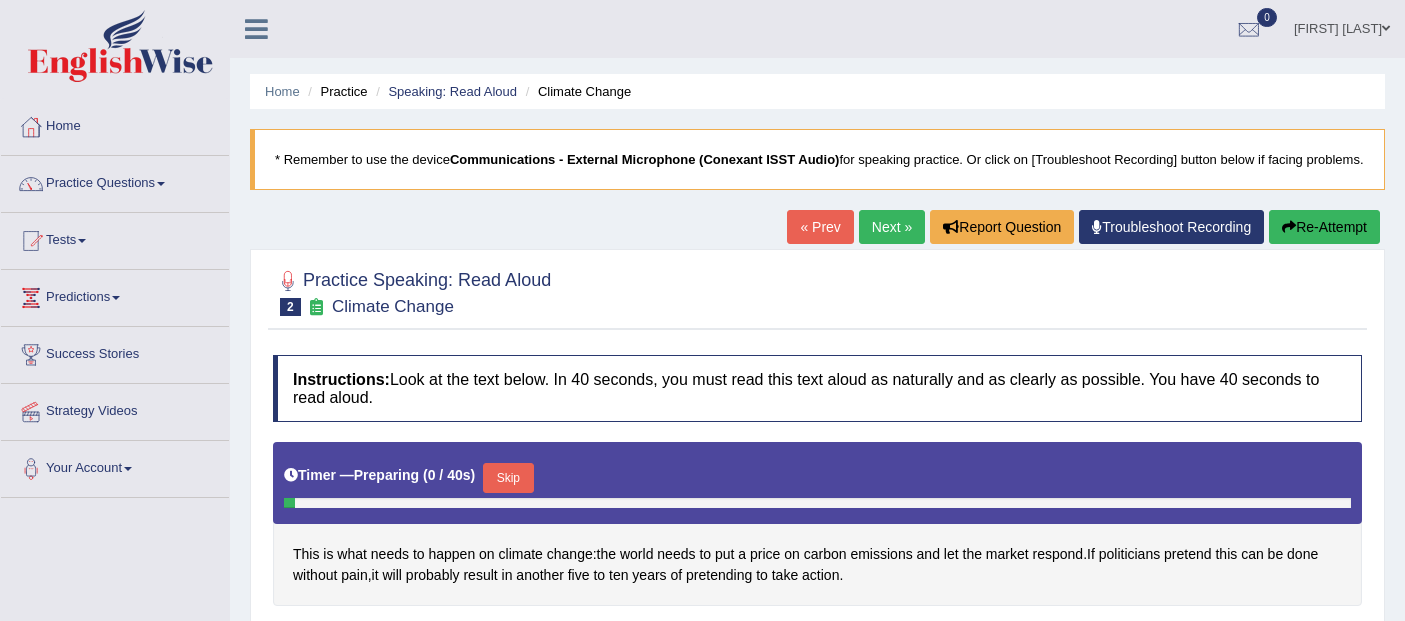 scroll, scrollTop: 0, scrollLeft: 0, axis: both 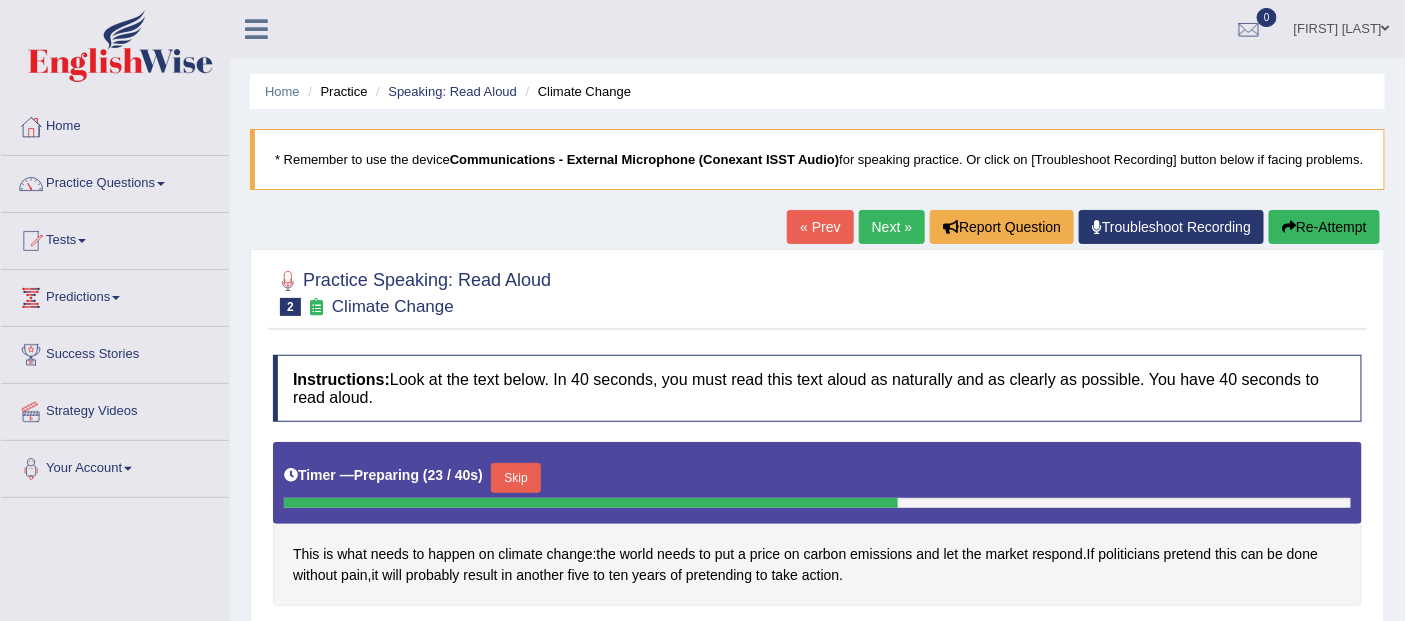 click on "Skip" at bounding box center (516, 478) 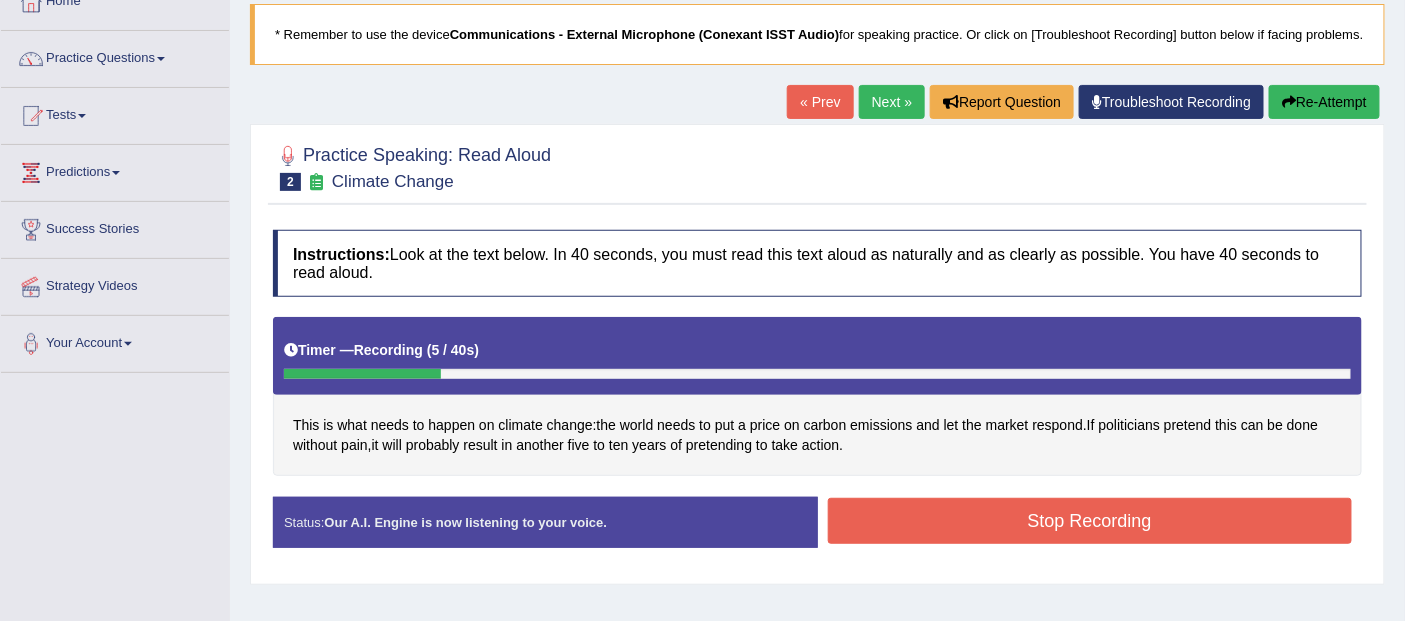 scroll, scrollTop: 141, scrollLeft: 0, axis: vertical 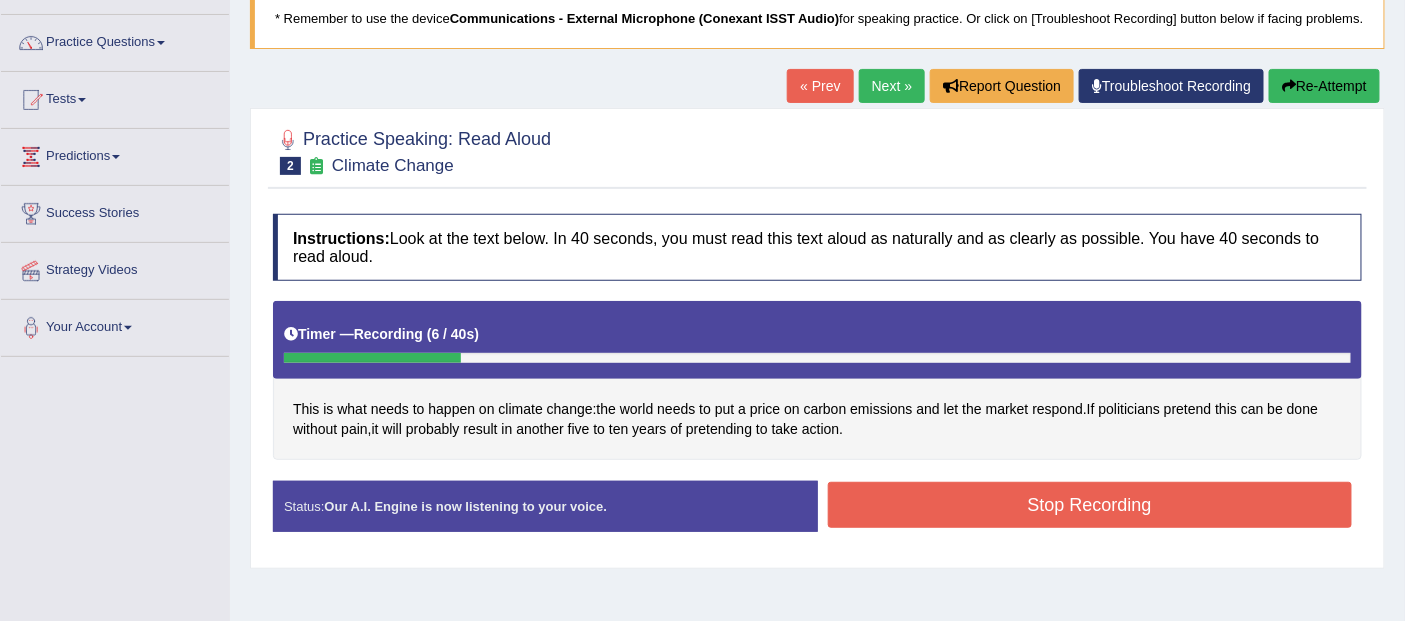 click on "Stop Recording" at bounding box center (1090, 505) 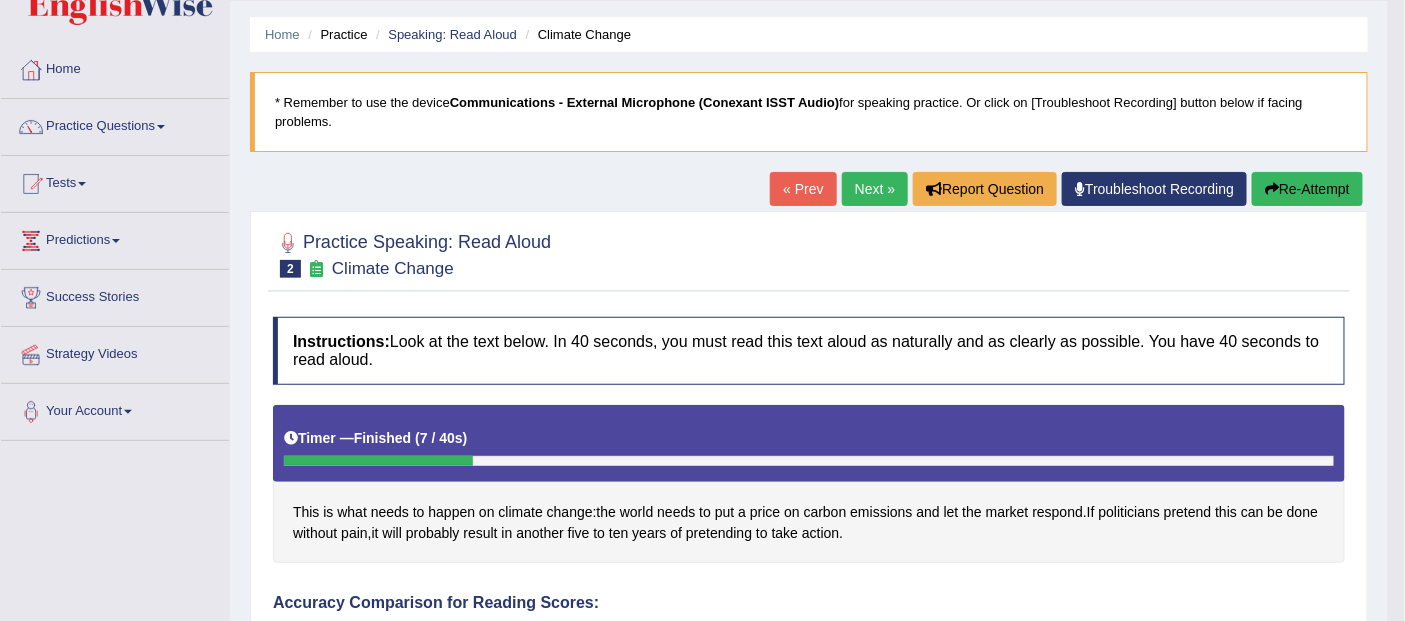 scroll, scrollTop: 56, scrollLeft: 0, axis: vertical 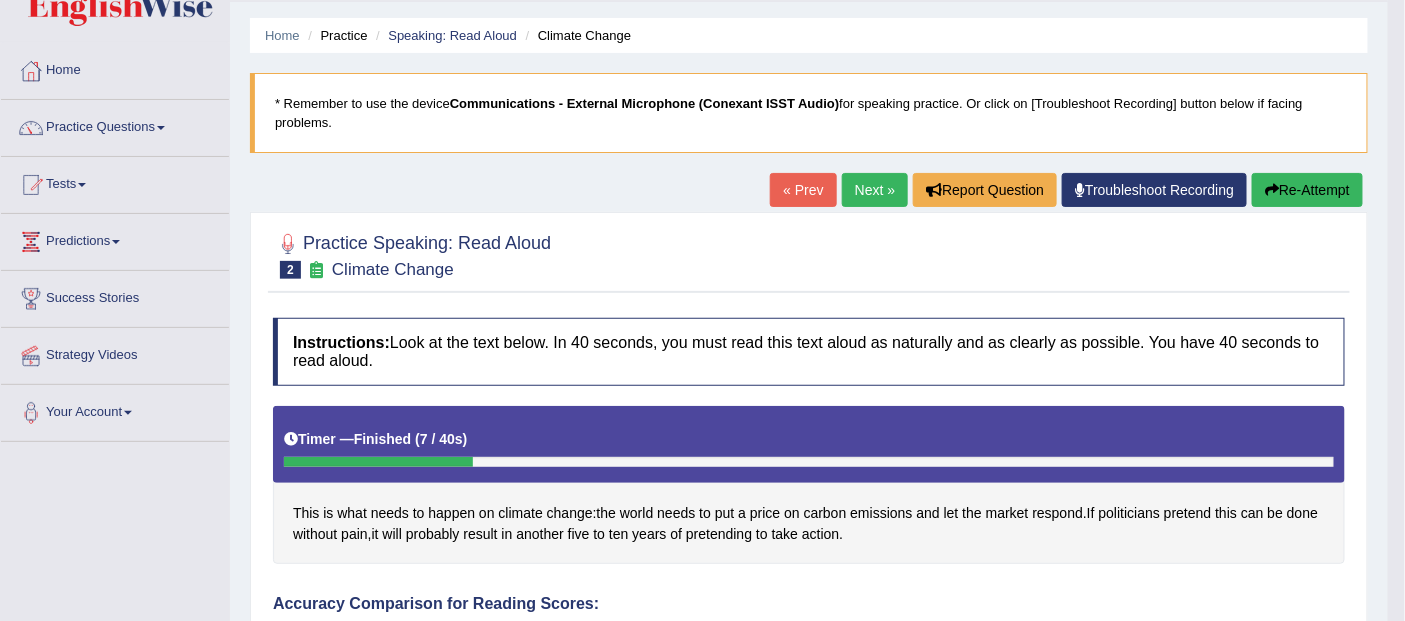 click on "Re-Attempt" at bounding box center (1307, 190) 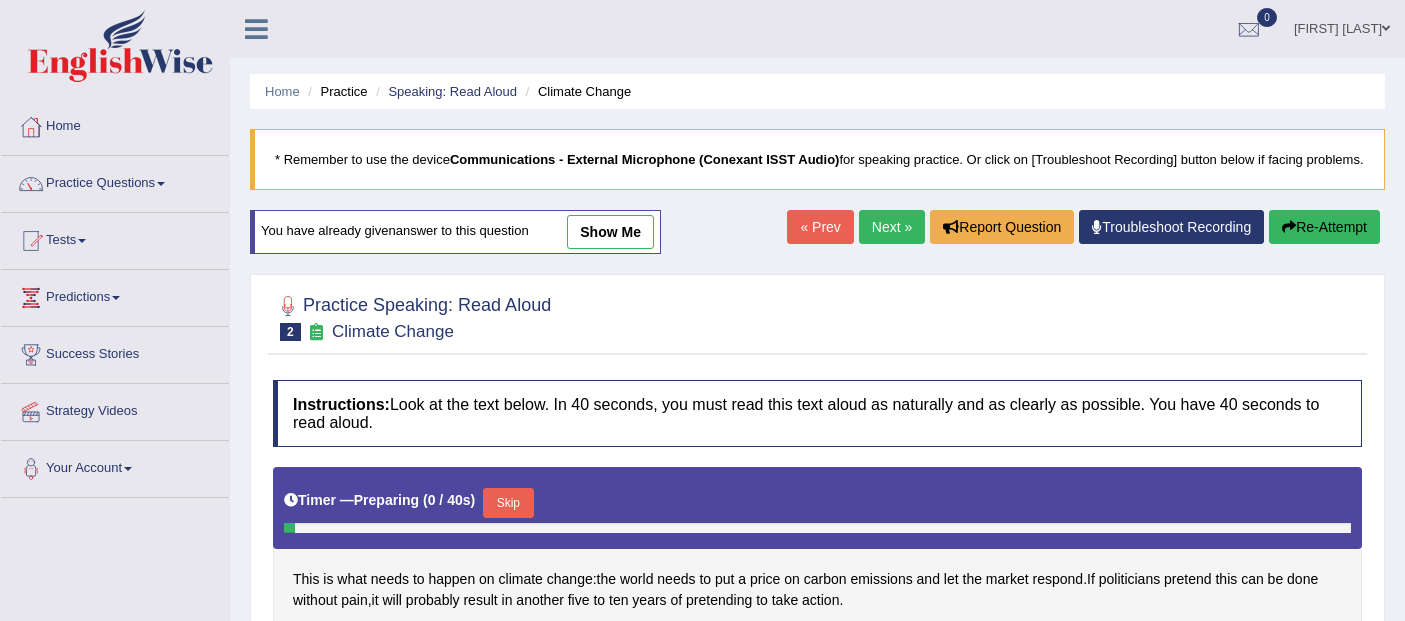 scroll, scrollTop: 56, scrollLeft: 0, axis: vertical 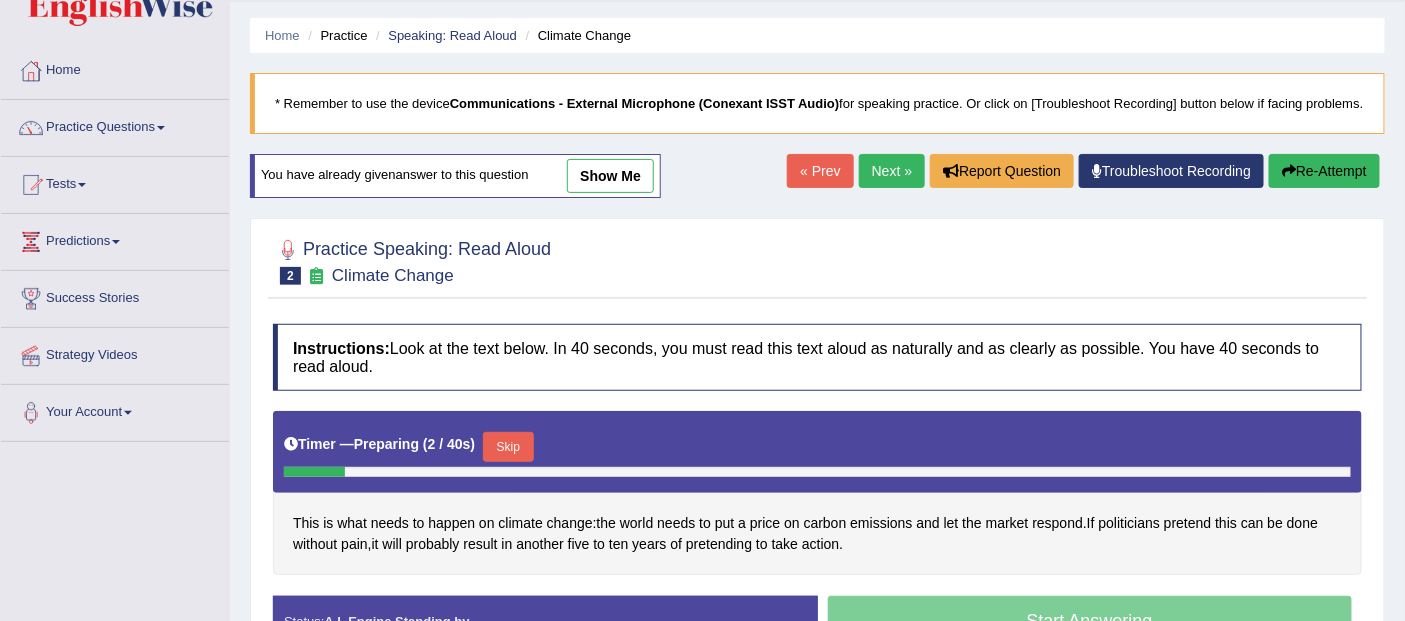 click on "Skip" at bounding box center (508, 447) 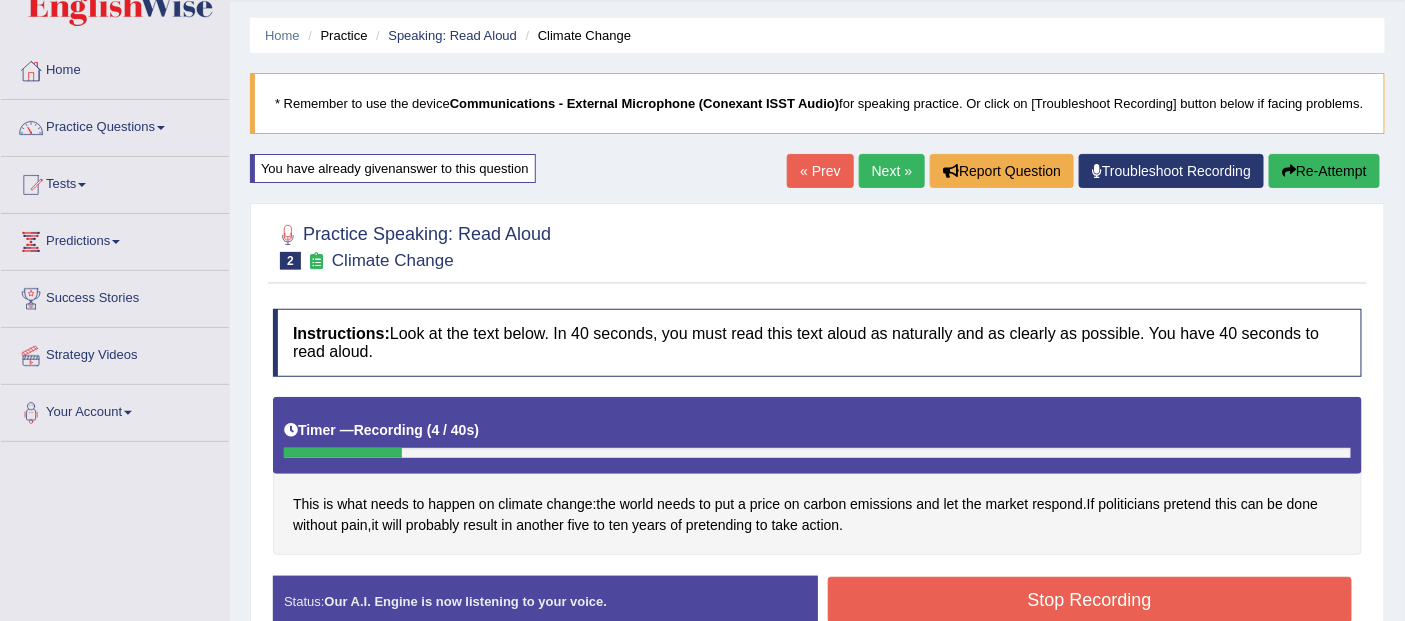 click on "Stop Recording" at bounding box center [1090, 600] 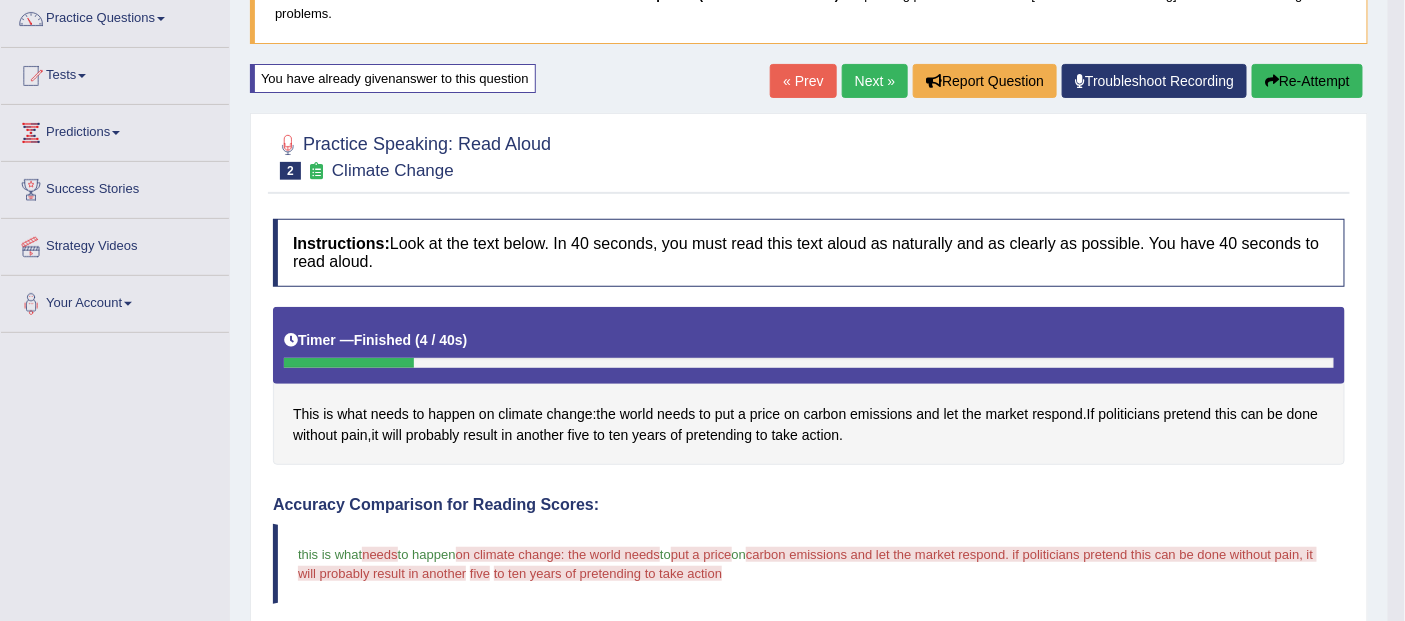 scroll, scrollTop: 123, scrollLeft: 0, axis: vertical 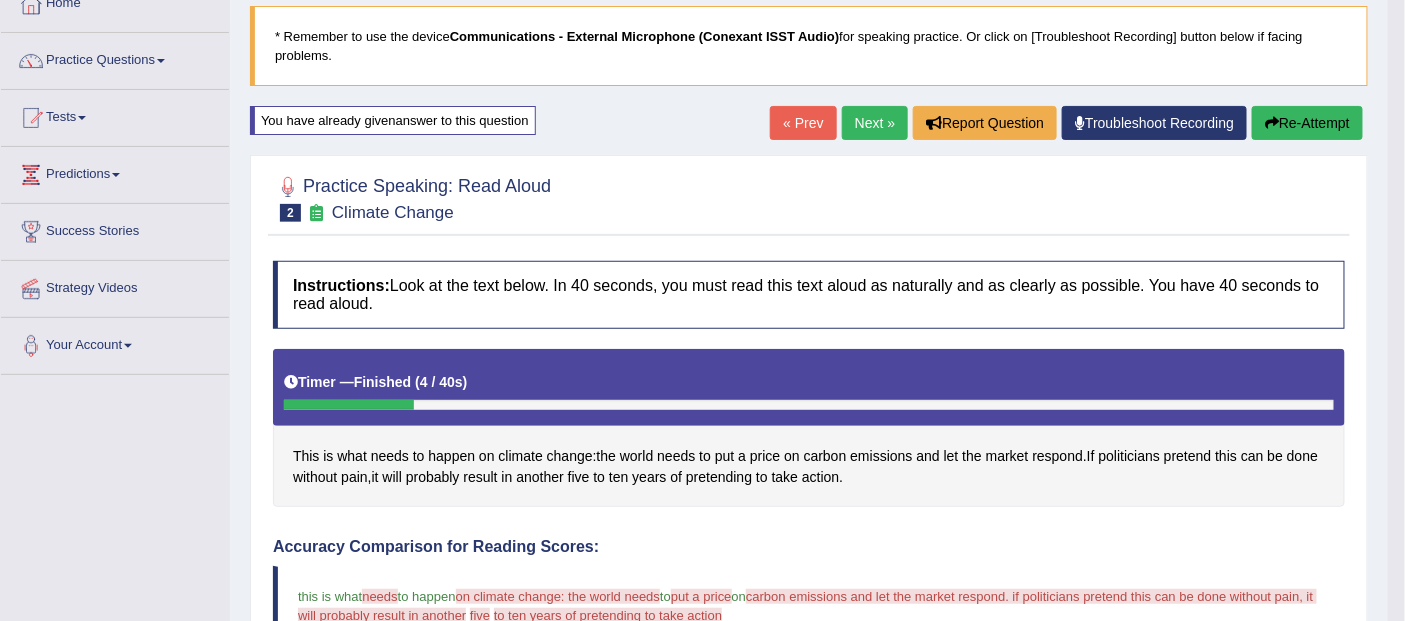 click on "Re-Attempt" at bounding box center (1307, 123) 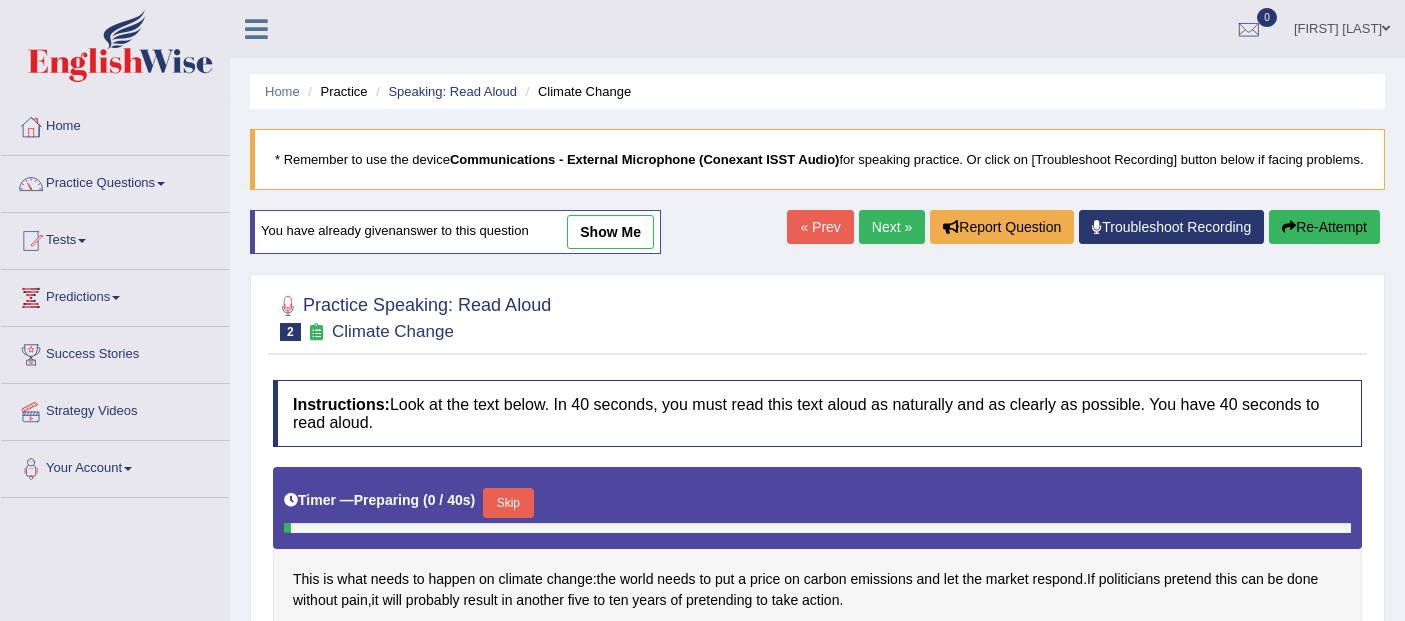 scroll, scrollTop: 127, scrollLeft: 0, axis: vertical 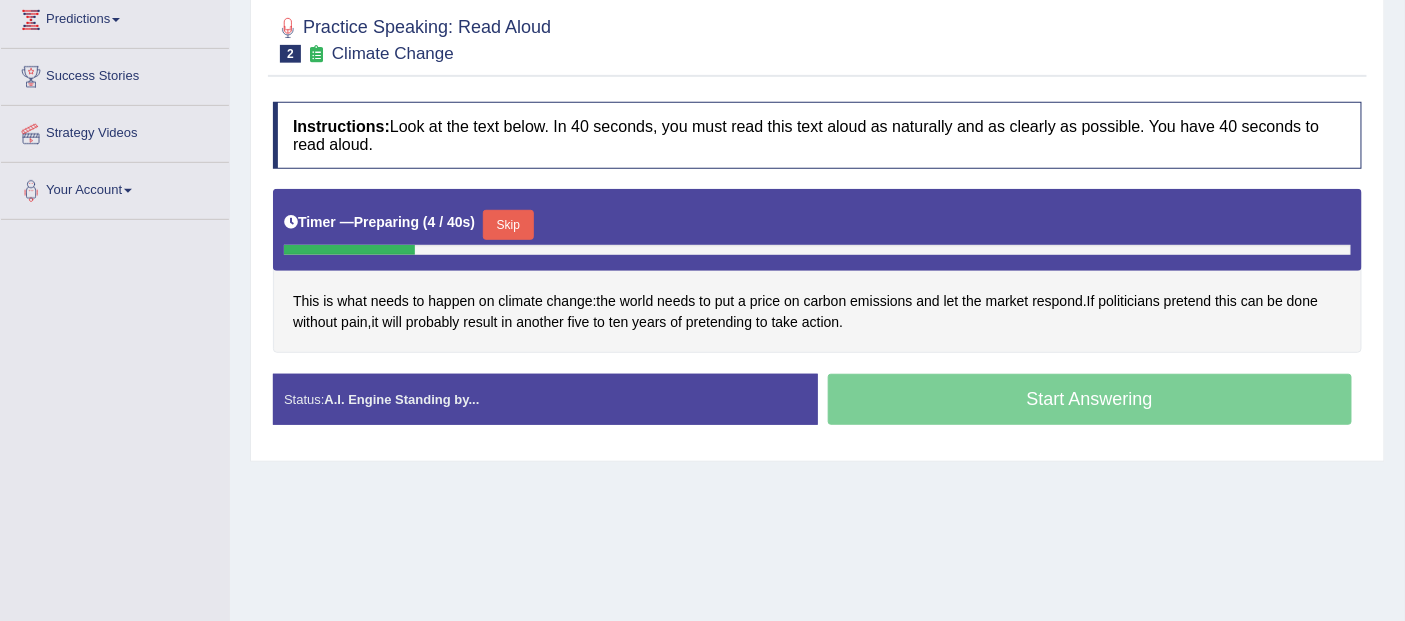 click on "Skip" at bounding box center [508, 225] 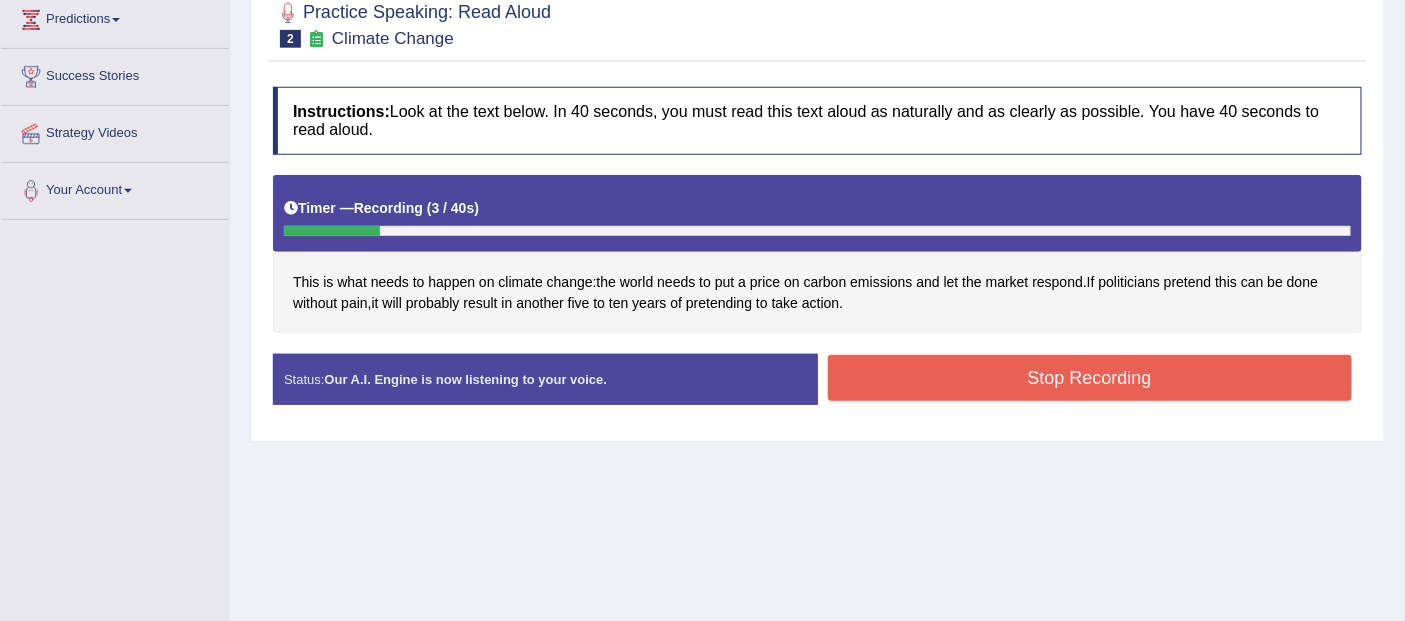 click on "Stop Recording" at bounding box center [1090, 378] 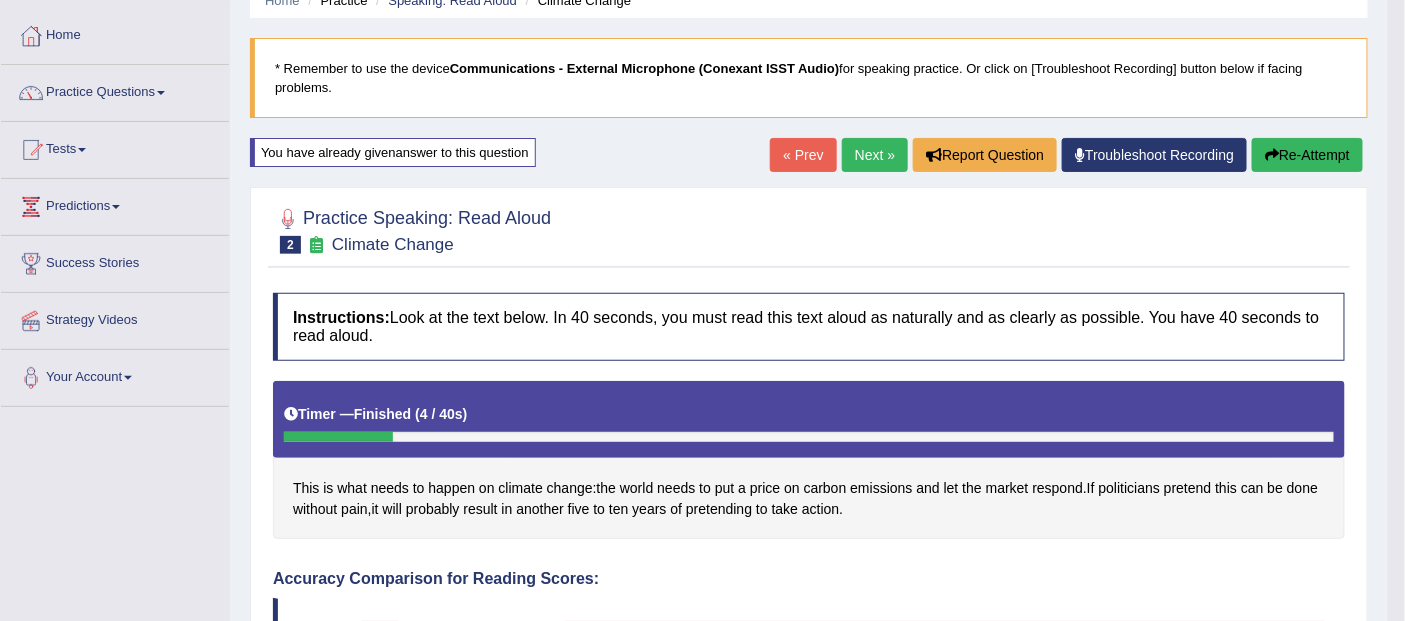 scroll, scrollTop: 88, scrollLeft: 0, axis: vertical 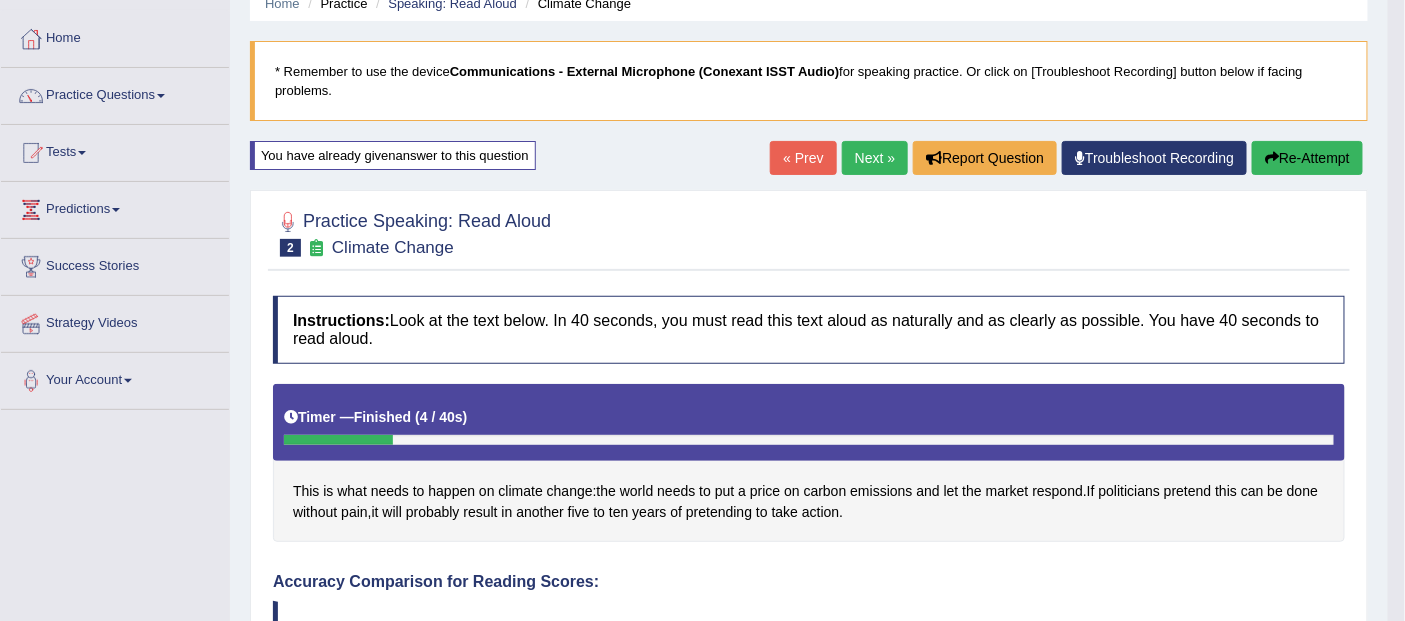 click on "Next »" at bounding box center [875, 158] 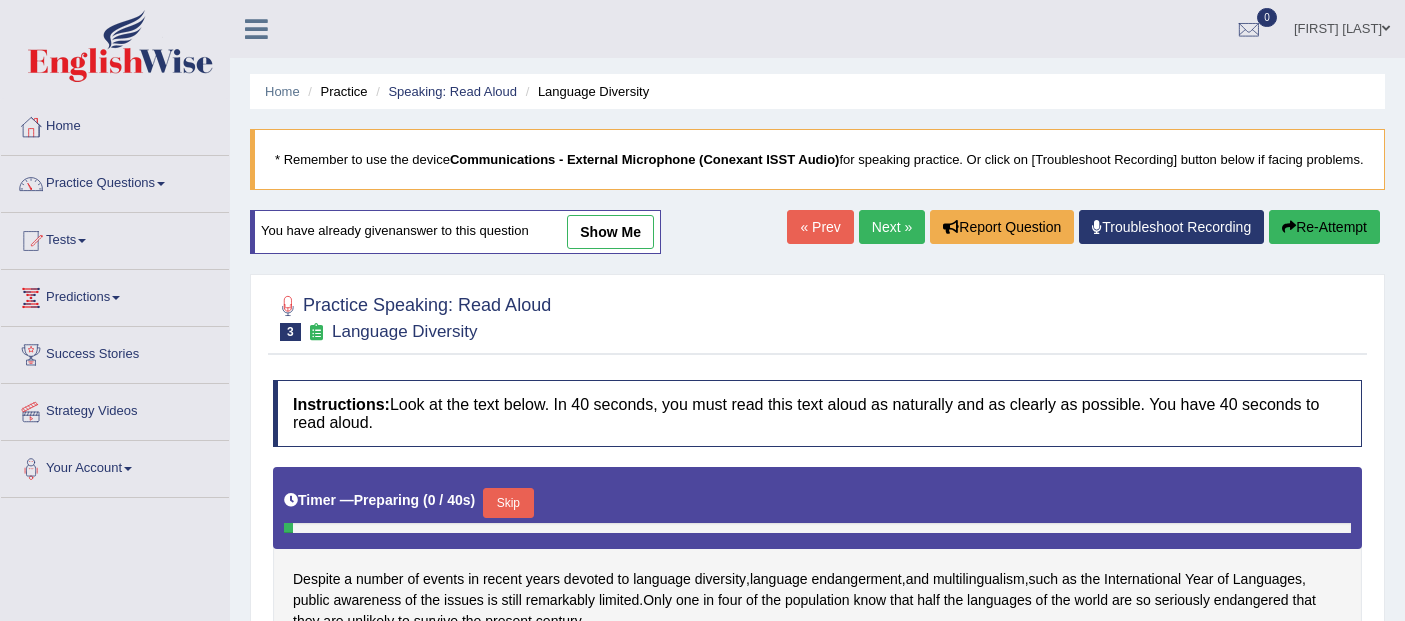 scroll, scrollTop: 0, scrollLeft: 0, axis: both 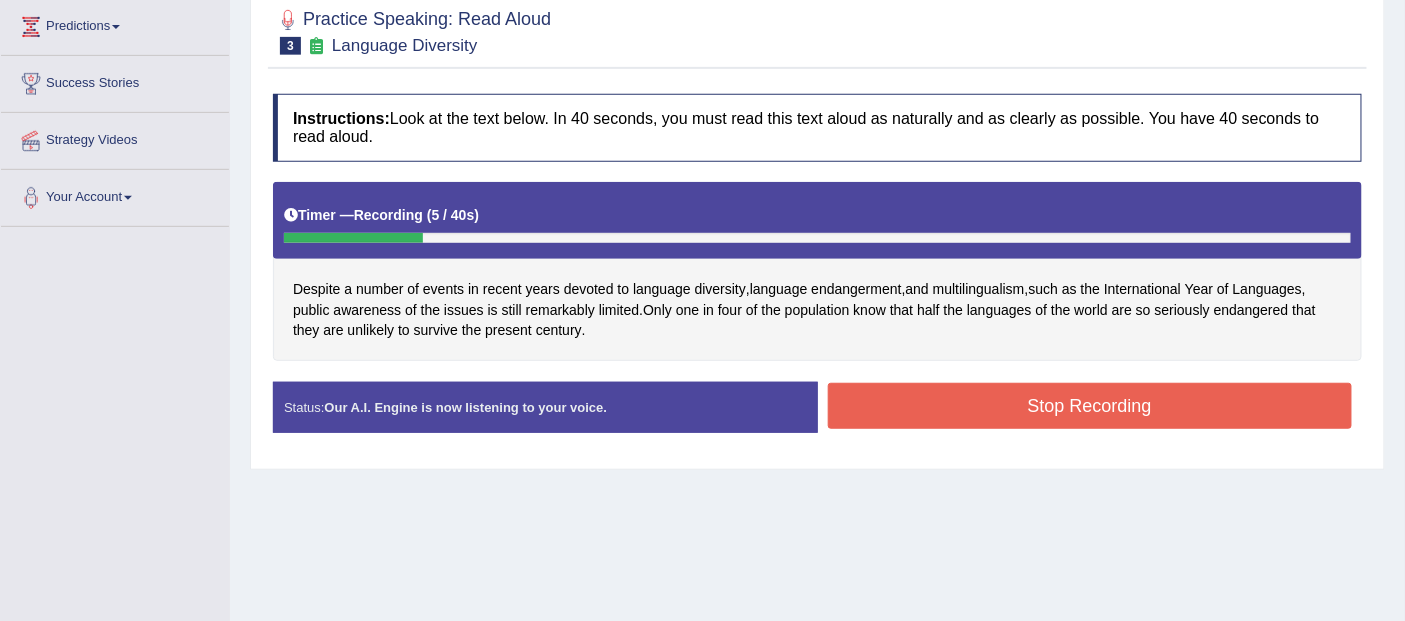 click on "Stop Recording" at bounding box center [1090, 406] 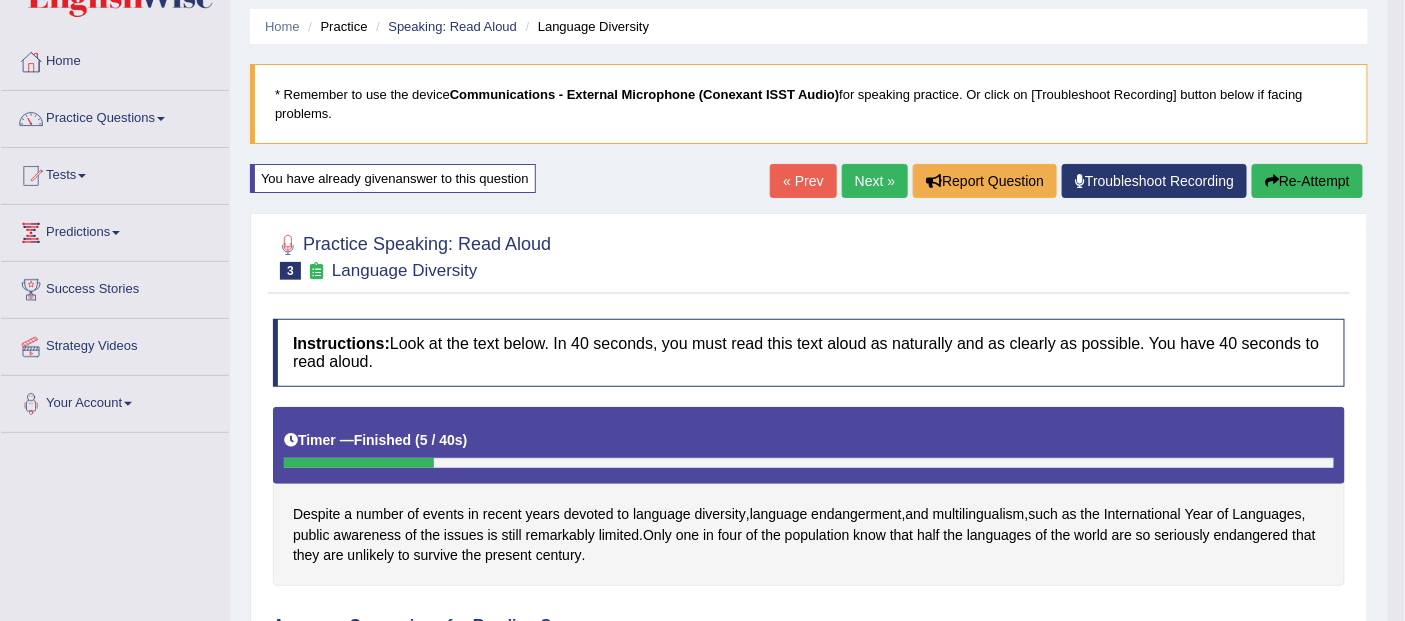 scroll, scrollTop: 0, scrollLeft: 0, axis: both 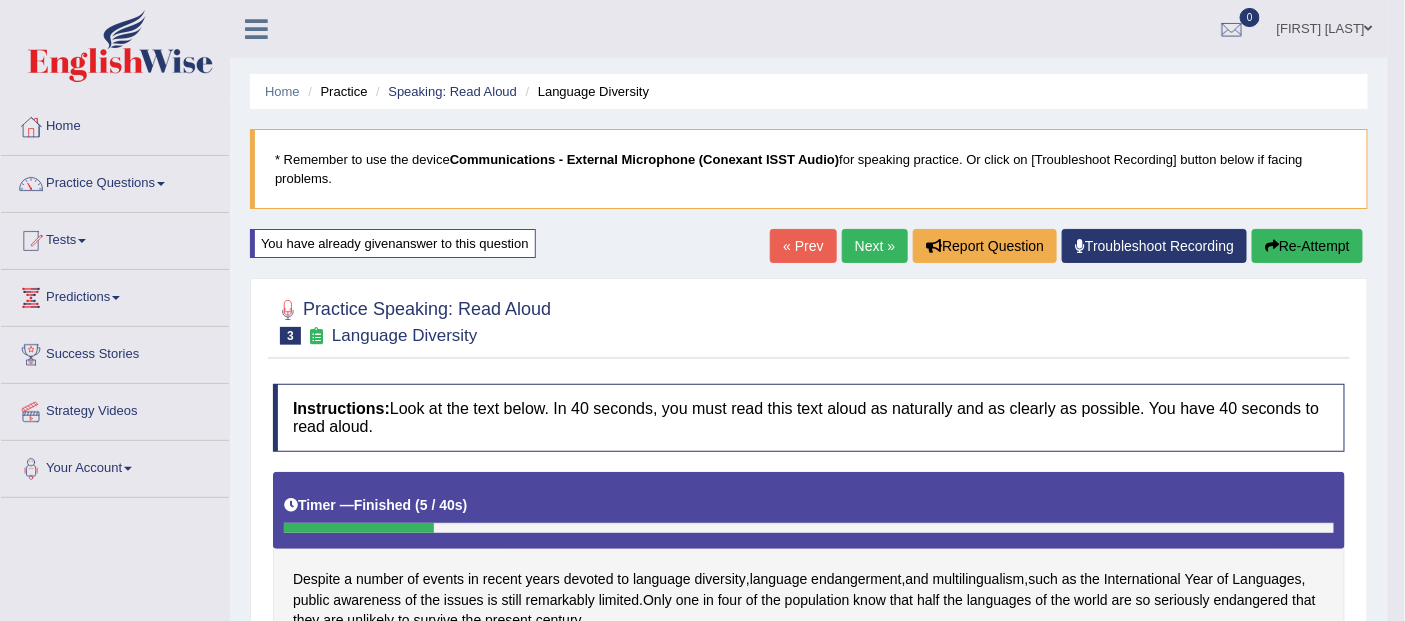 click on "Re-Attempt" at bounding box center (1307, 246) 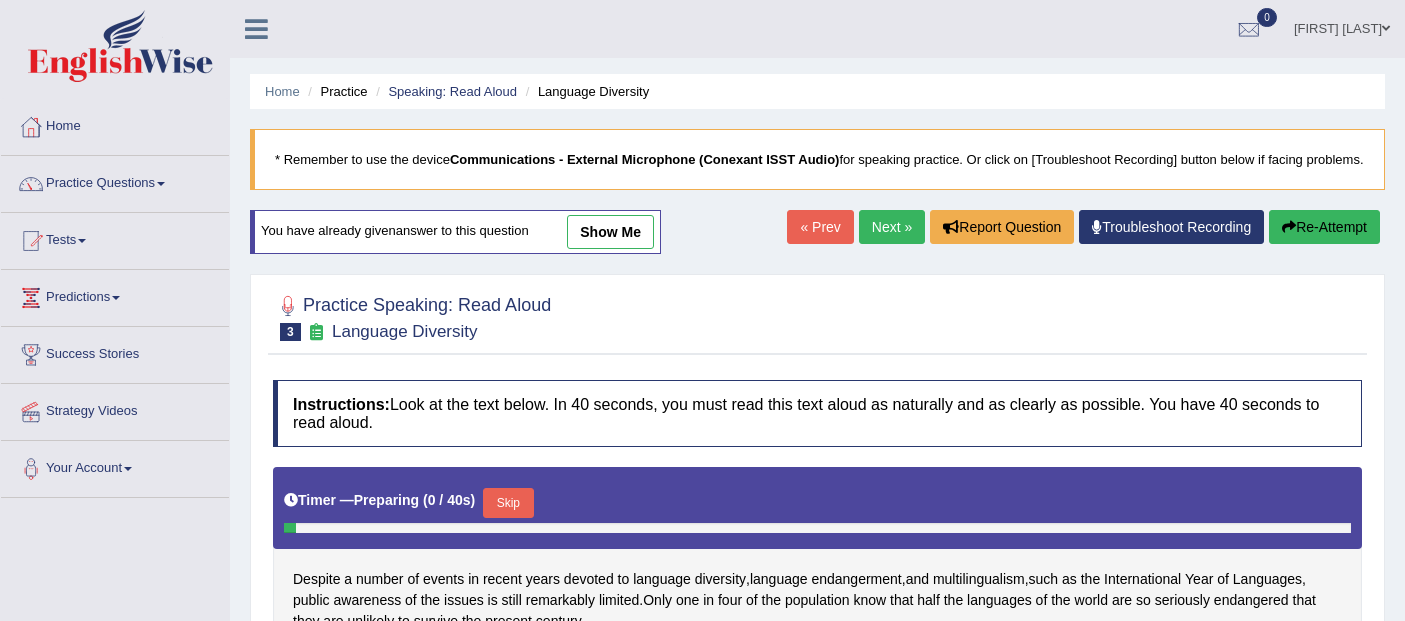 scroll, scrollTop: 0, scrollLeft: 0, axis: both 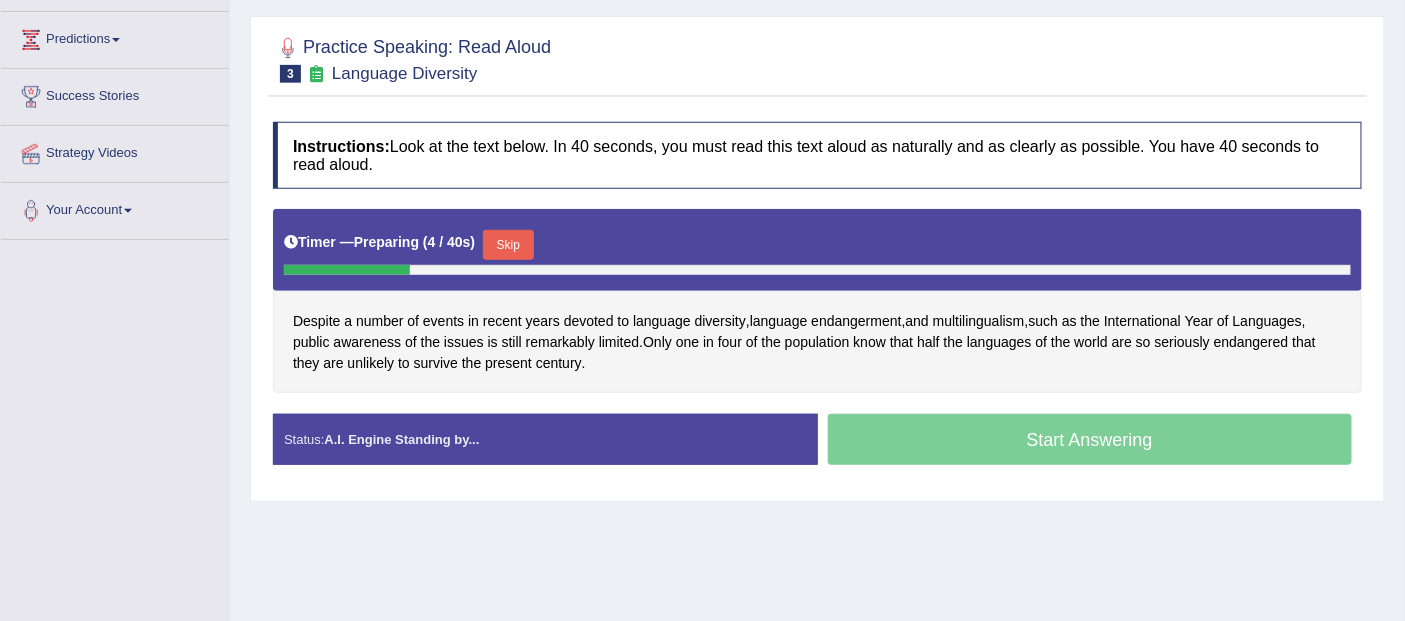 click on "Skip" at bounding box center [508, 245] 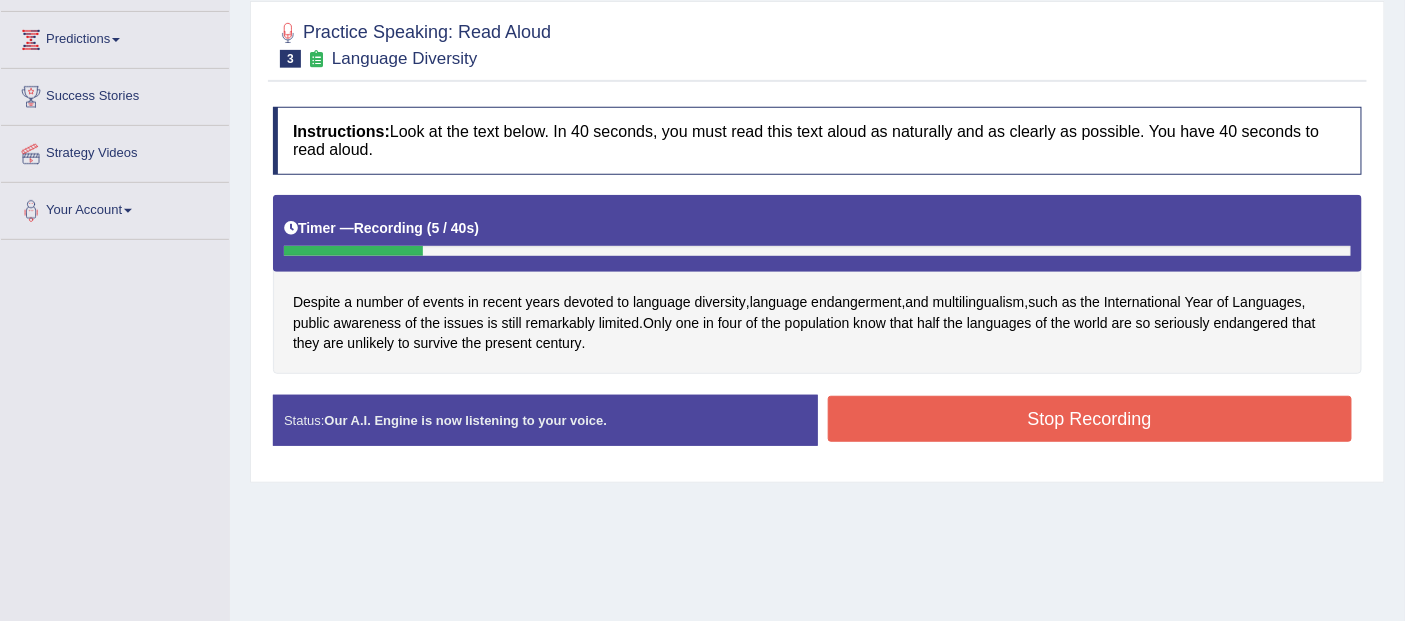 click on "Stop Recording" at bounding box center (1090, 419) 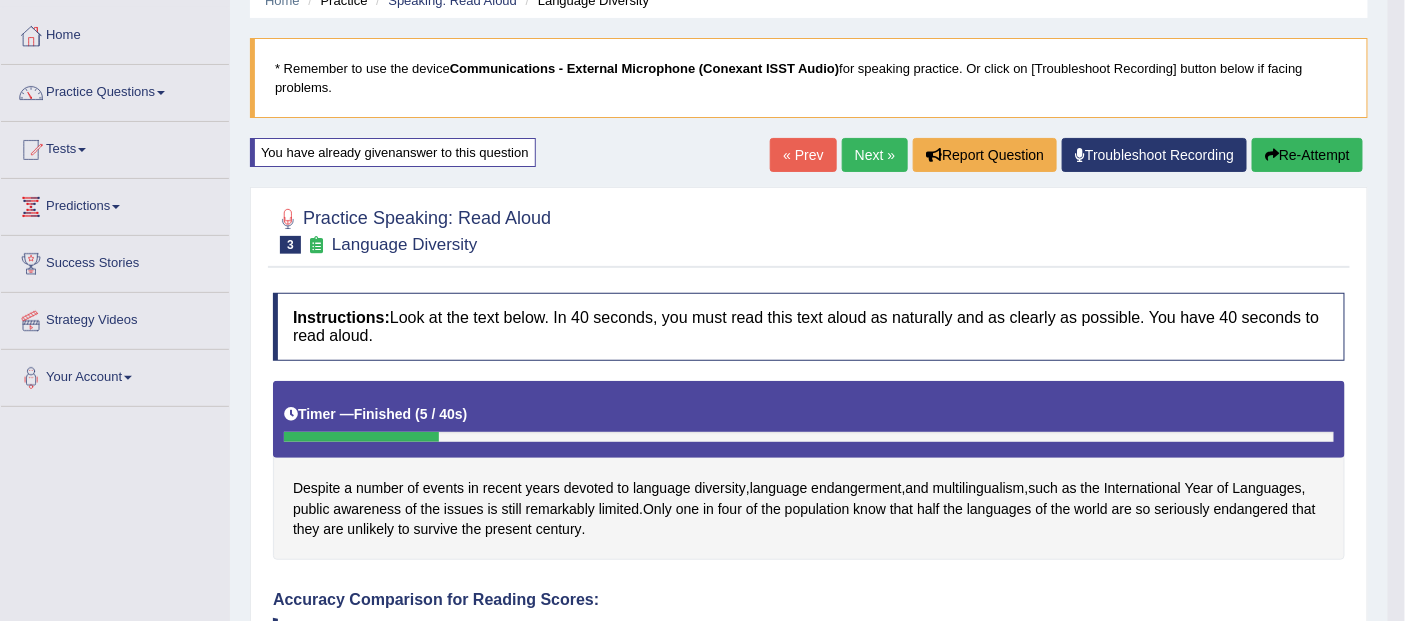 scroll, scrollTop: 91, scrollLeft: 0, axis: vertical 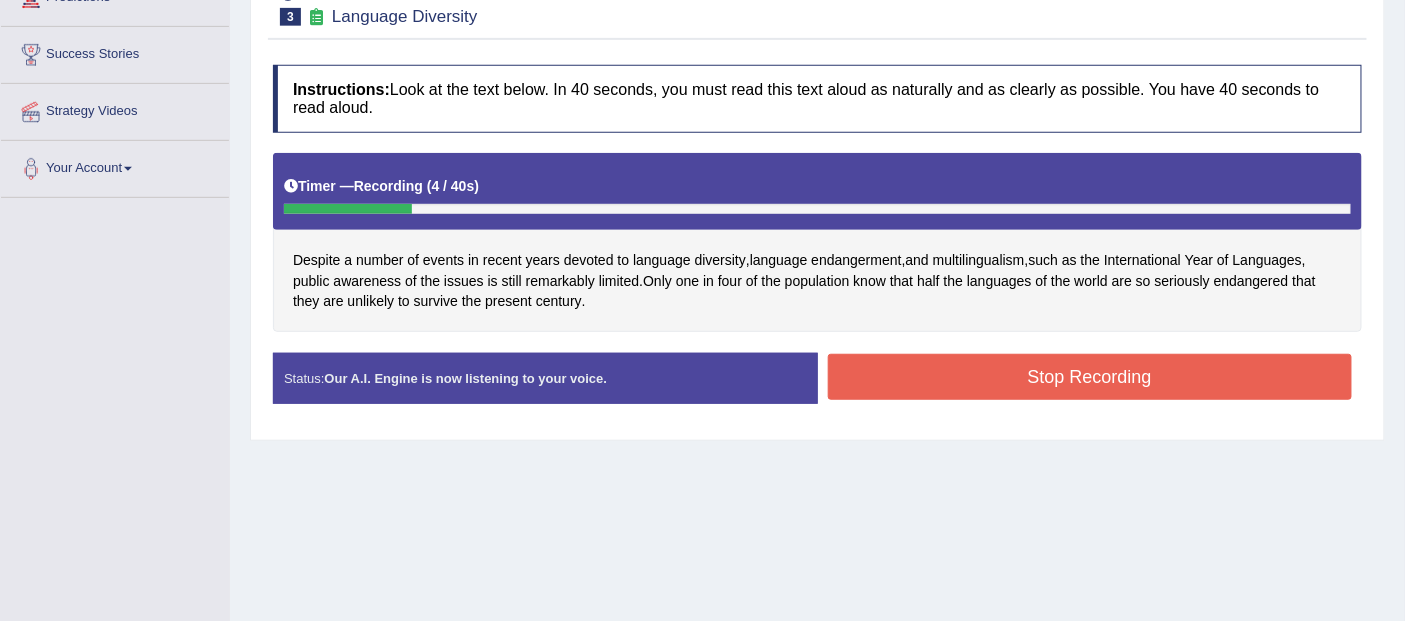 click on "Stop Recording" at bounding box center (1090, 377) 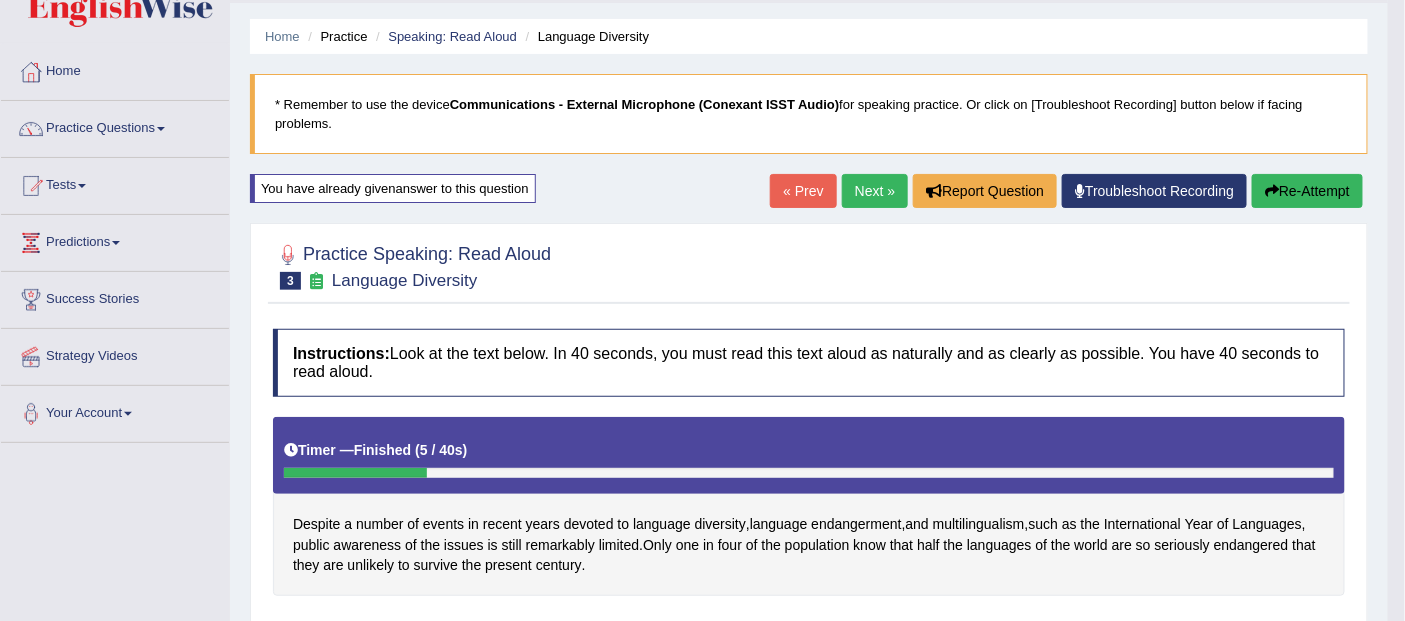 scroll, scrollTop: 0, scrollLeft: 0, axis: both 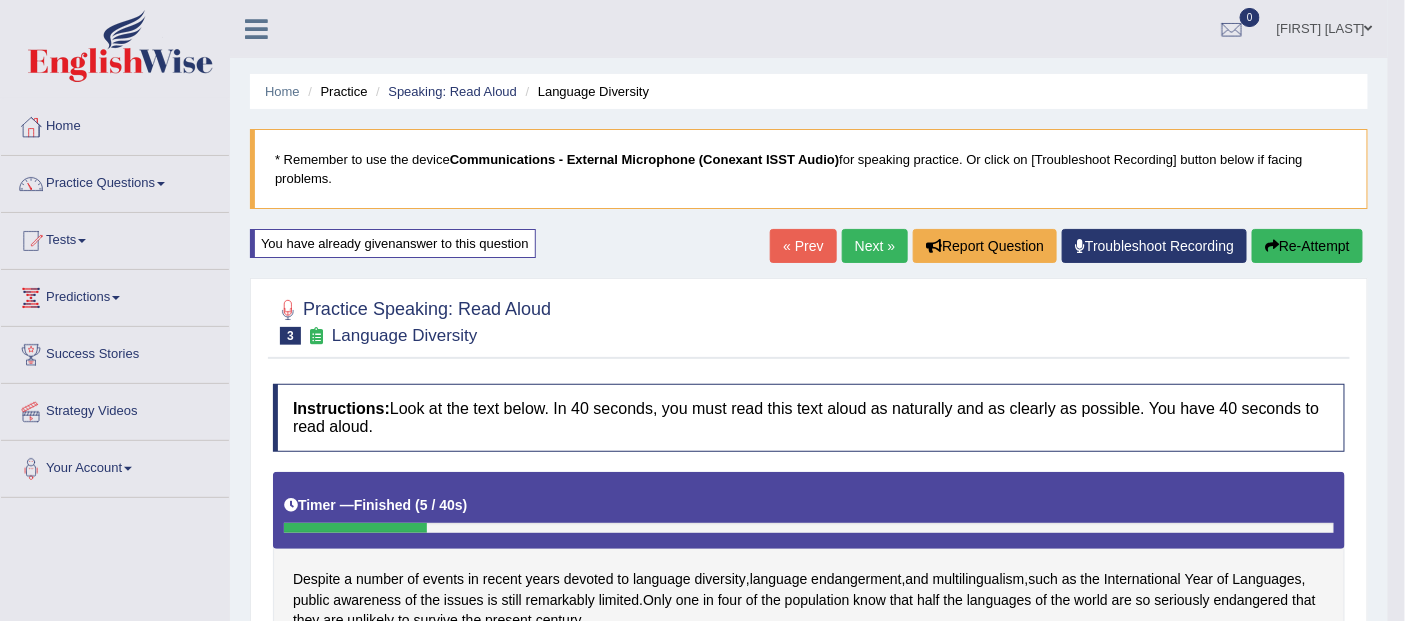 click on "Re-Attempt" at bounding box center [1307, 246] 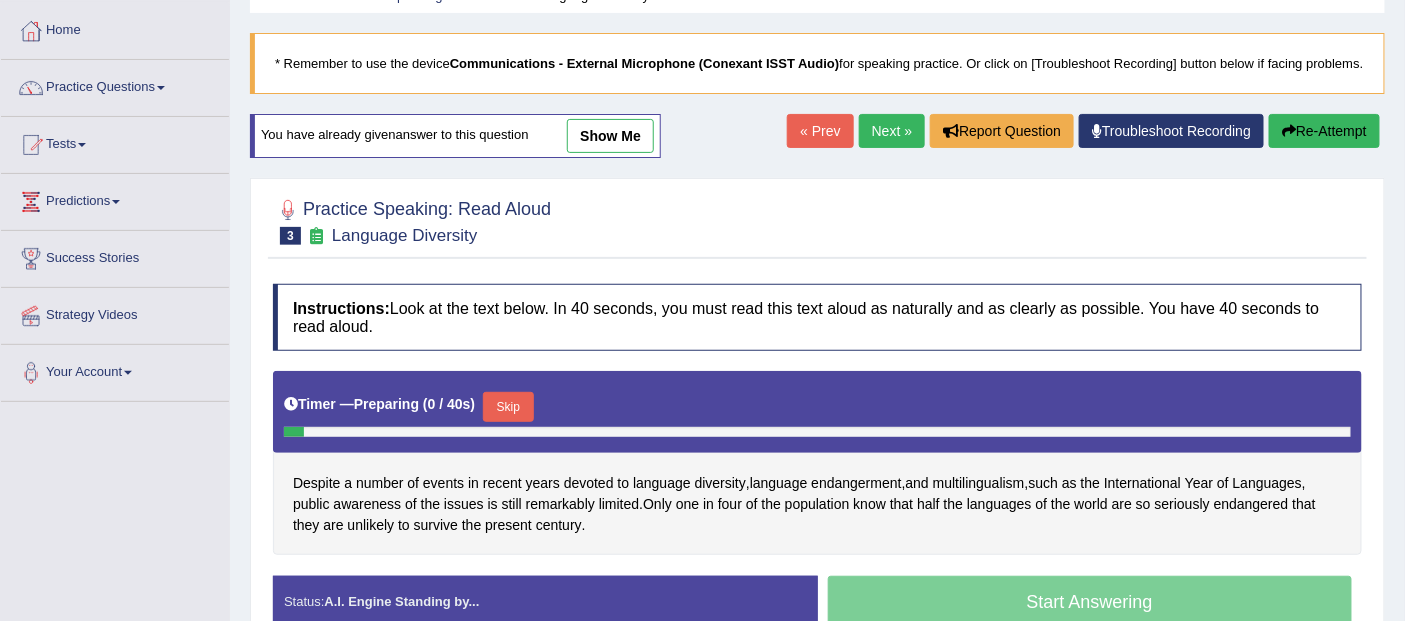 scroll, scrollTop: 292, scrollLeft: 0, axis: vertical 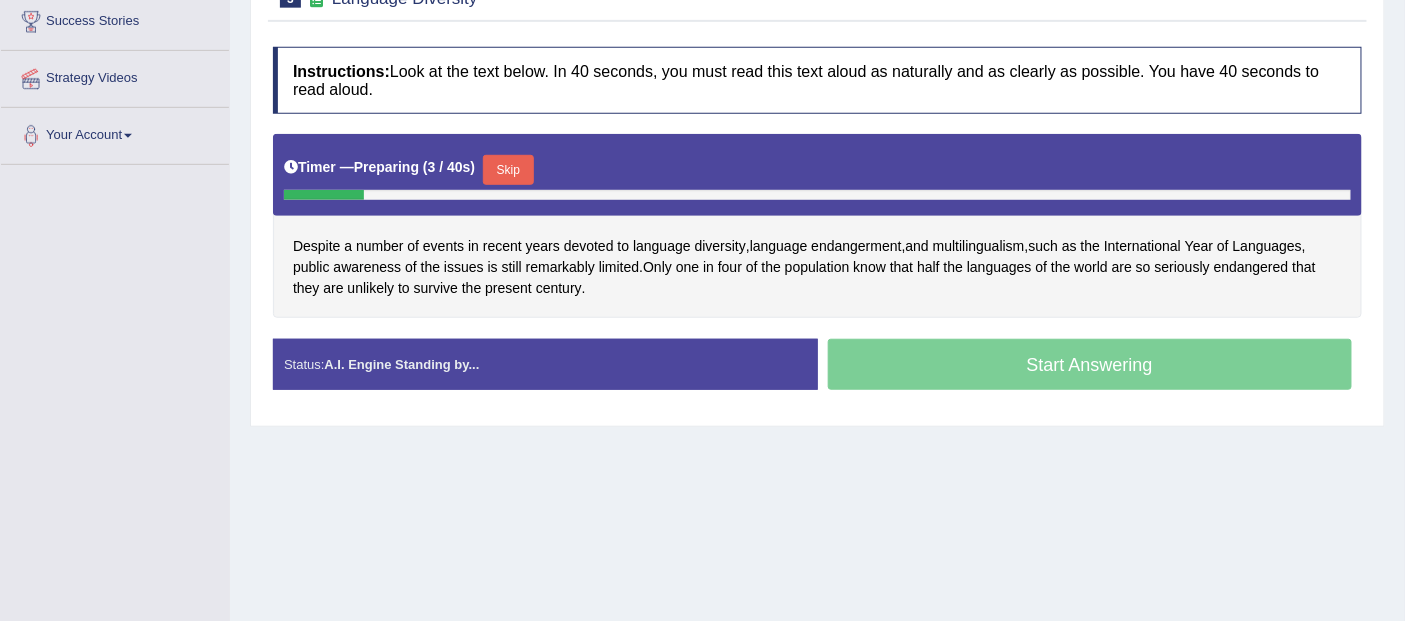 click on "Skip" at bounding box center [508, 170] 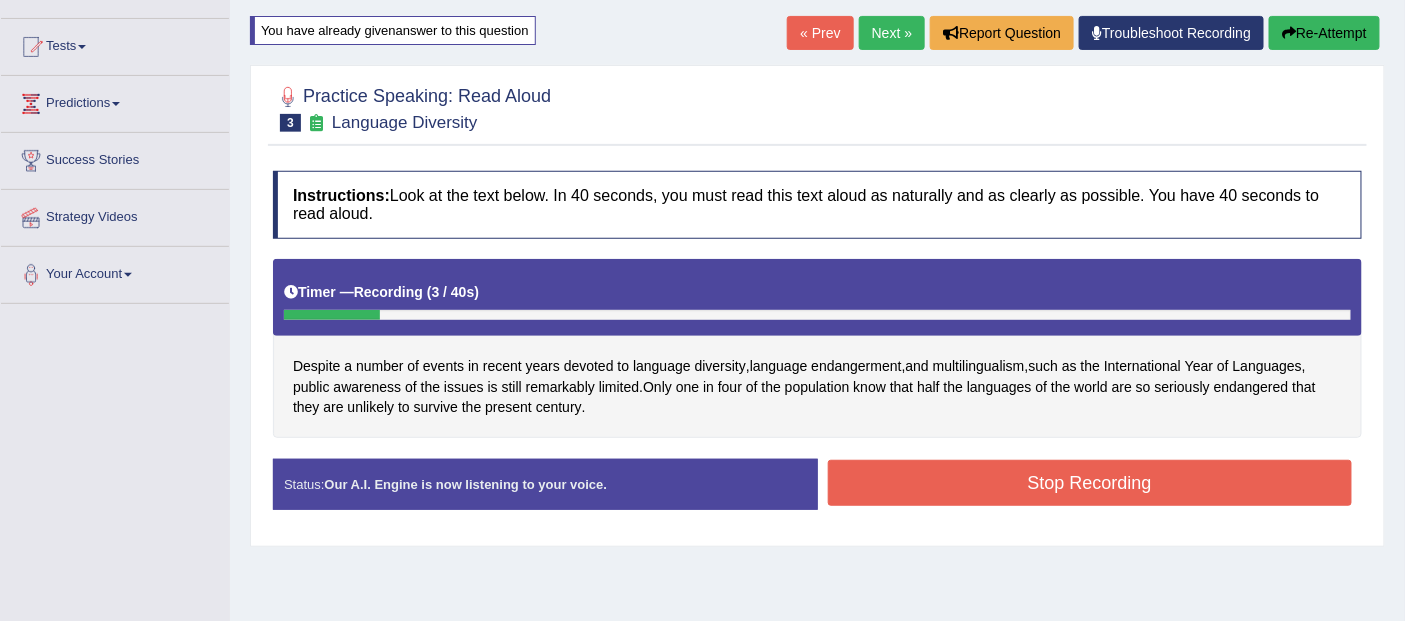 scroll, scrollTop: 138, scrollLeft: 0, axis: vertical 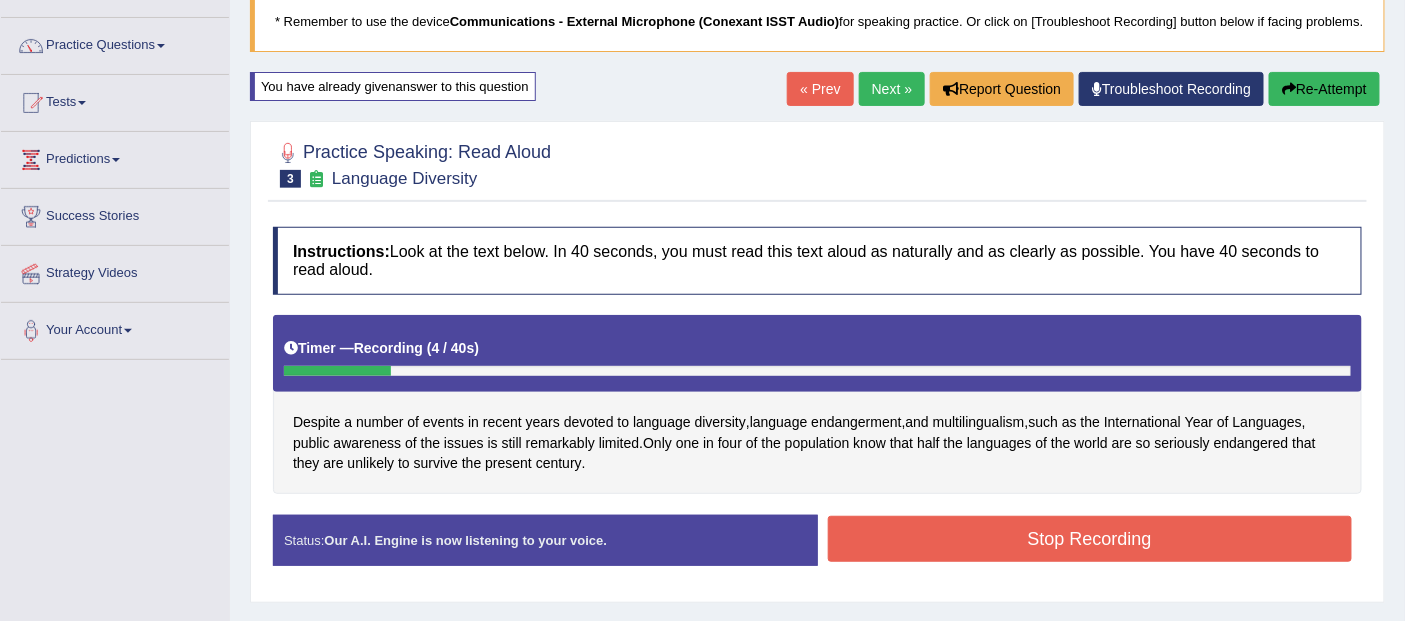 click on "Re-Attempt" at bounding box center (1324, 89) 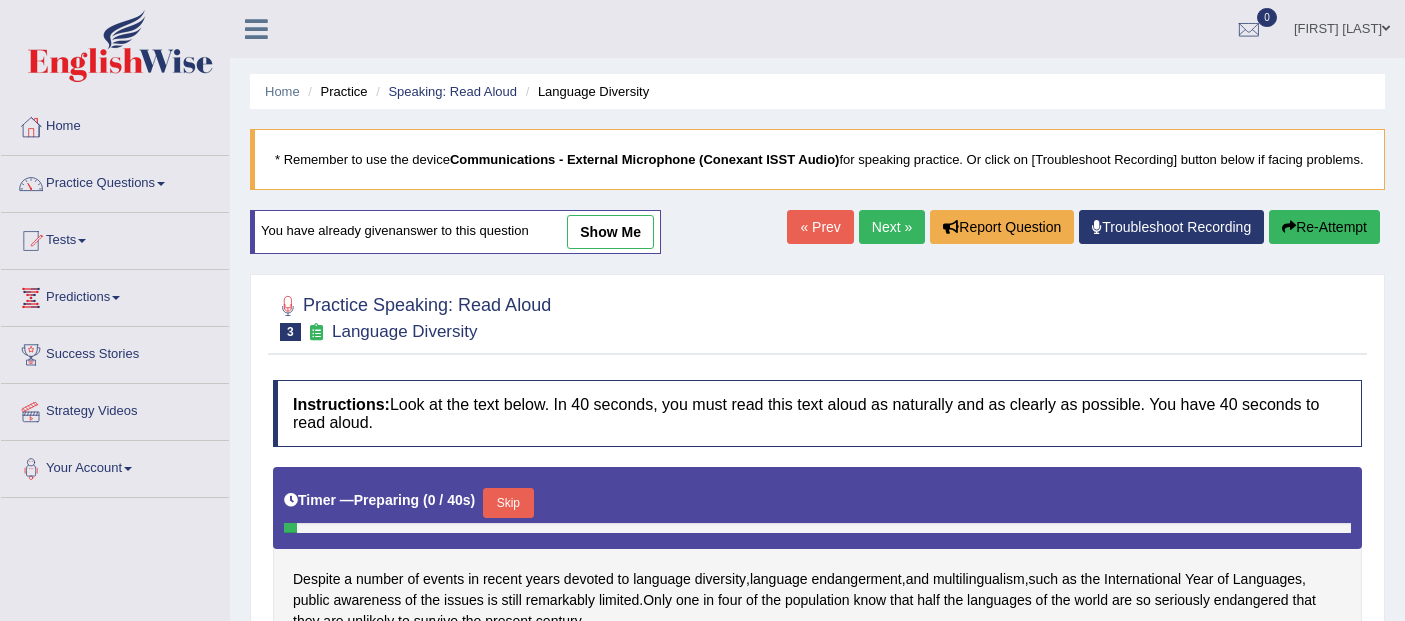 scroll, scrollTop: 315, scrollLeft: 0, axis: vertical 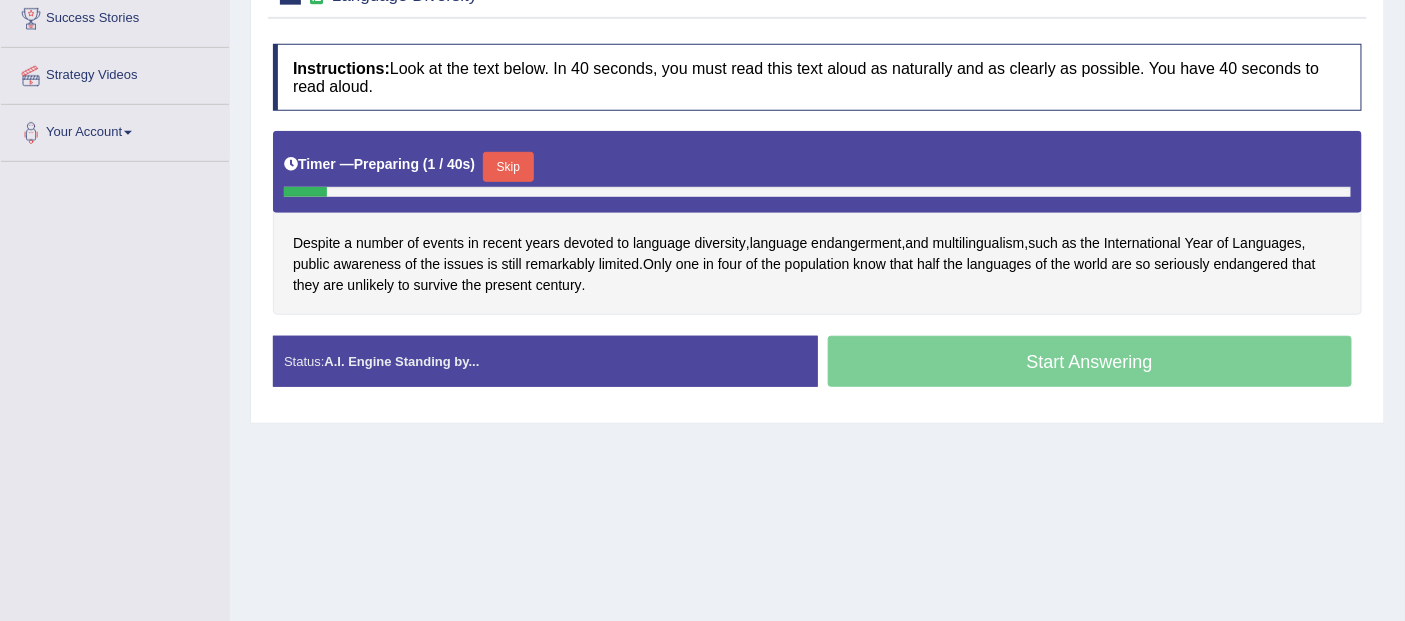 click on "Skip" at bounding box center [508, 167] 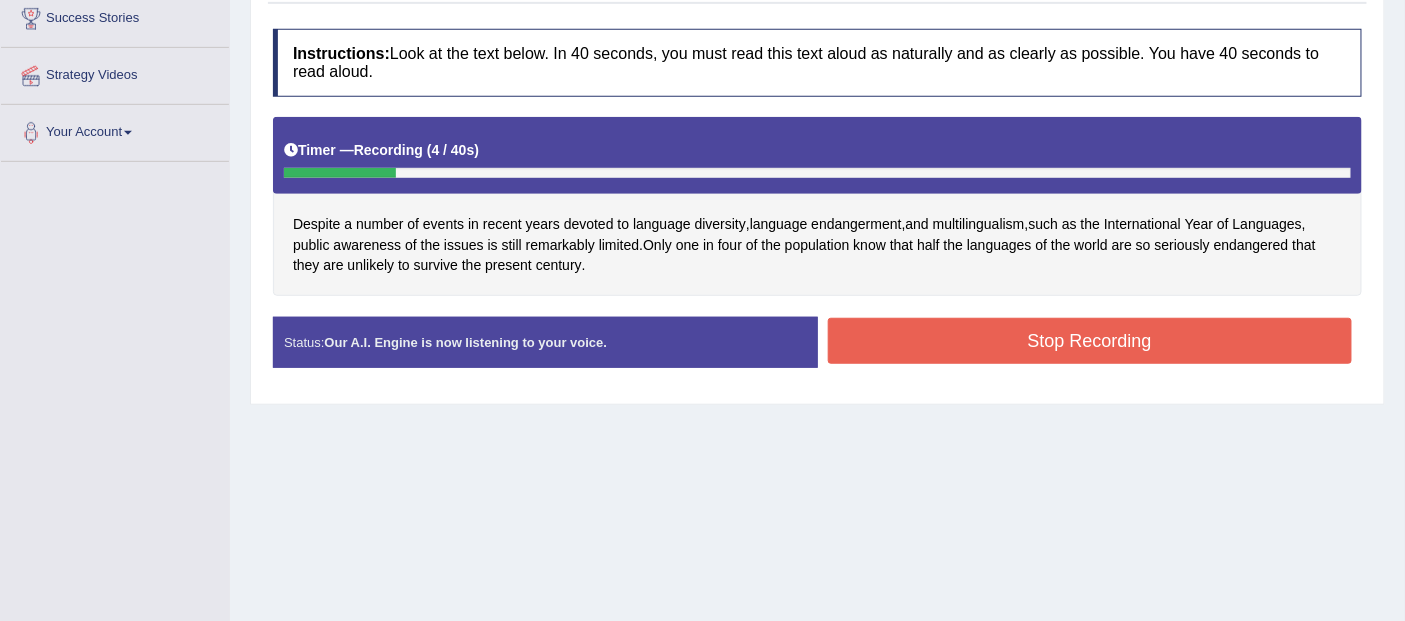 click on "Stop Recording" at bounding box center [1090, 341] 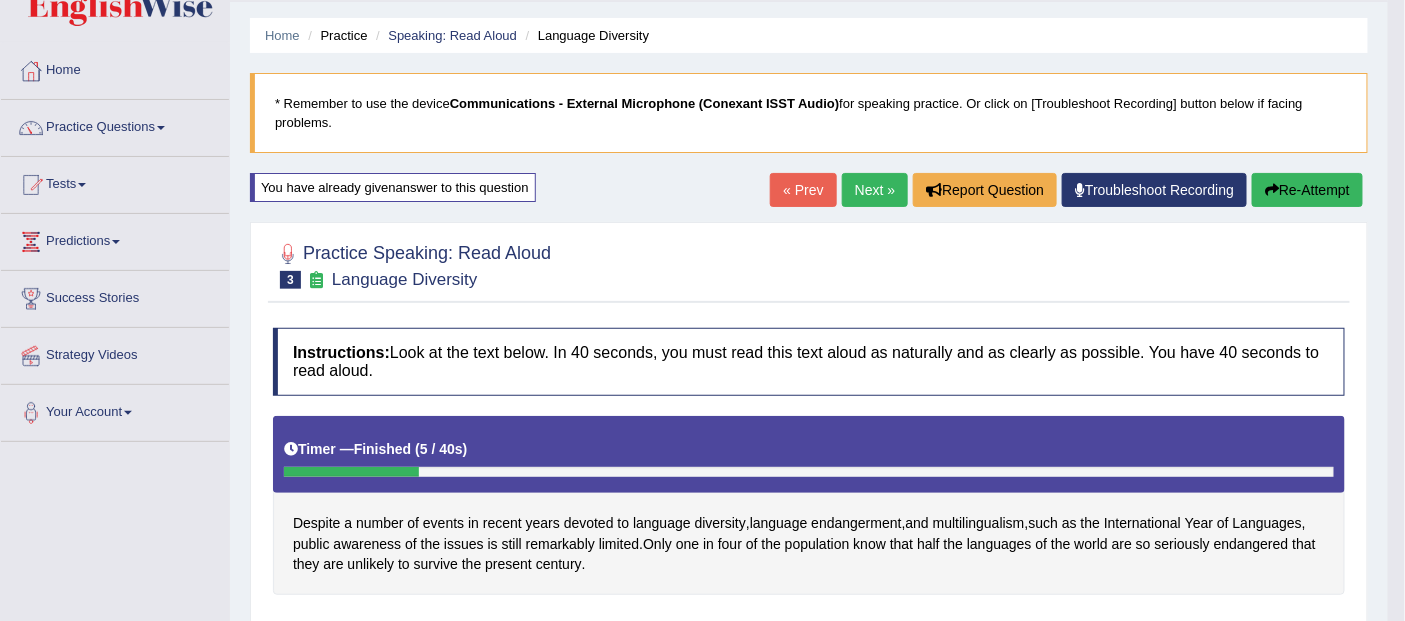 scroll, scrollTop: 0, scrollLeft: 0, axis: both 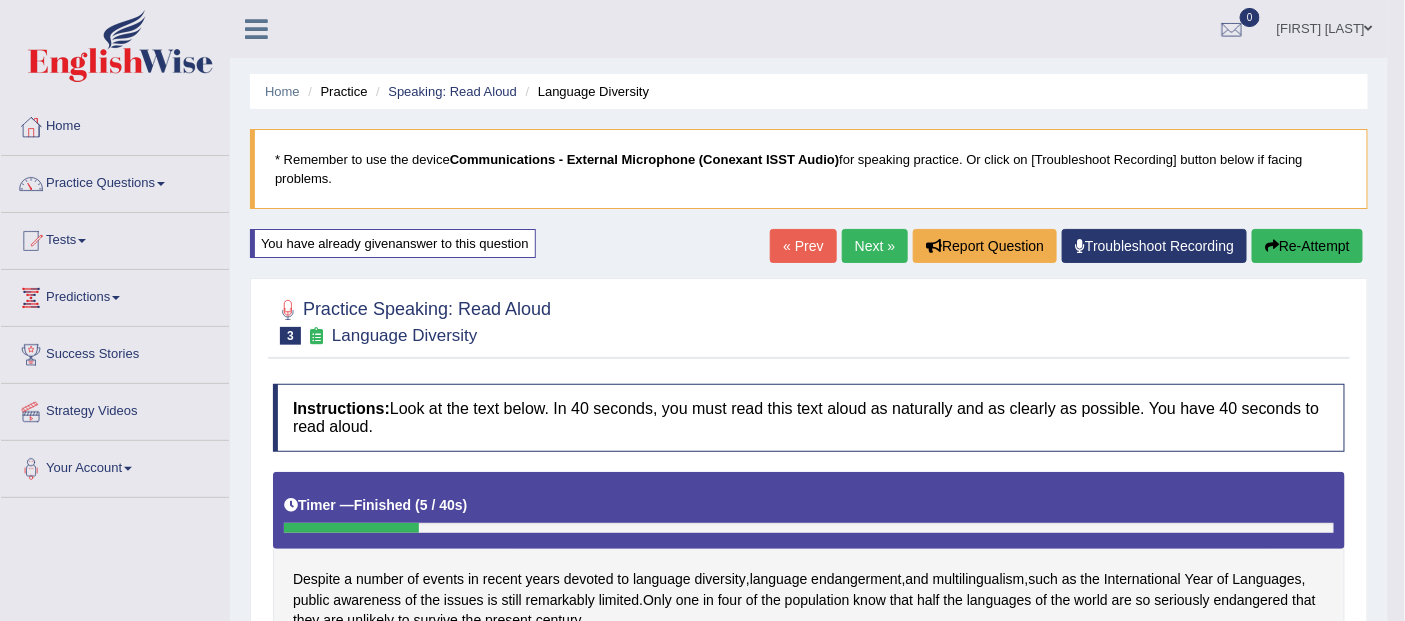 click on "Practice Questions" at bounding box center [115, 181] 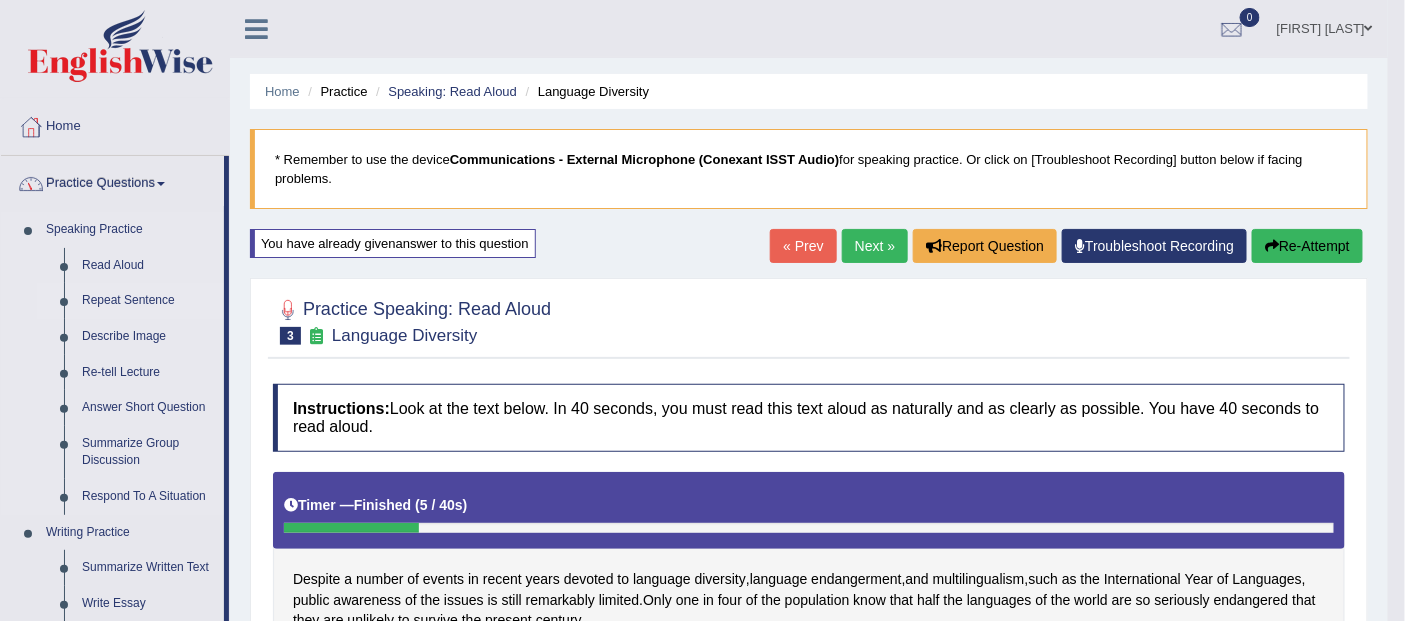 click on "Repeat Sentence" at bounding box center [148, 301] 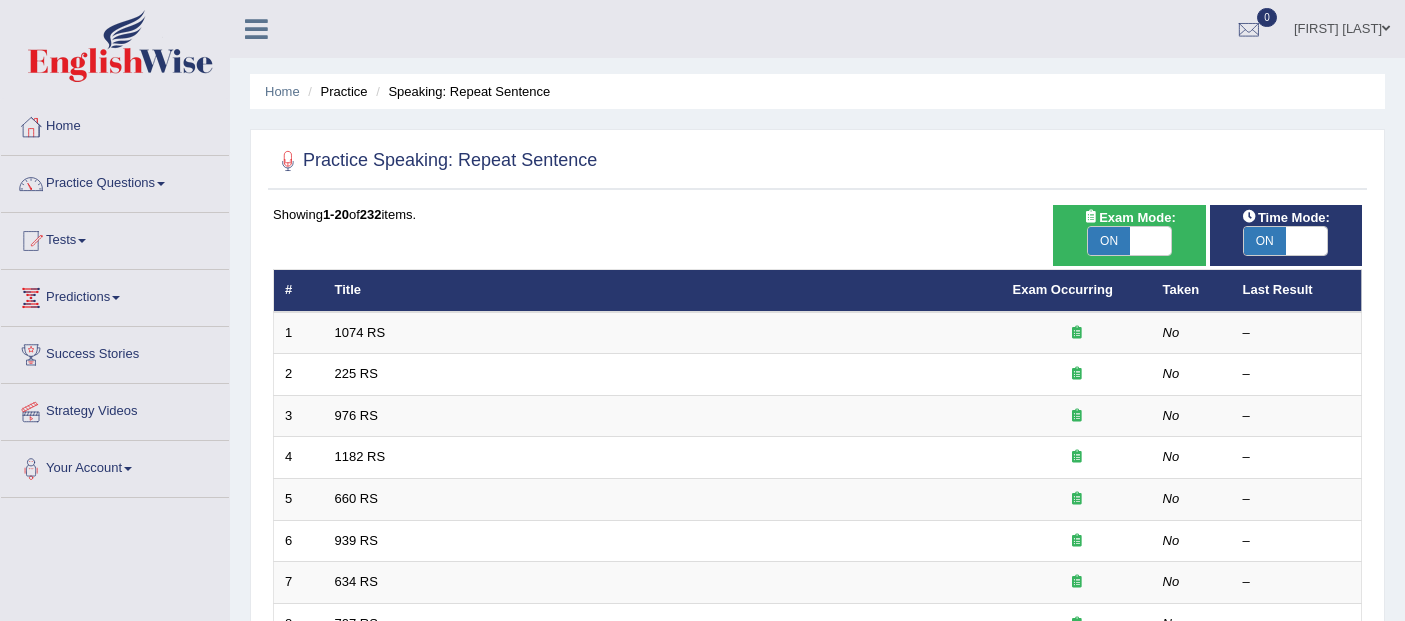 scroll, scrollTop: 0, scrollLeft: 0, axis: both 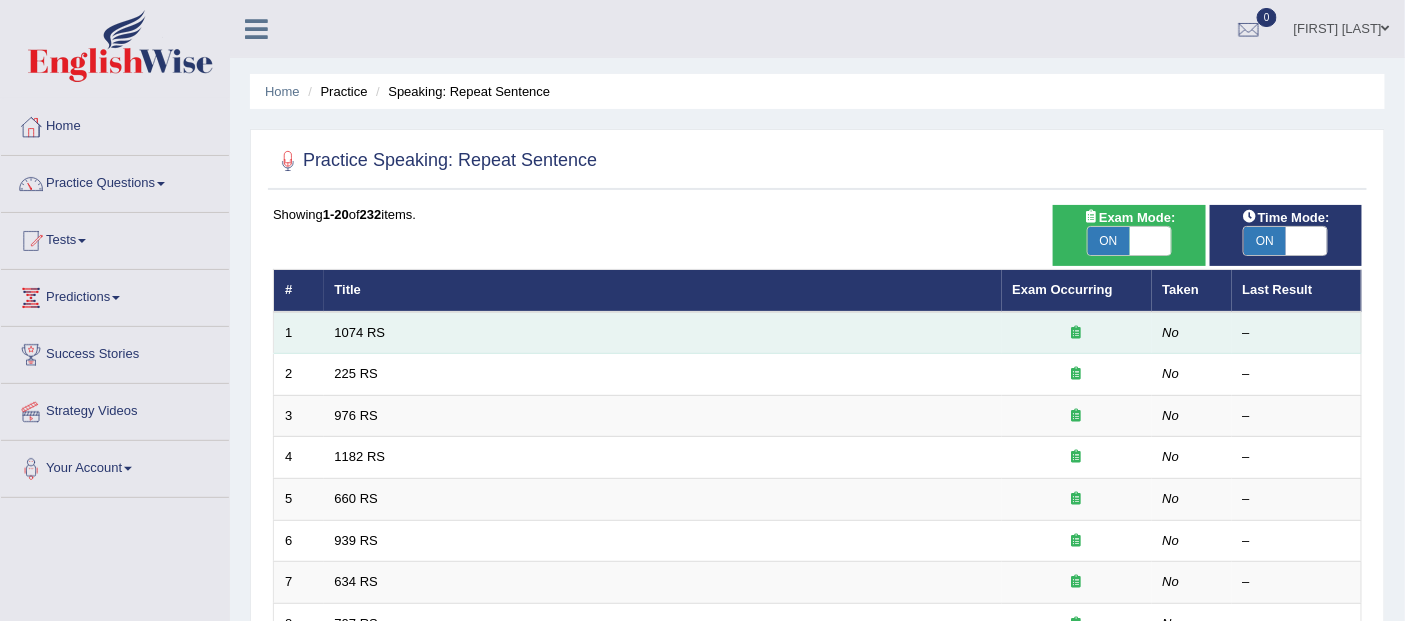 click on "No" at bounding box center (1171, 332) 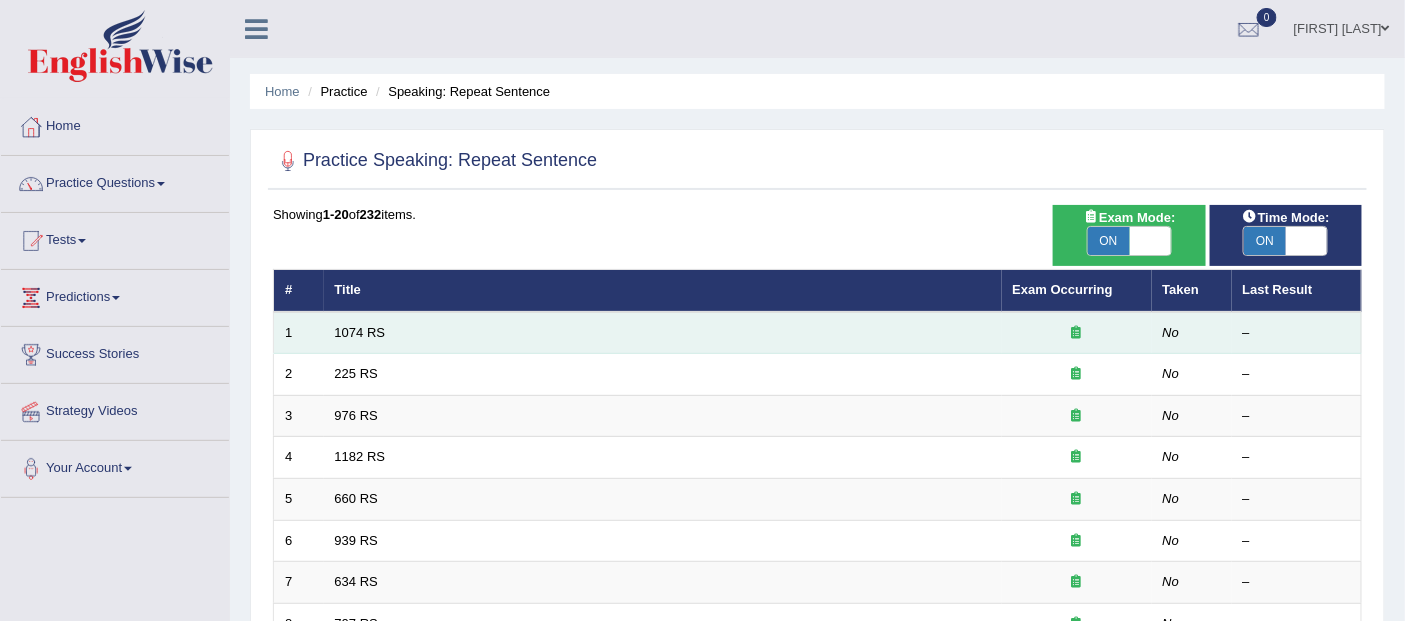 click on "1074 RS" at bounding box center [663, 333] 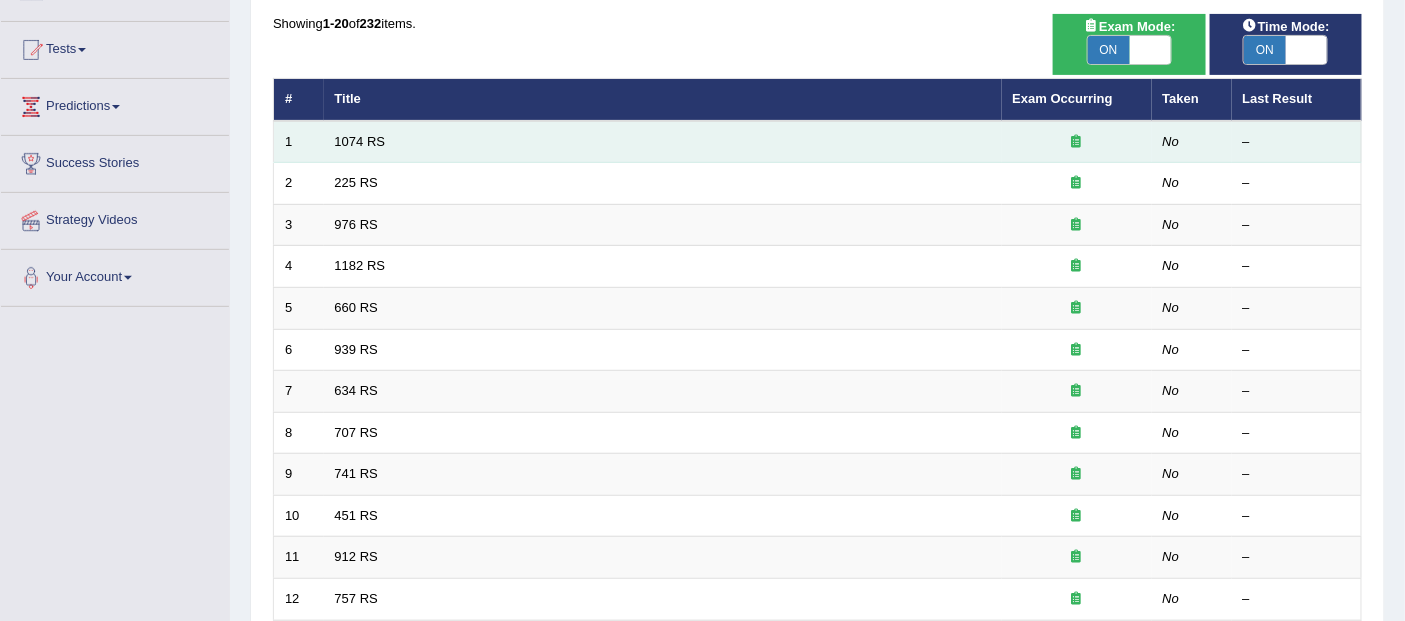 scroll, scrollTop: 0, scrollLeft: 0, axis: both 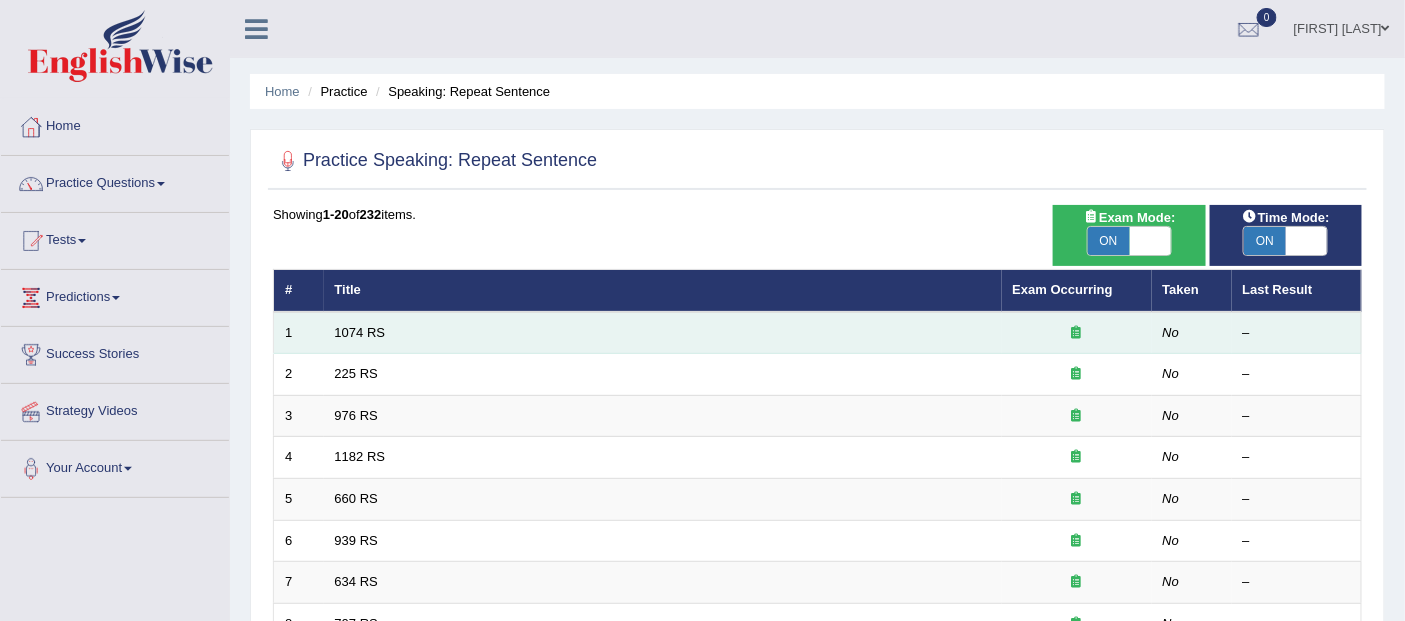 click on "1074 RS" at bounding box center (663, 333) 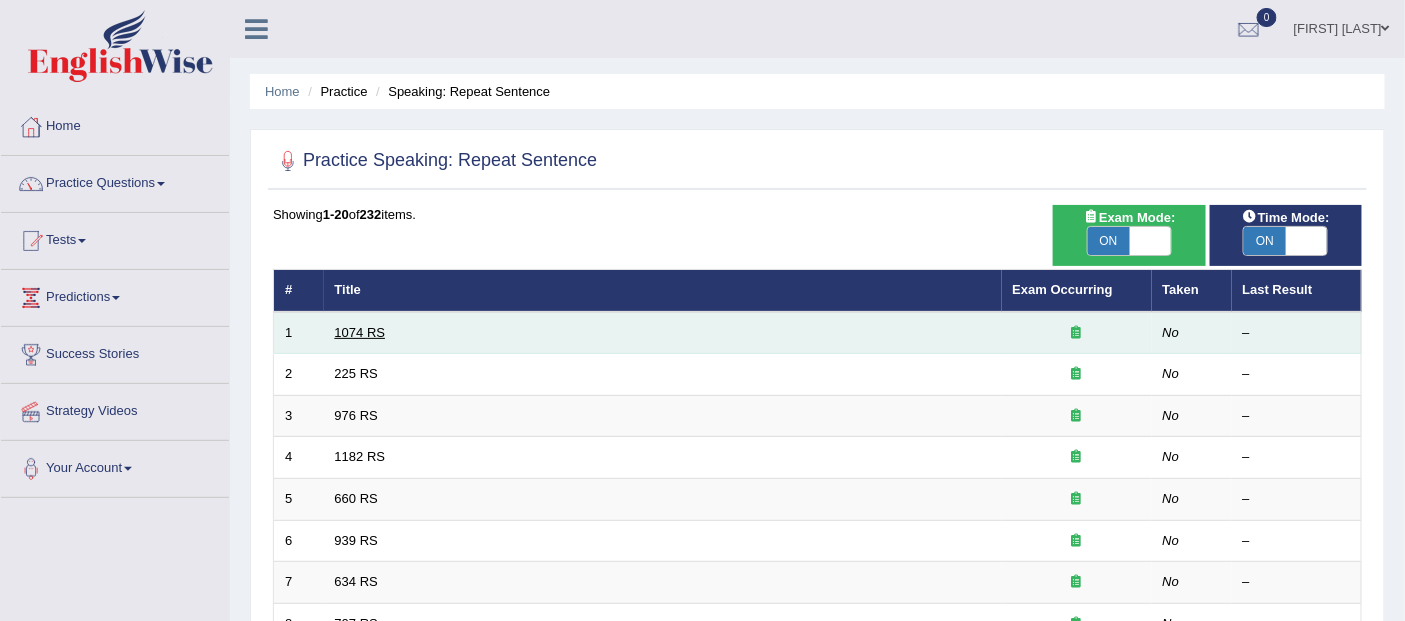 click on "1074 RS" at bounding box center [360, 332] 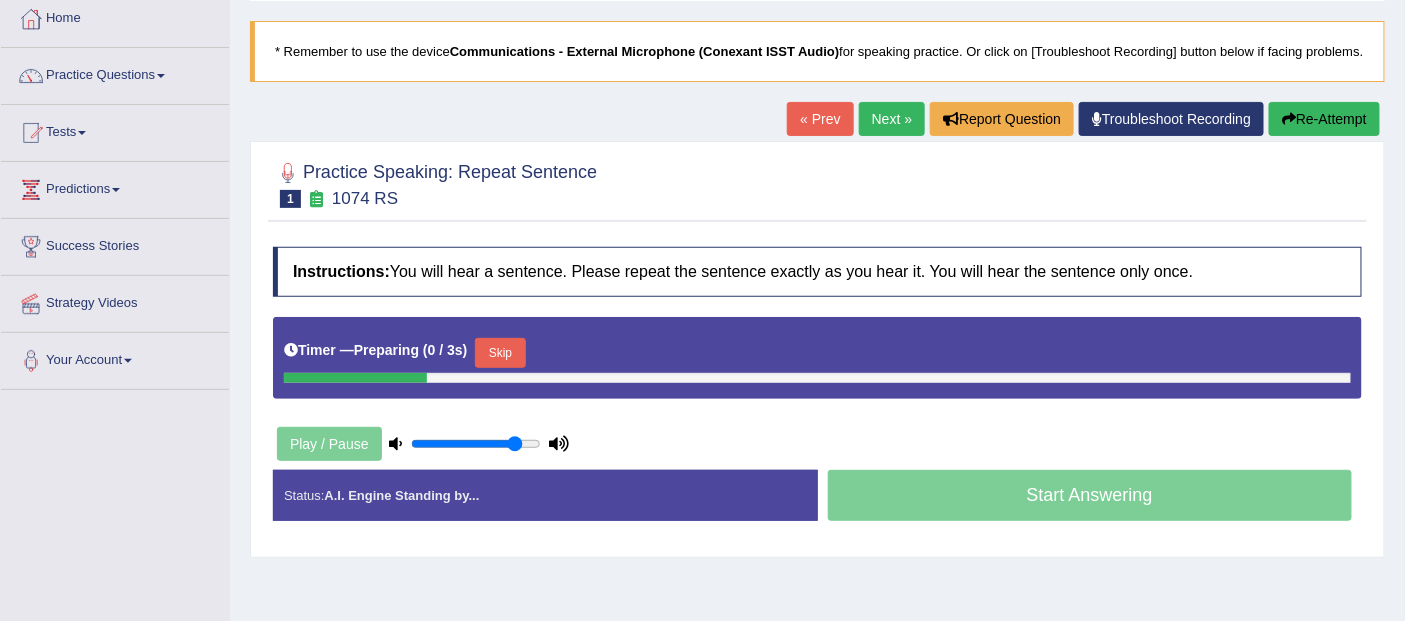 type on "0.85" 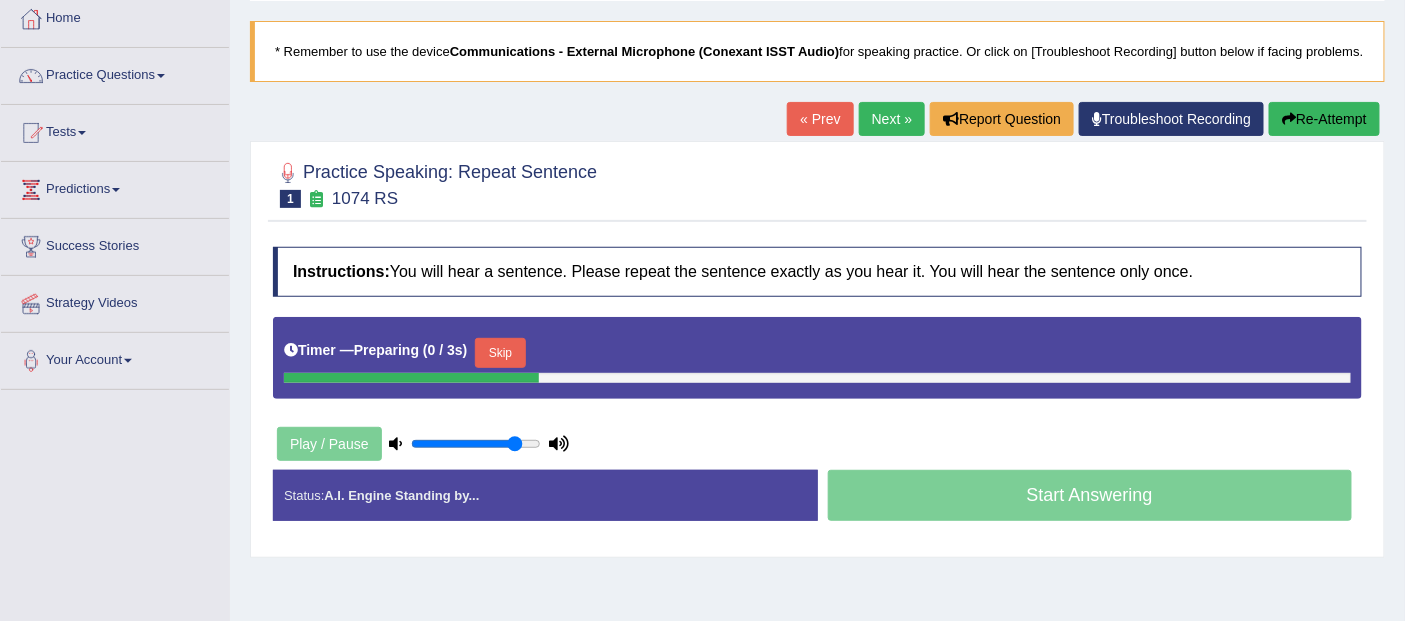 scroll, scrollTop: 0, scrollLeft: 0, axis: both 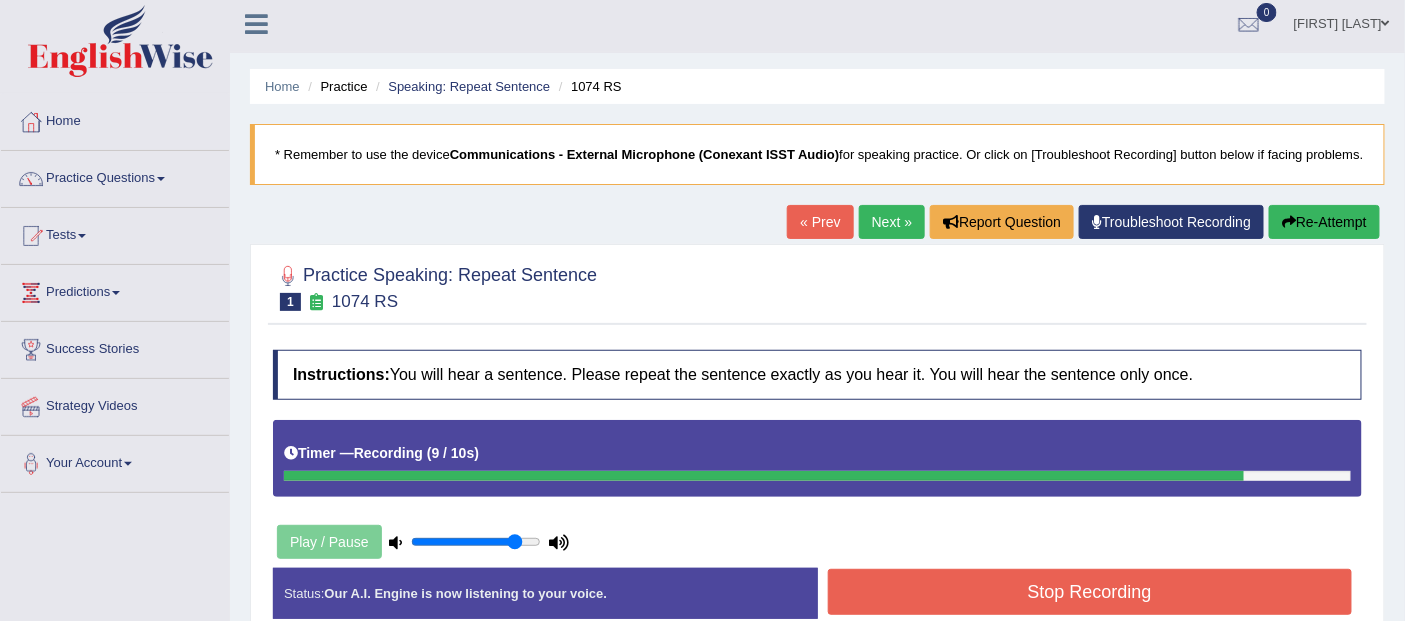 click on "Re-Attempt" at bounding box center [1324, 222] 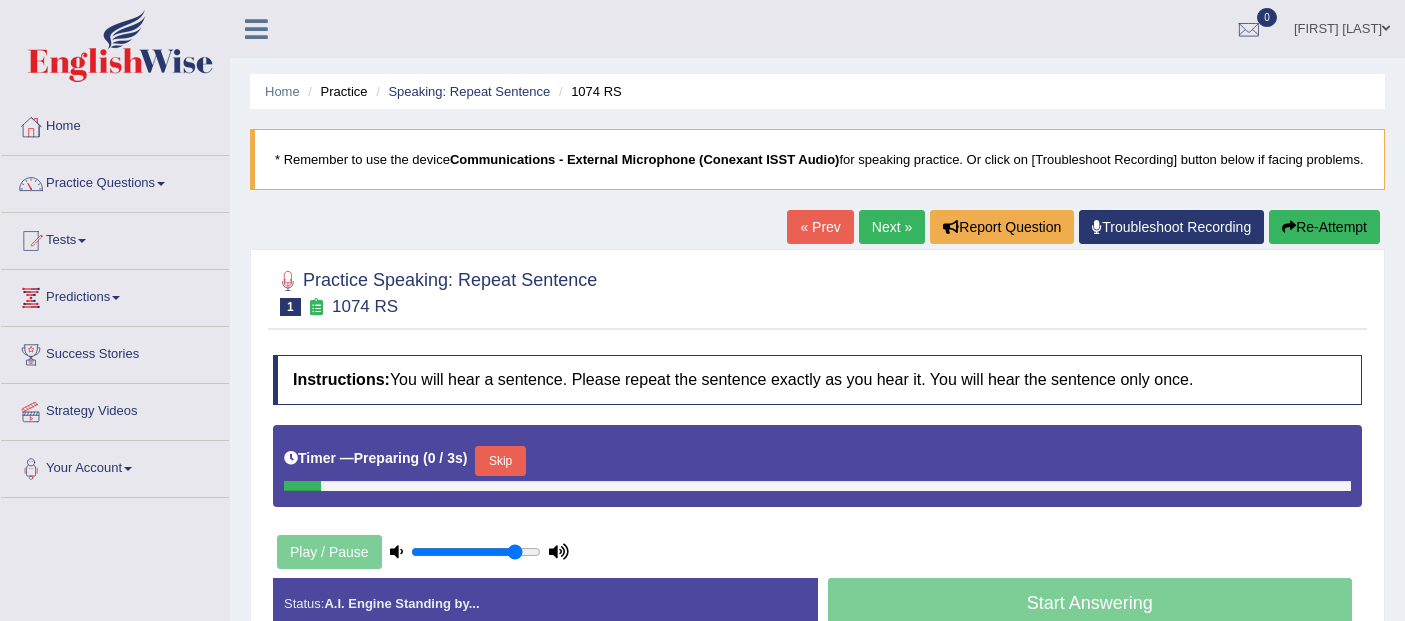 scroll, scrollTop: 5, scrollLeft: 0, axis: vertical 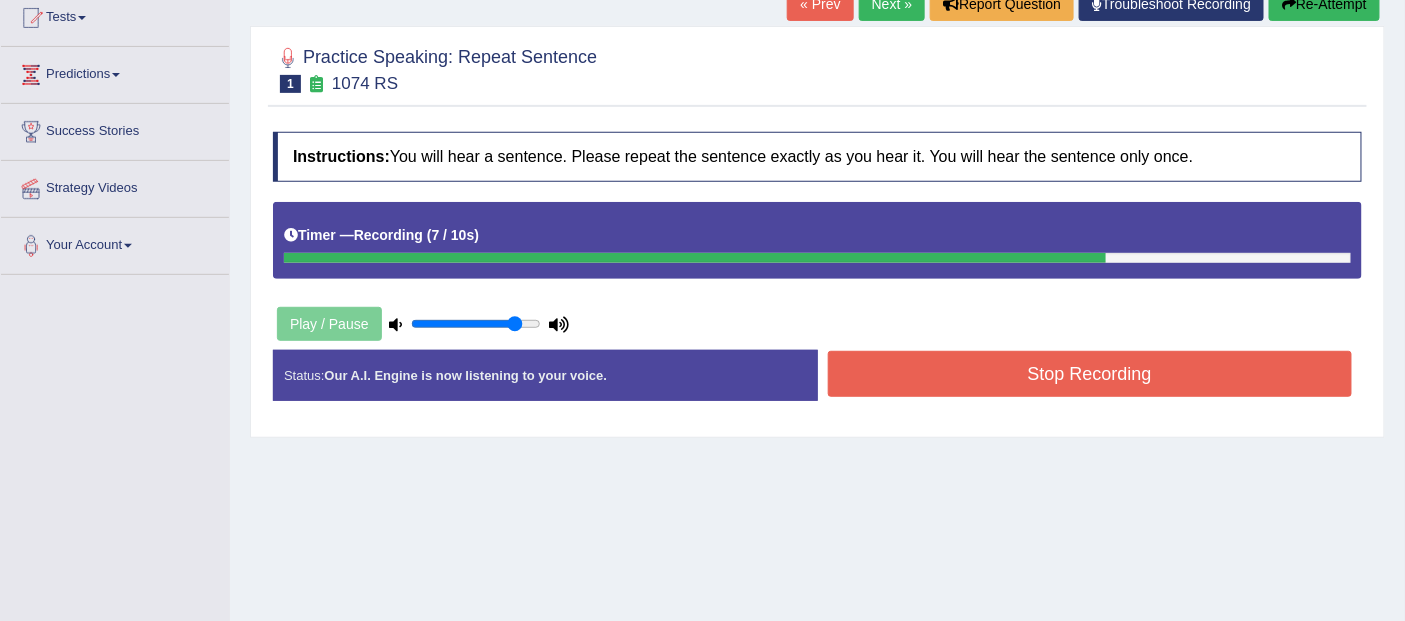 click on "Stop Recording" at bounding box center (1090, 374) 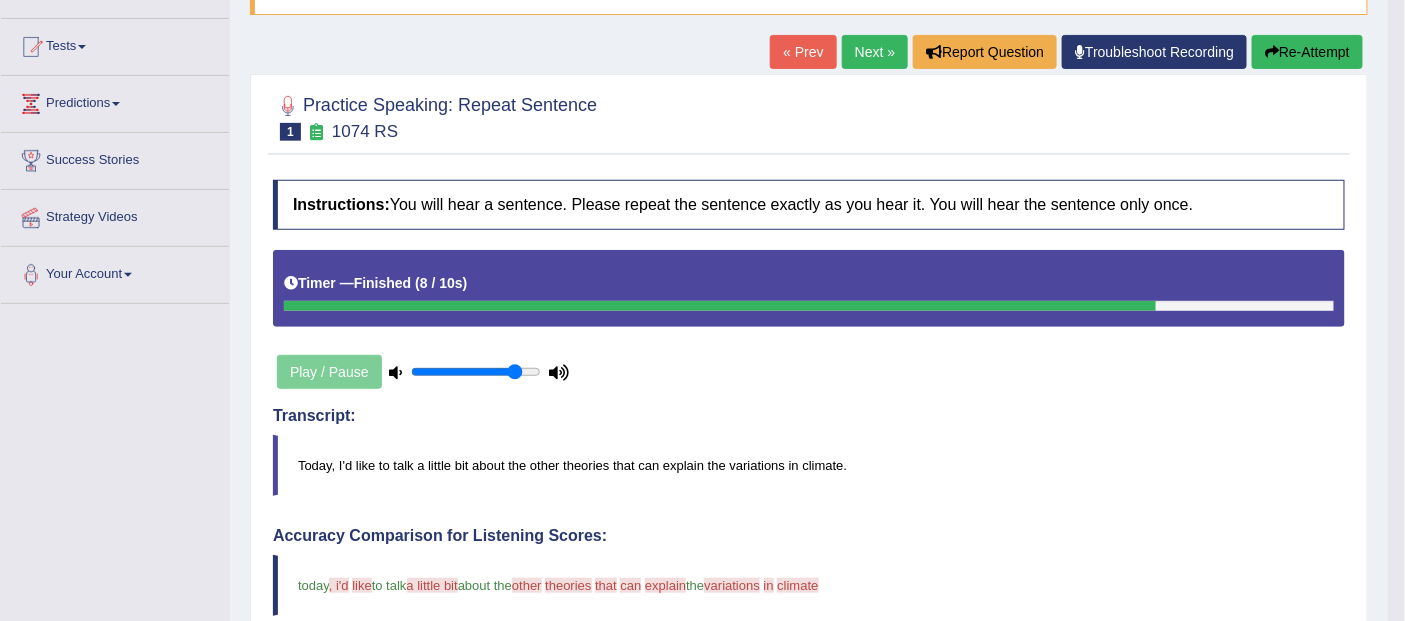 scroll, scrollTop: 0, scrollLeft: 0, axis: both 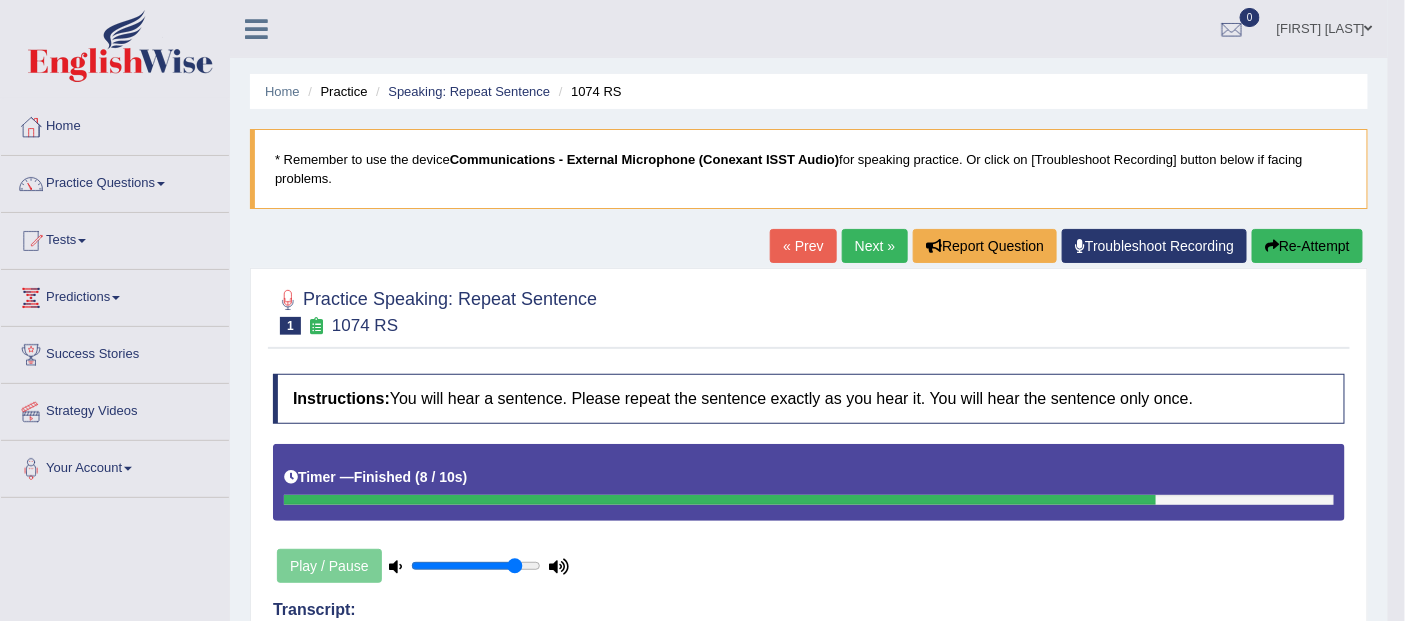 click on "Next »" at bounding box center [875, 246] 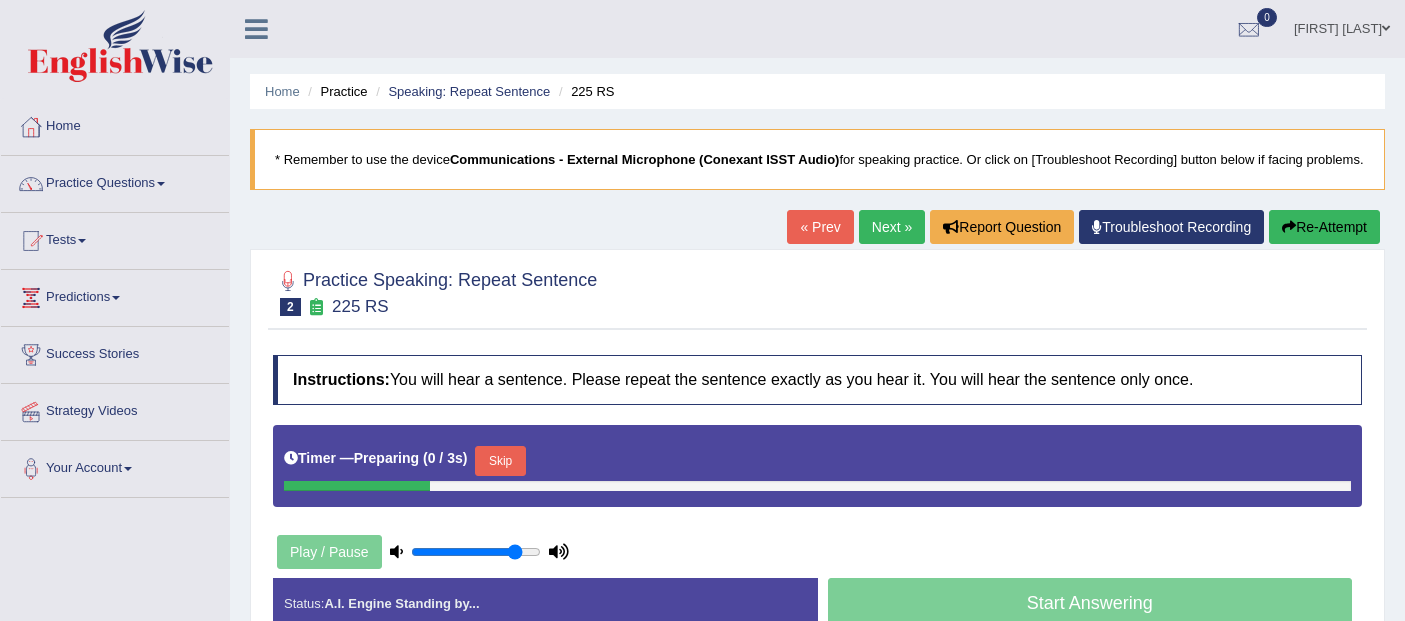 scroll, scrollTop: 0, scrollLeft: 0, axis: both 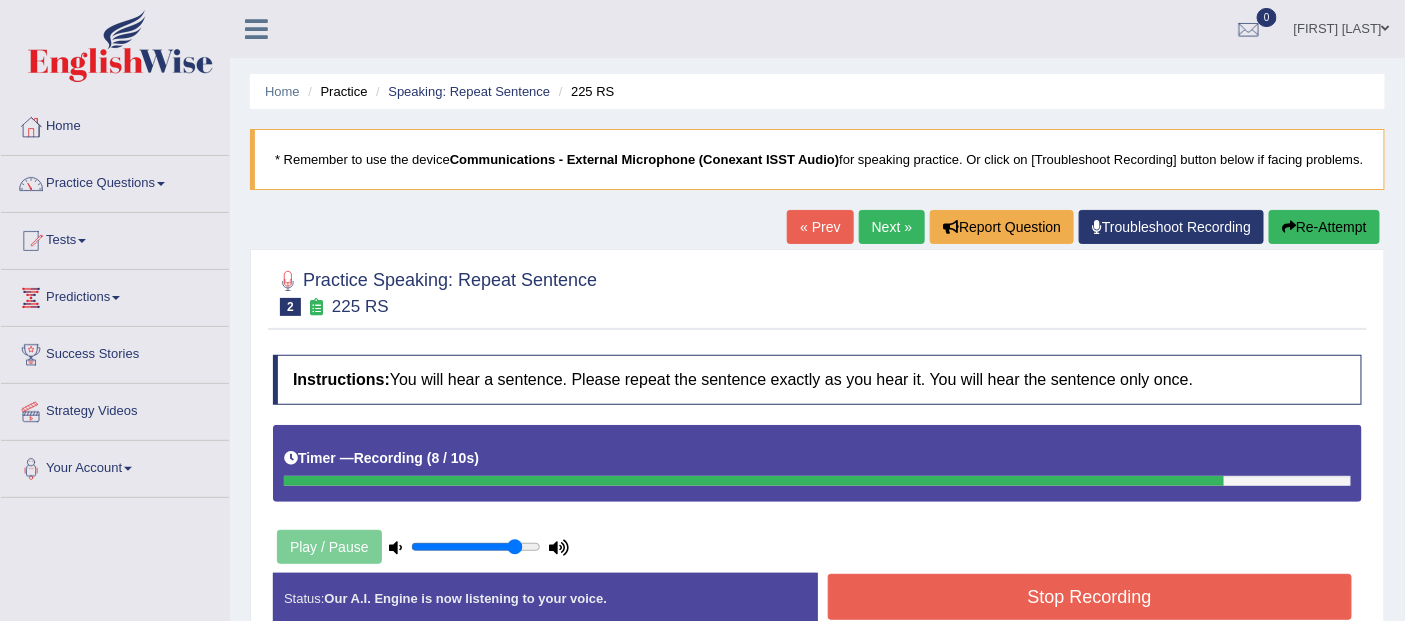 click on "Stop Recording" at bounding box center [1090, 597] 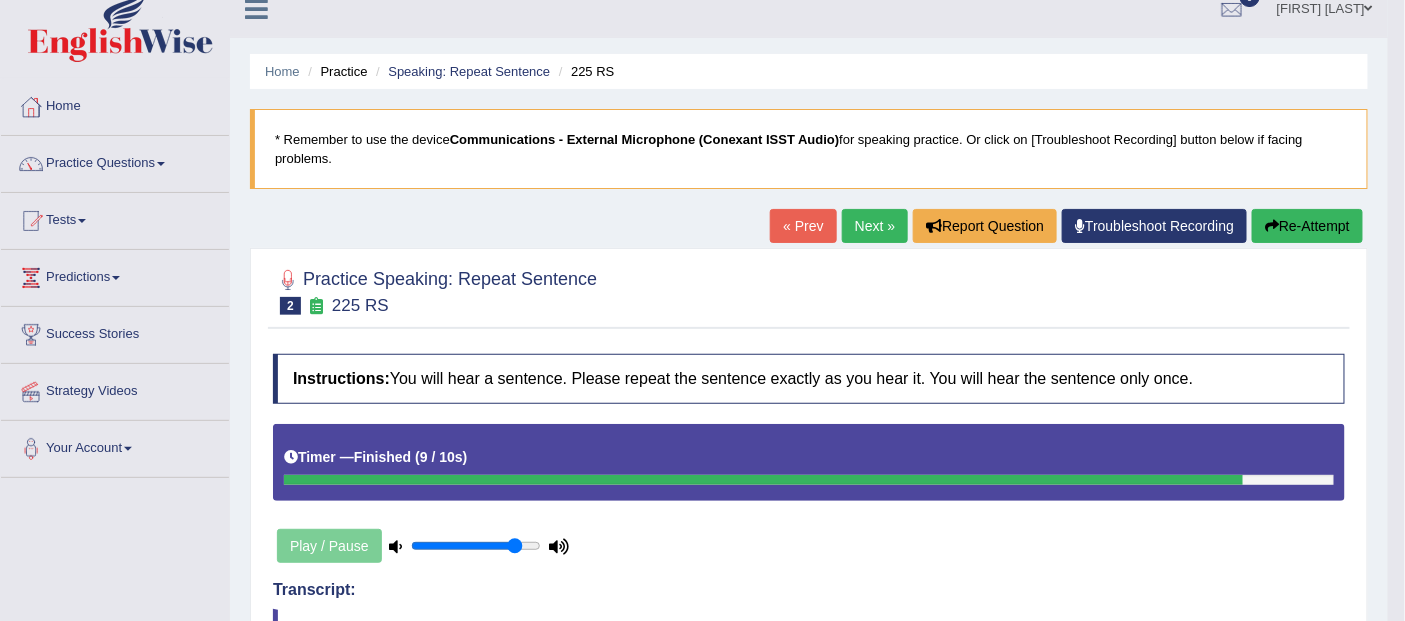 scroll, scrollTop: 0, scrollLeft: 0, axis: both 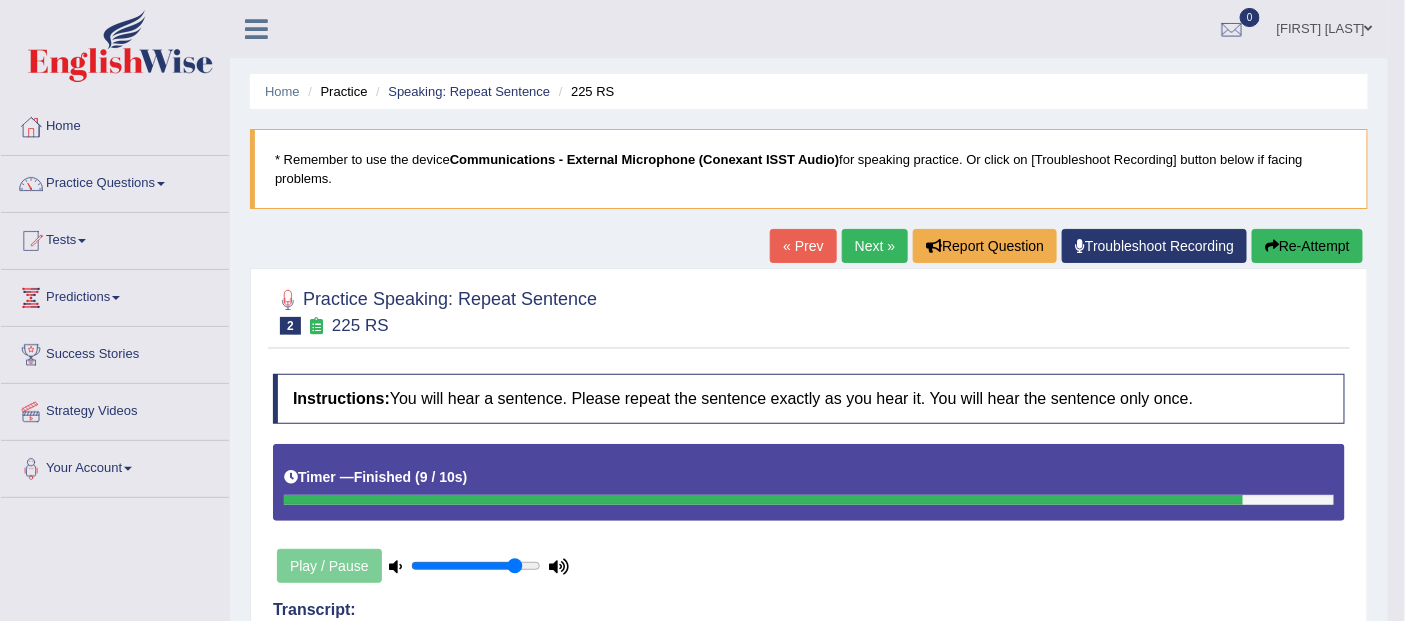click on "Next »" at bounding box center [875, 246] 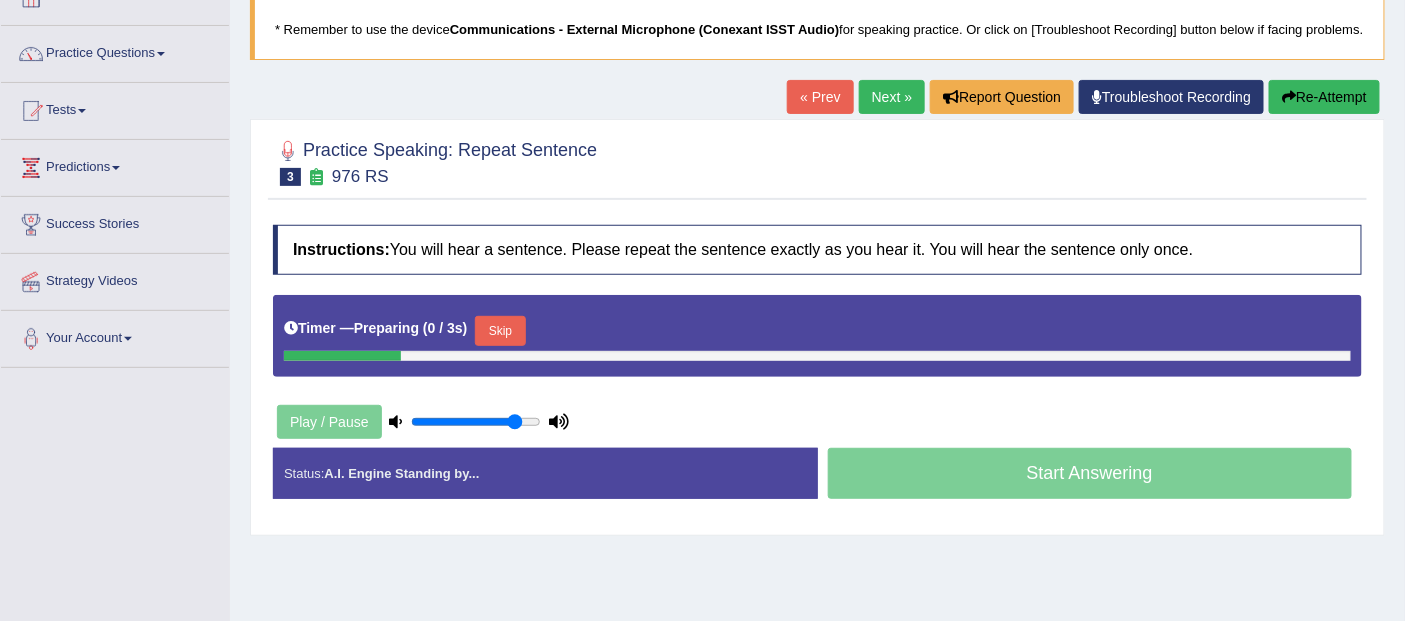 scroll, scrollTop: 0, scrollLeft: 0, axis: both 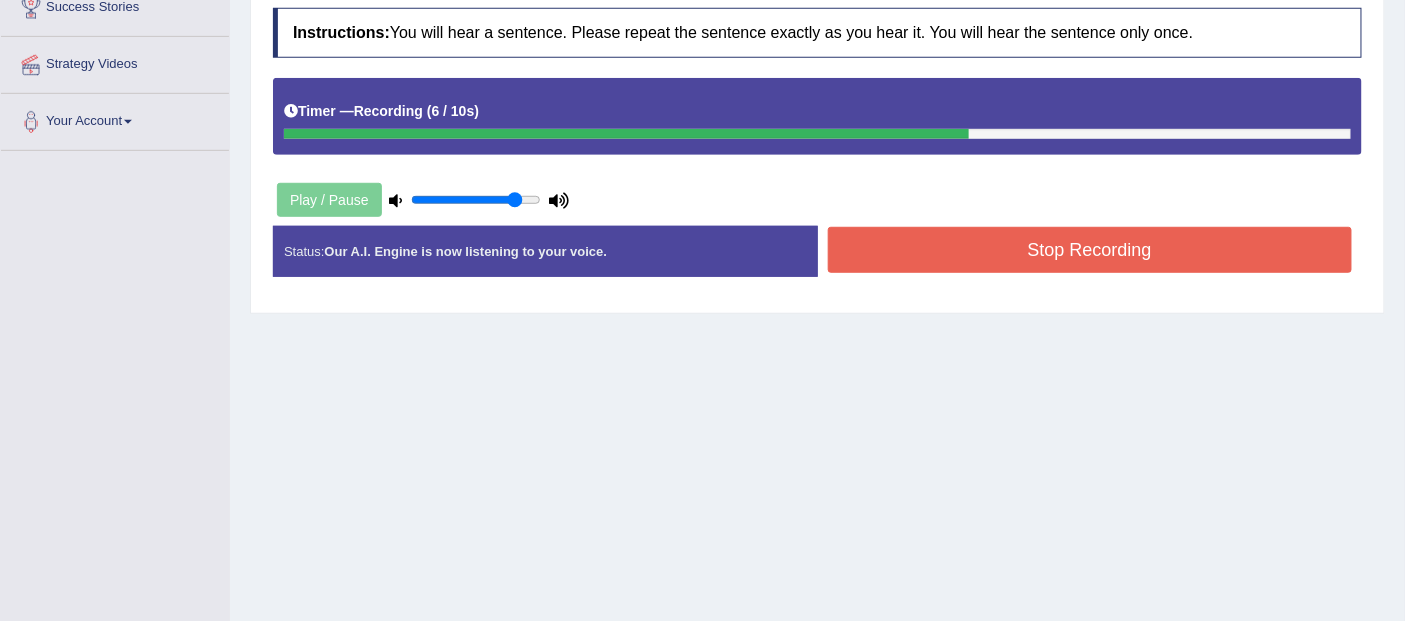 click on "Stop Recording" at bounding box center (1090, 250) 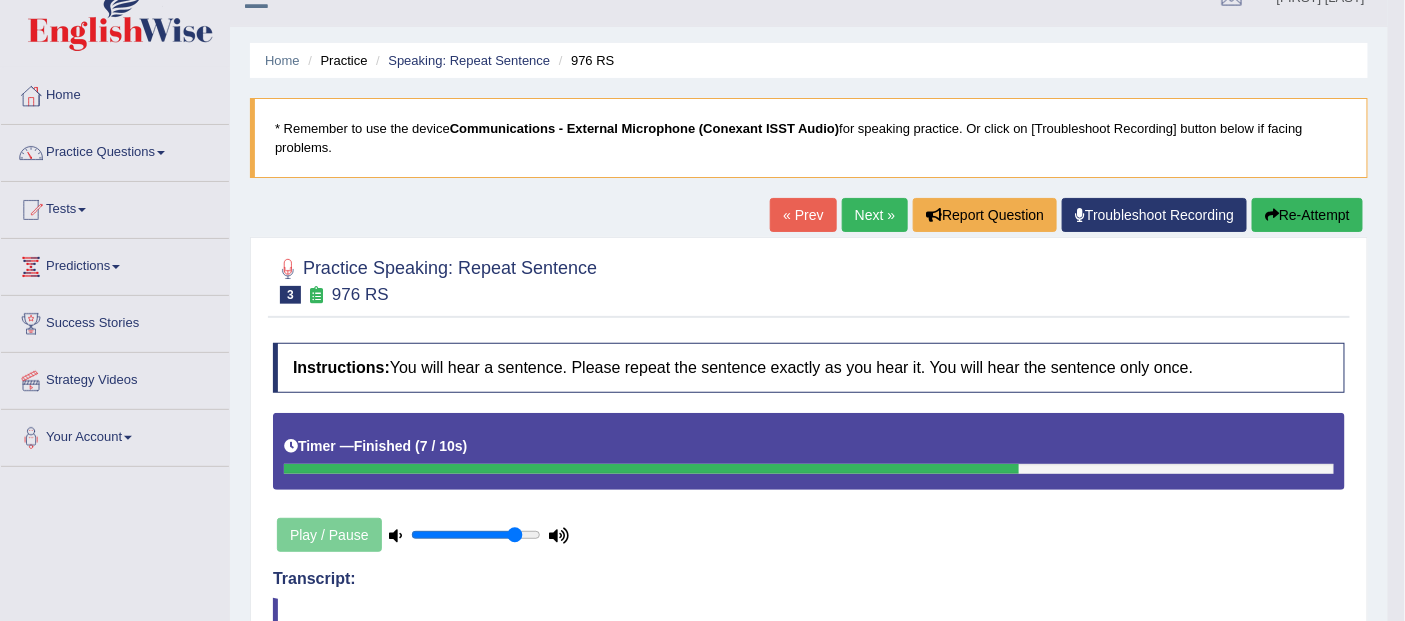 scroll, scrollTop: 0, scrollLeft: 0, axis: both 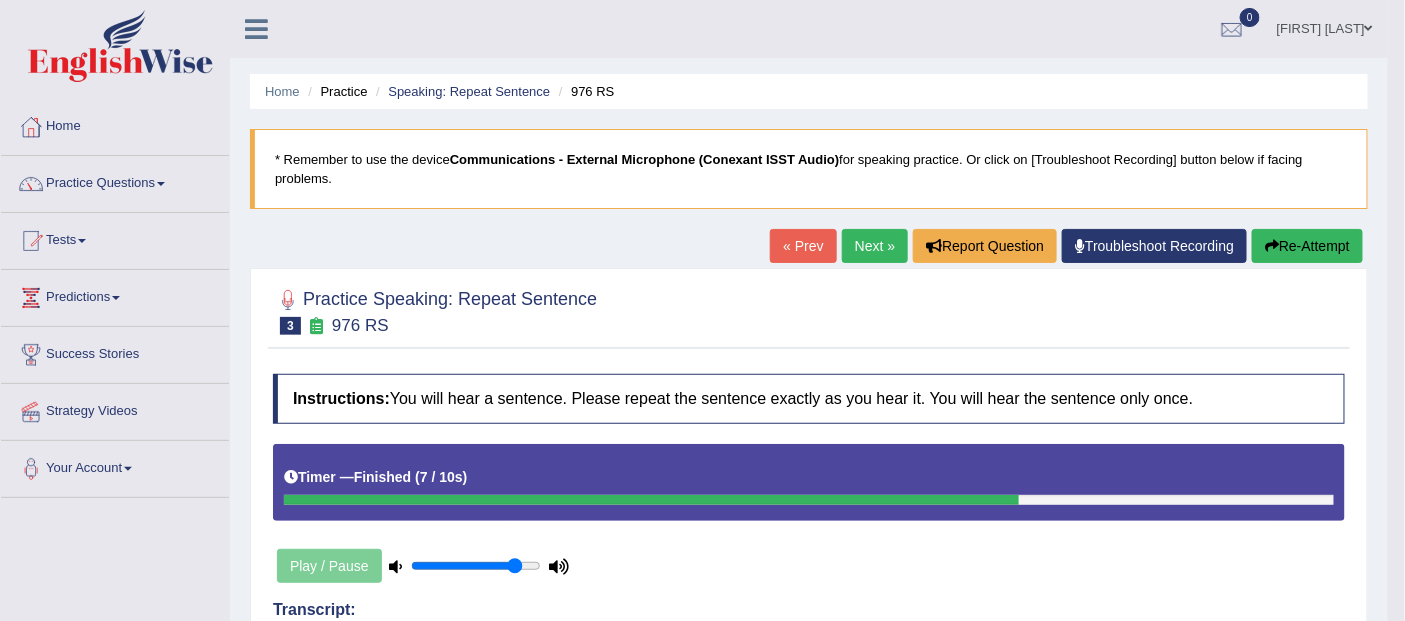 click on "Re-Attempt" at bounding box center [1307, 246] 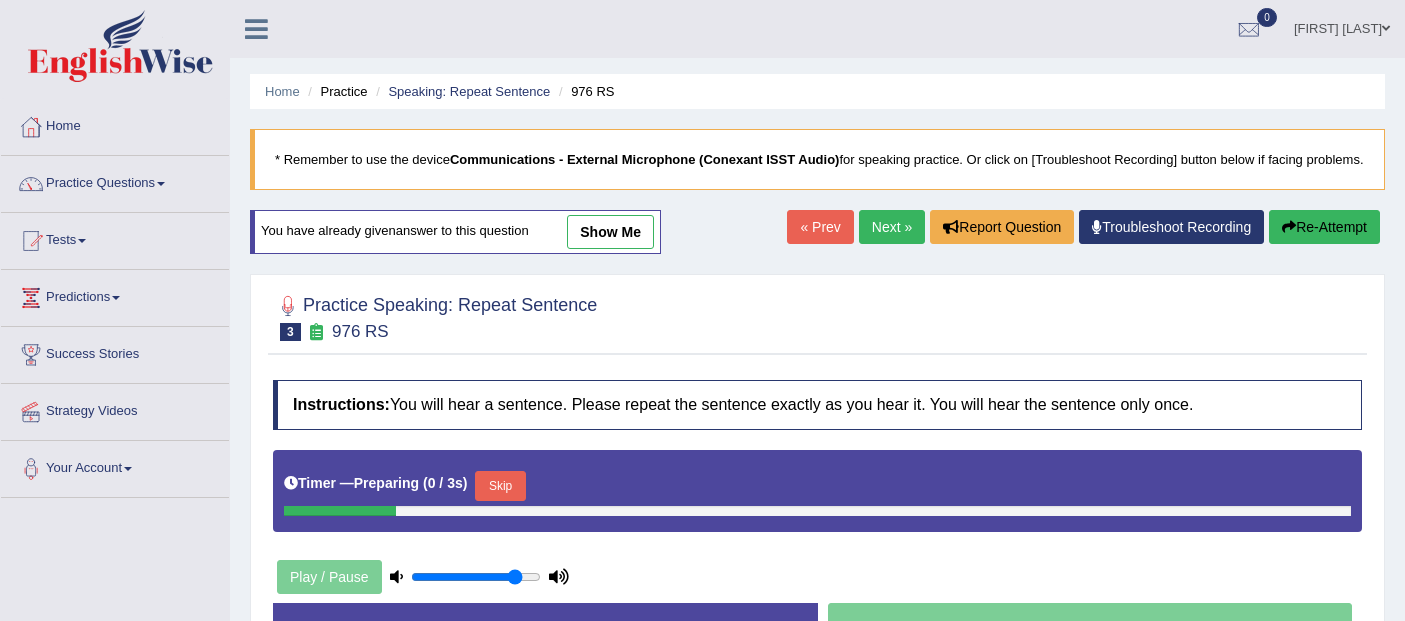 scroll, scrollTop: 0, scrollLeft: 0, axis: both 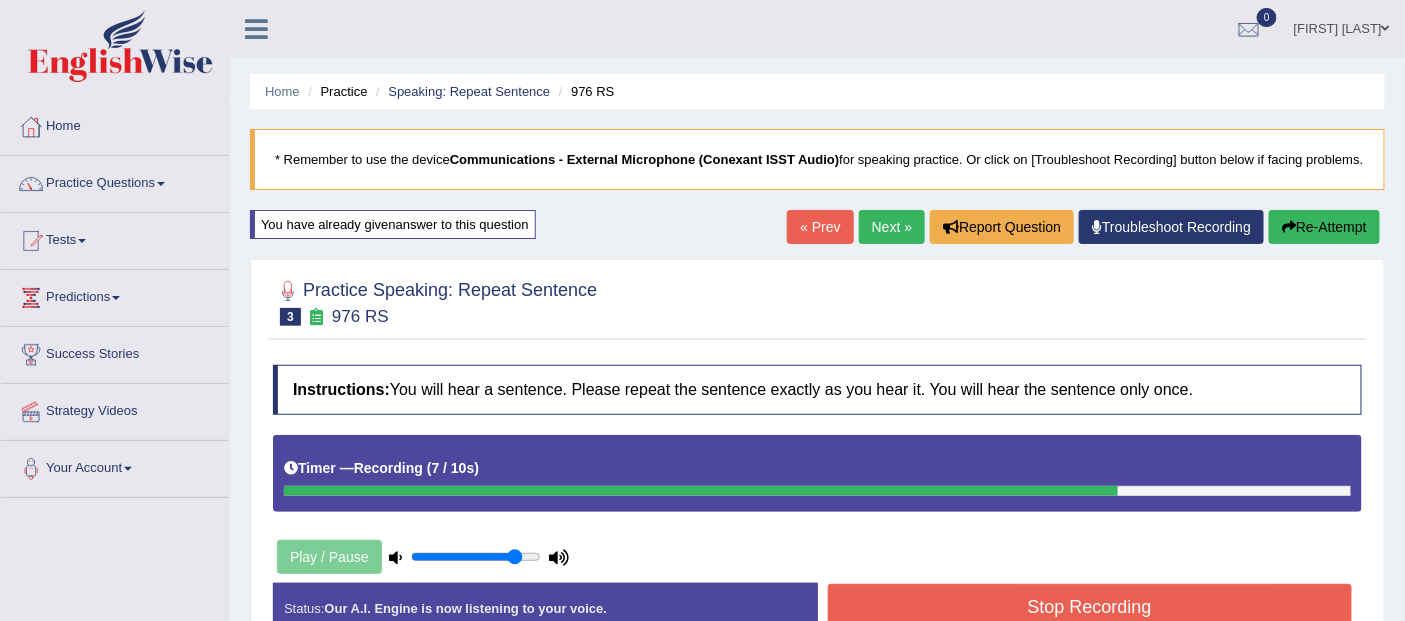 click on "Stop Recording" at bounding box center (1090, 607) 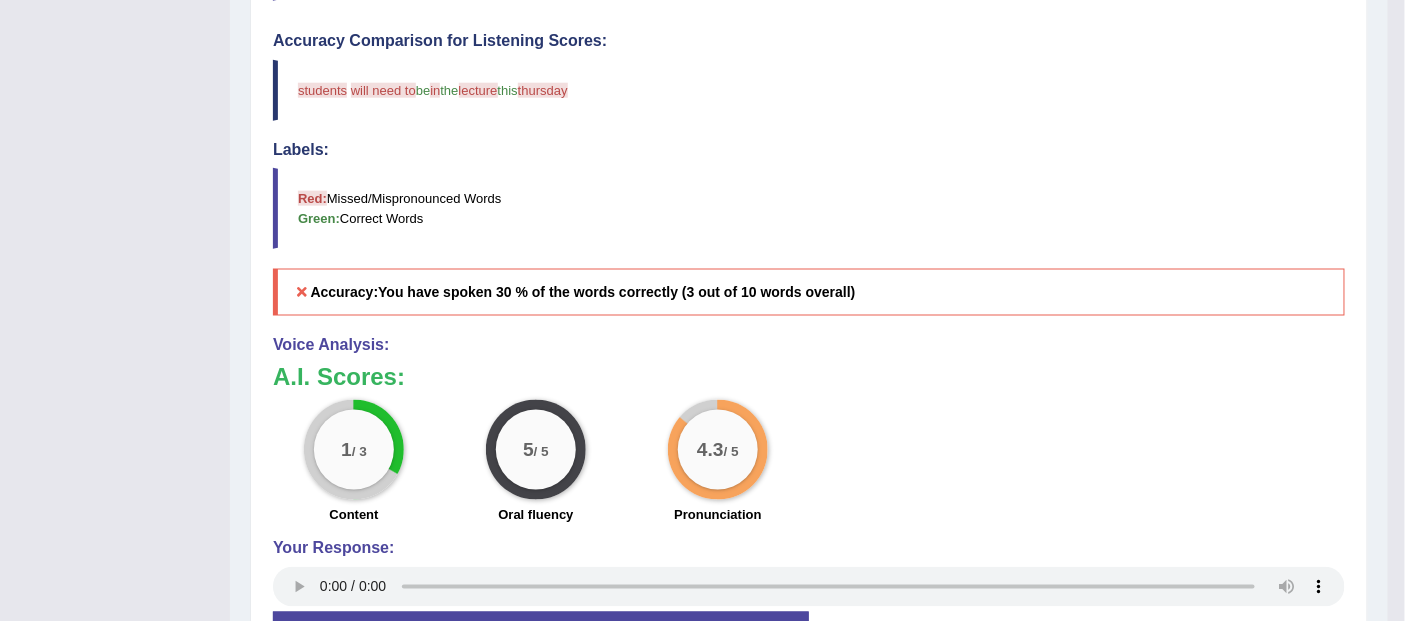 click on "1  / 3              Content
5  / 5              Oral fluency
4.3  / 5              Pronunciation" at bounding box center (809, 464) 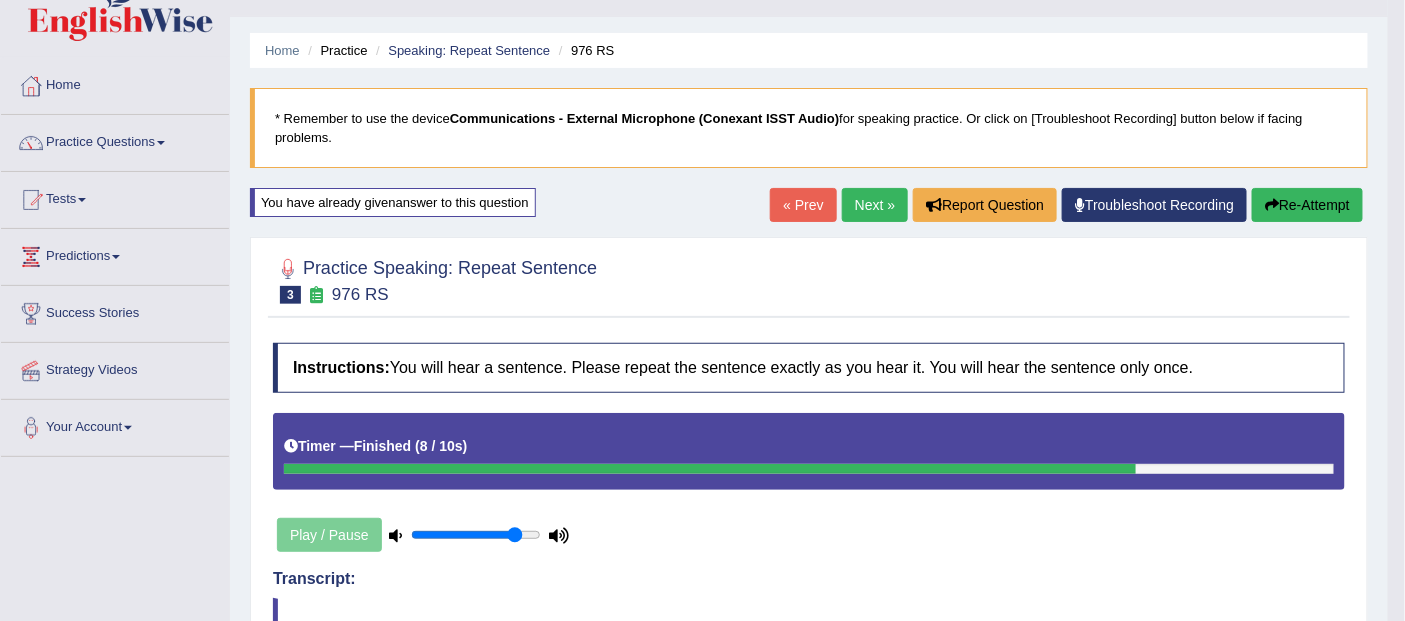scroll, scrollTop: 40, scrollLeft: 0, axis: vertical 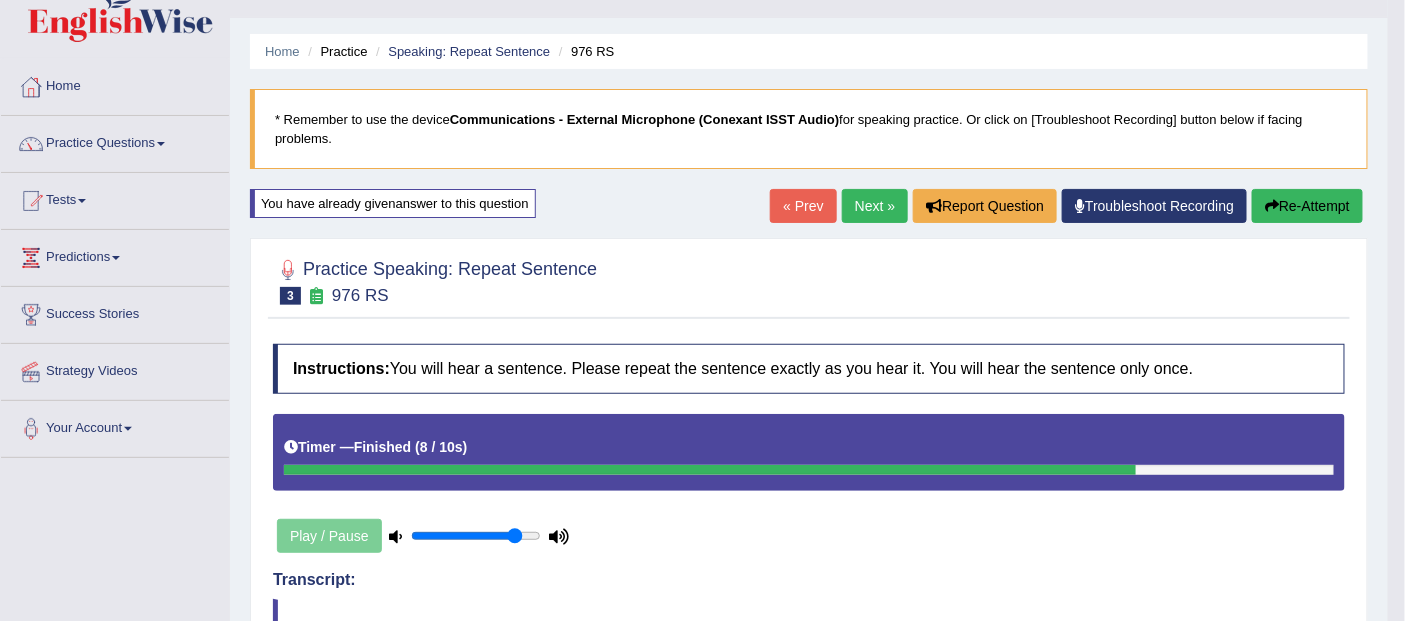 click on "Next »" at bounding box center [875, 206] 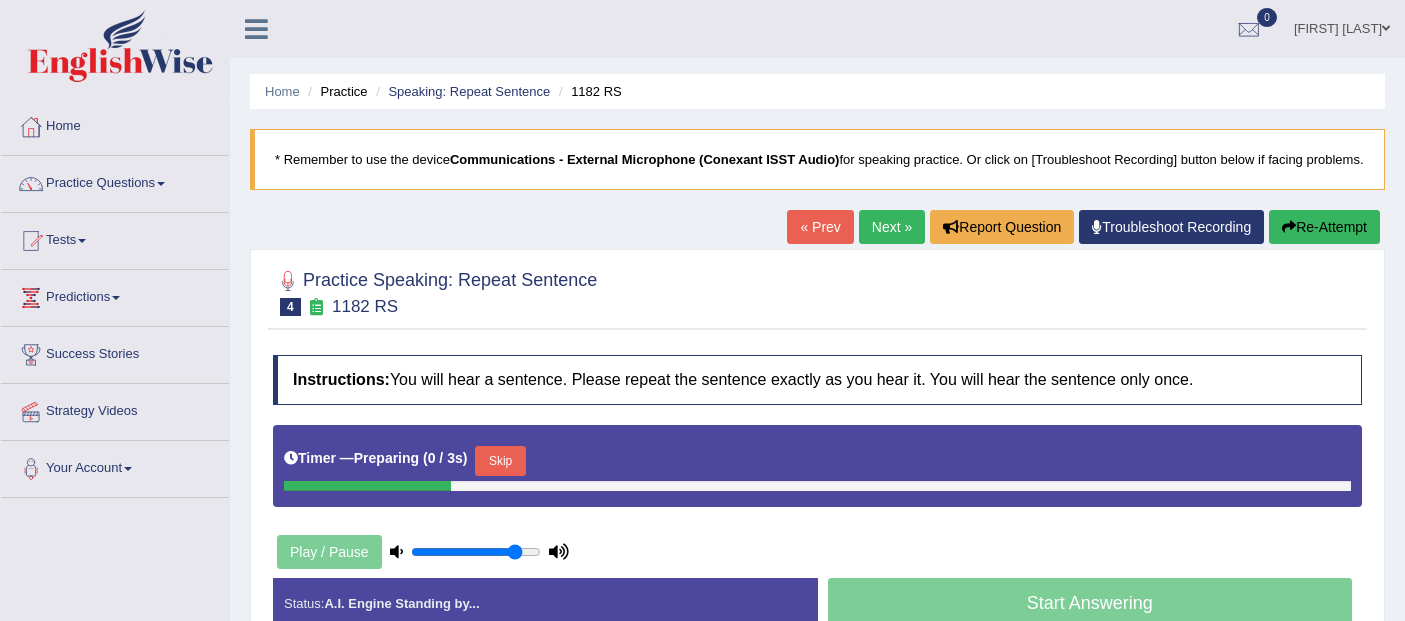 scroll, scrollTop: 0, scrollLeft: 0, axis: both 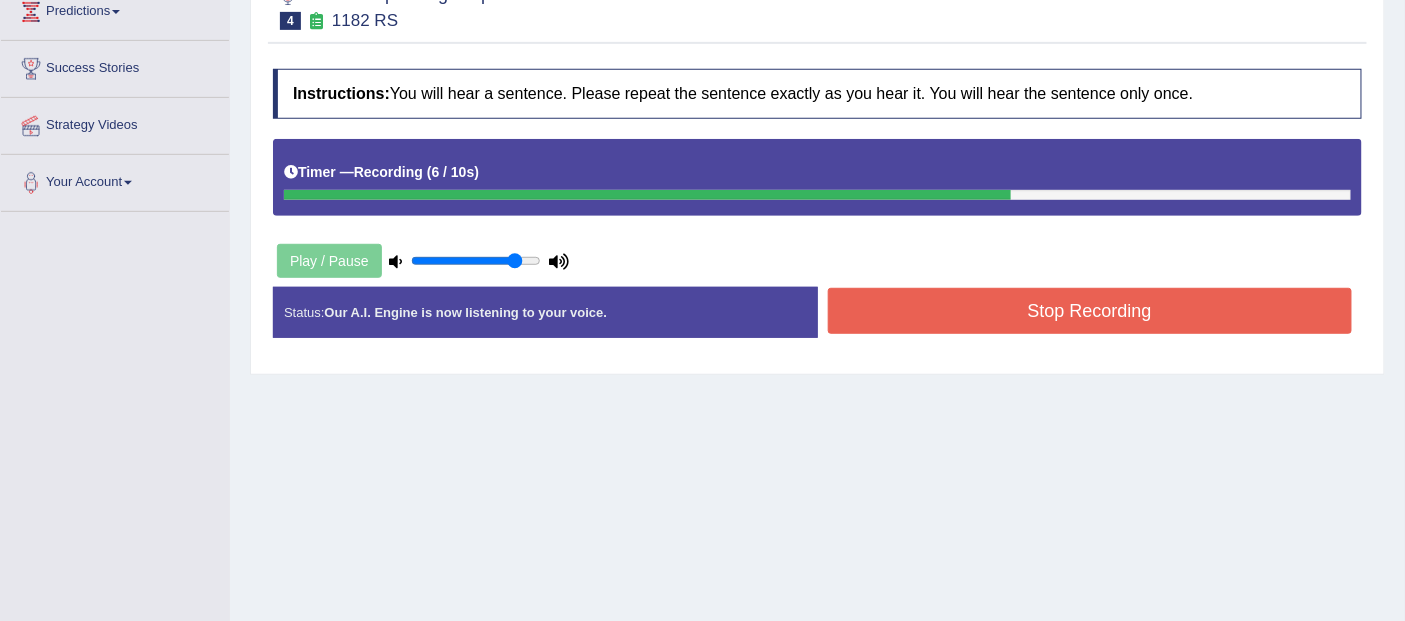 click on "Stop Recording" at bounding box center (1090, 311) 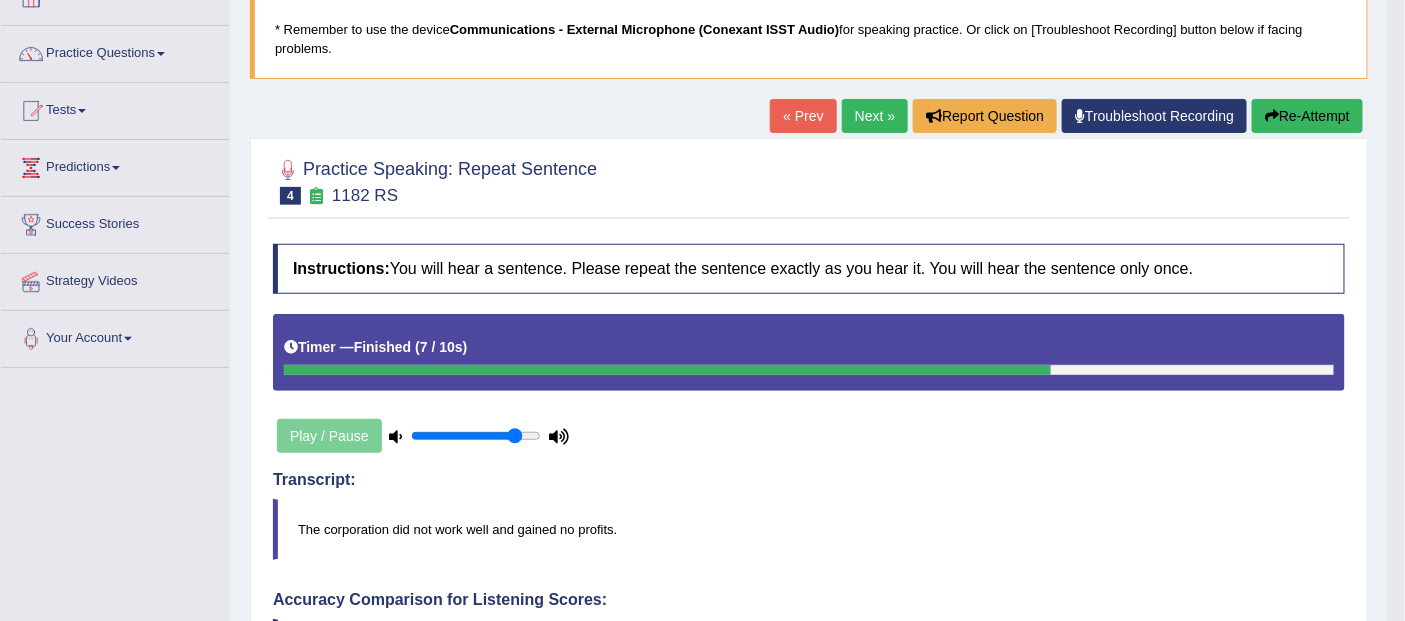 scroll, scrollTop: 127, scrollLeft: 0, axis: vertical 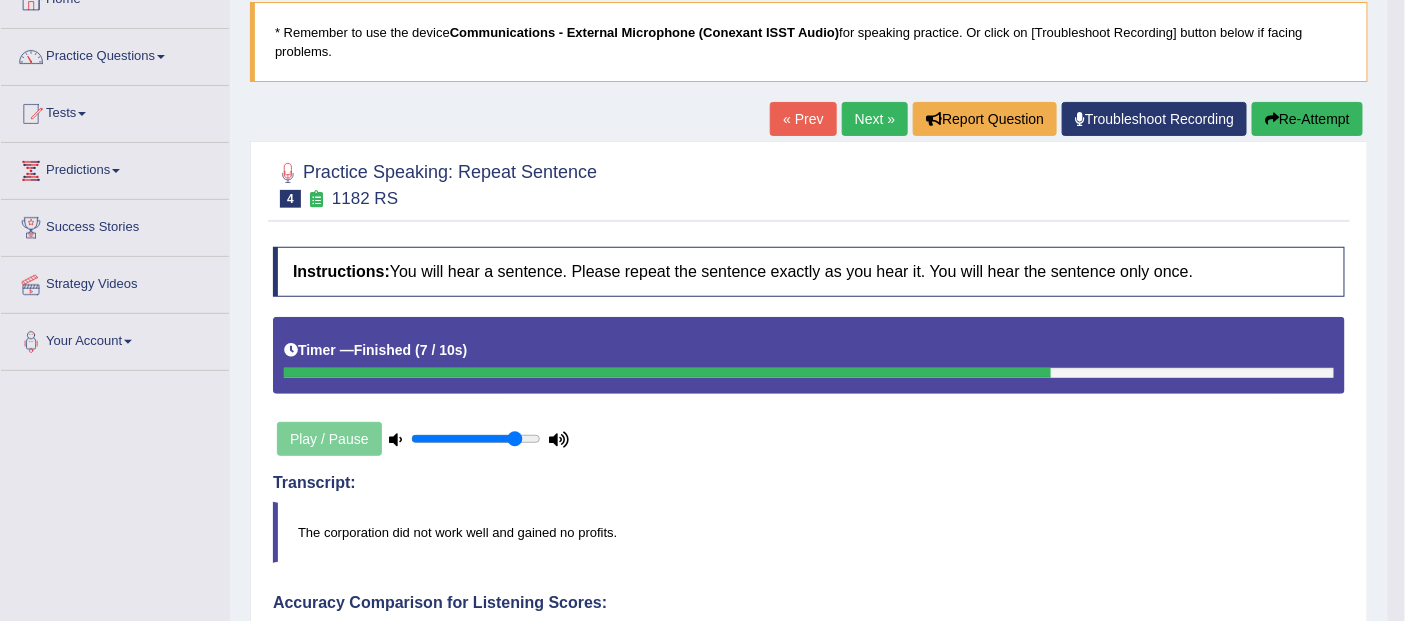 click on "Next »" at bounding box center (875, 119) 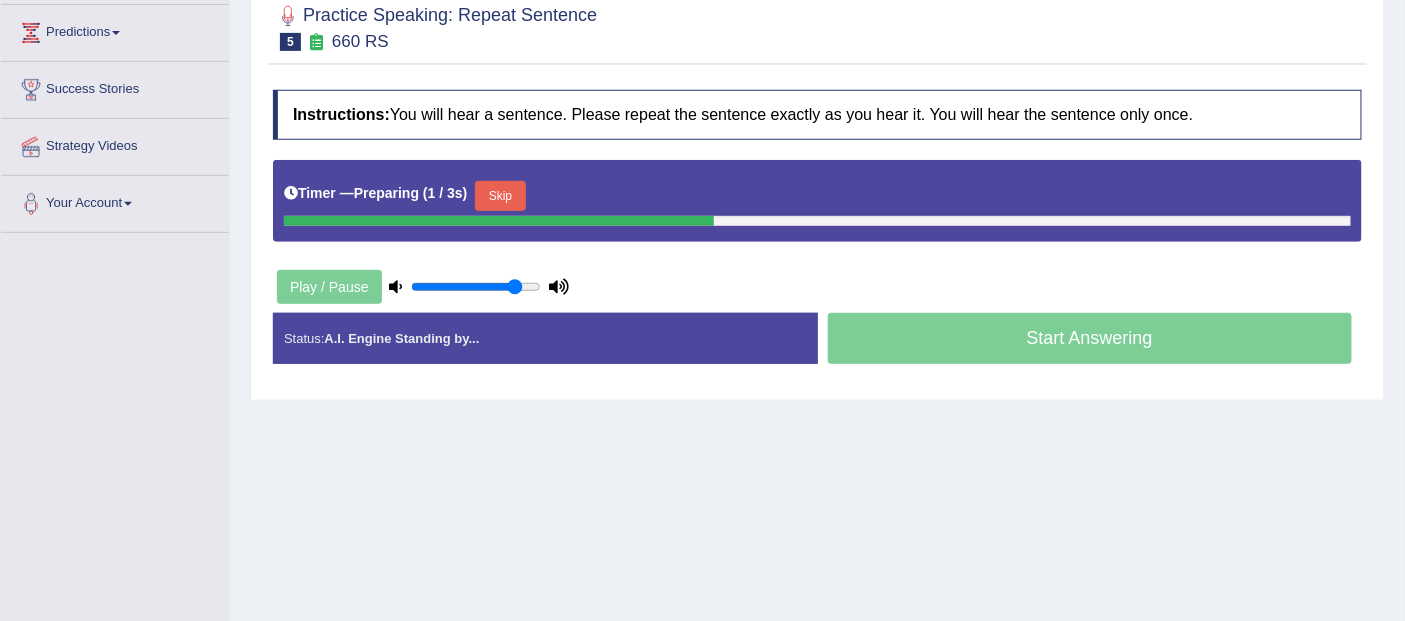 scroll, scrollTop: 265, scrollLeft: 0, axis: vertical 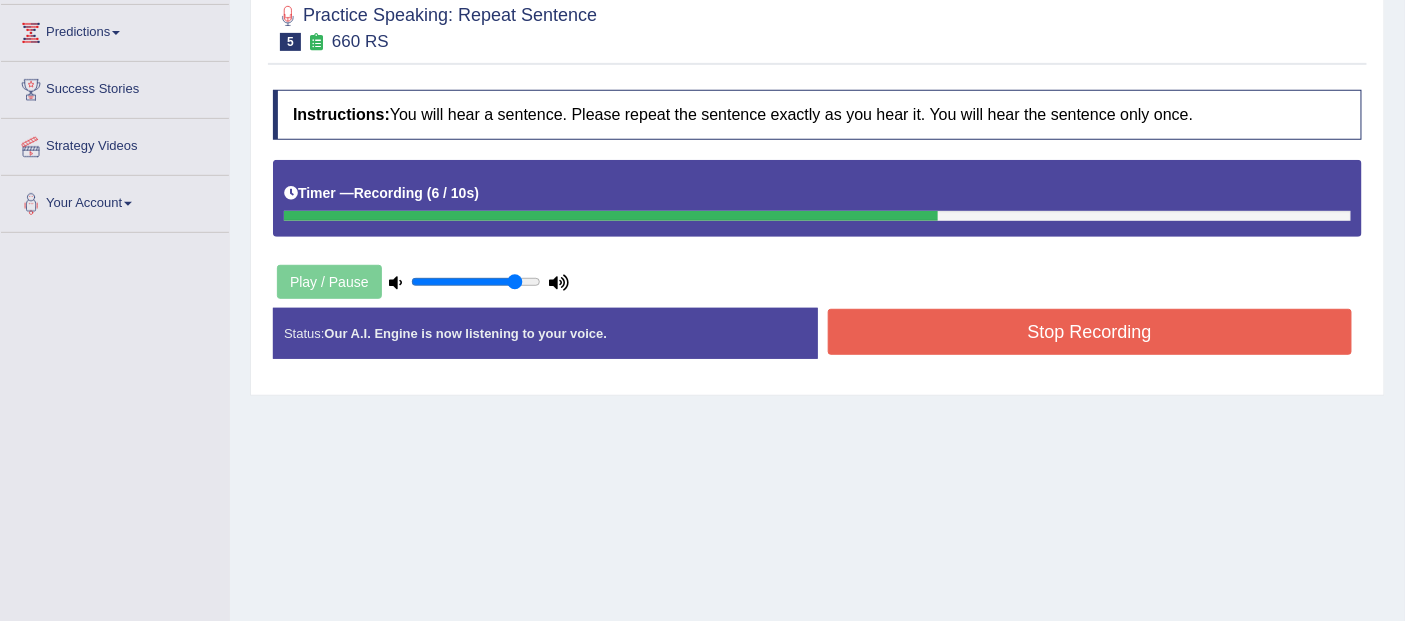 click on "Stop Recording" at bounding box center (1090, 332) 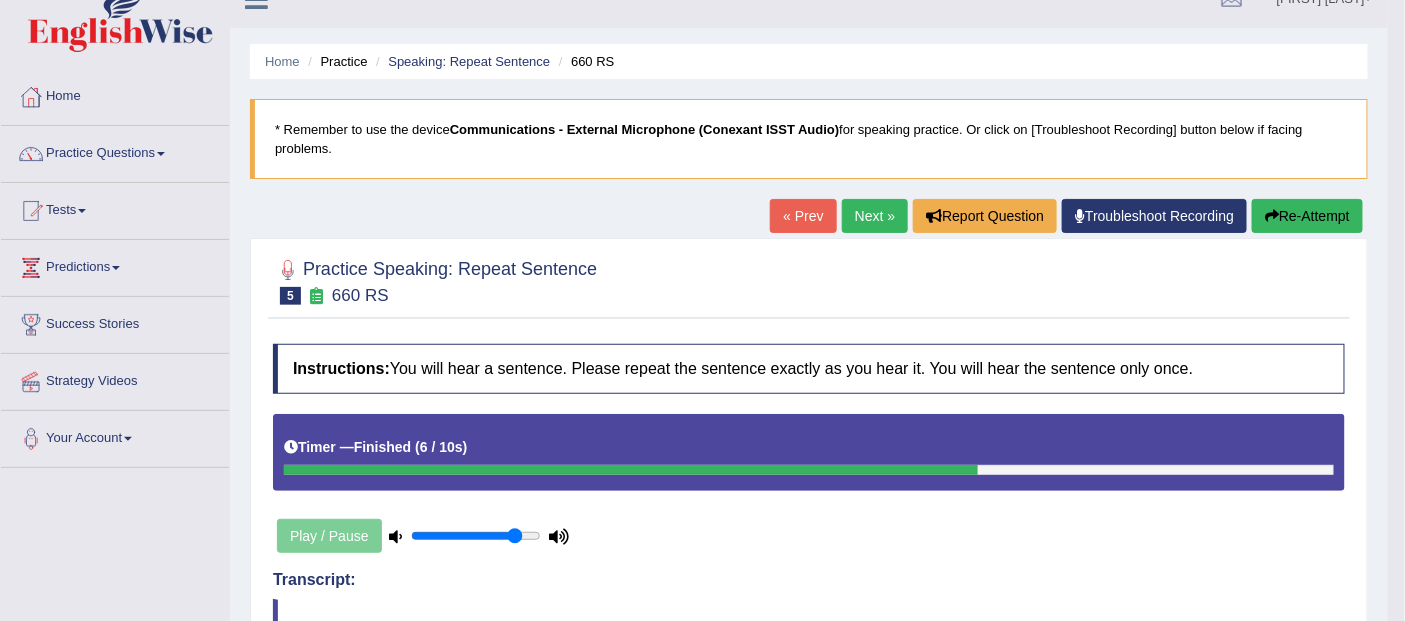 scroll, scrollTop: 0, scrollLeft: 0, axis: both 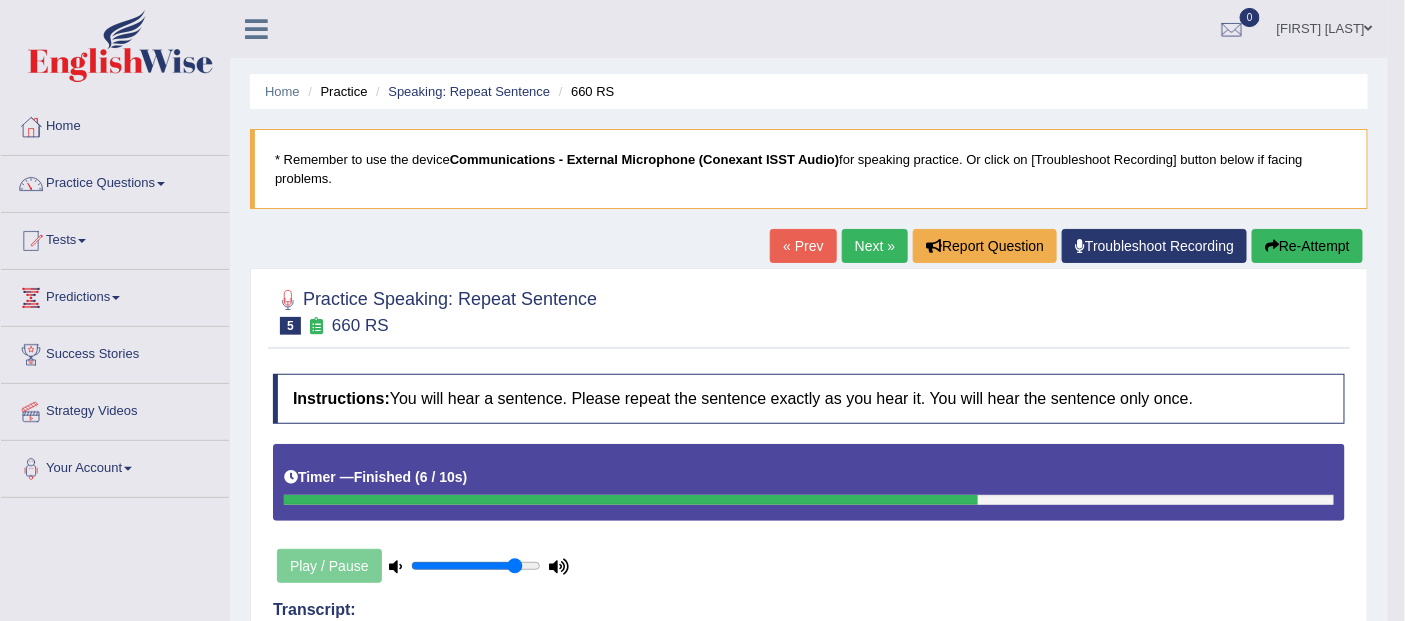click on "Next »" at bounding box center [875, 246] 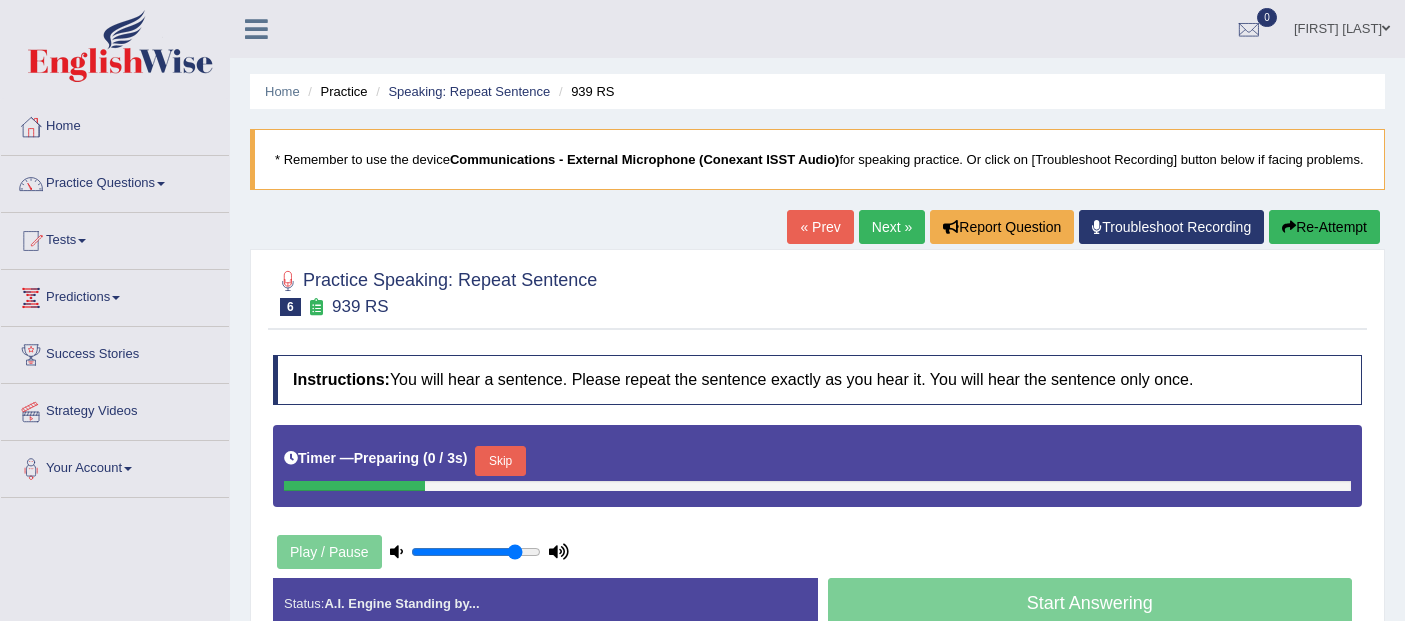 scroll, scrollTop: 0, scrollLeft: 0, axis: both 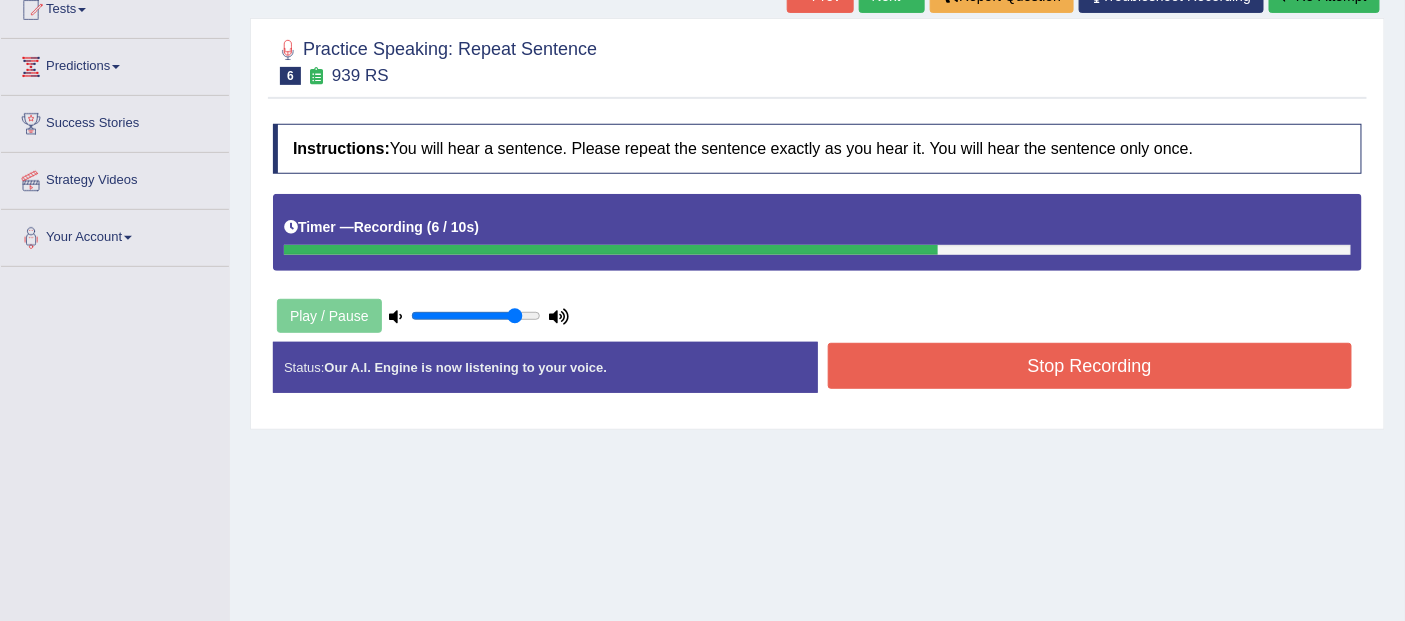 click on "Stop Recording" at bounding box center (1090, 366) 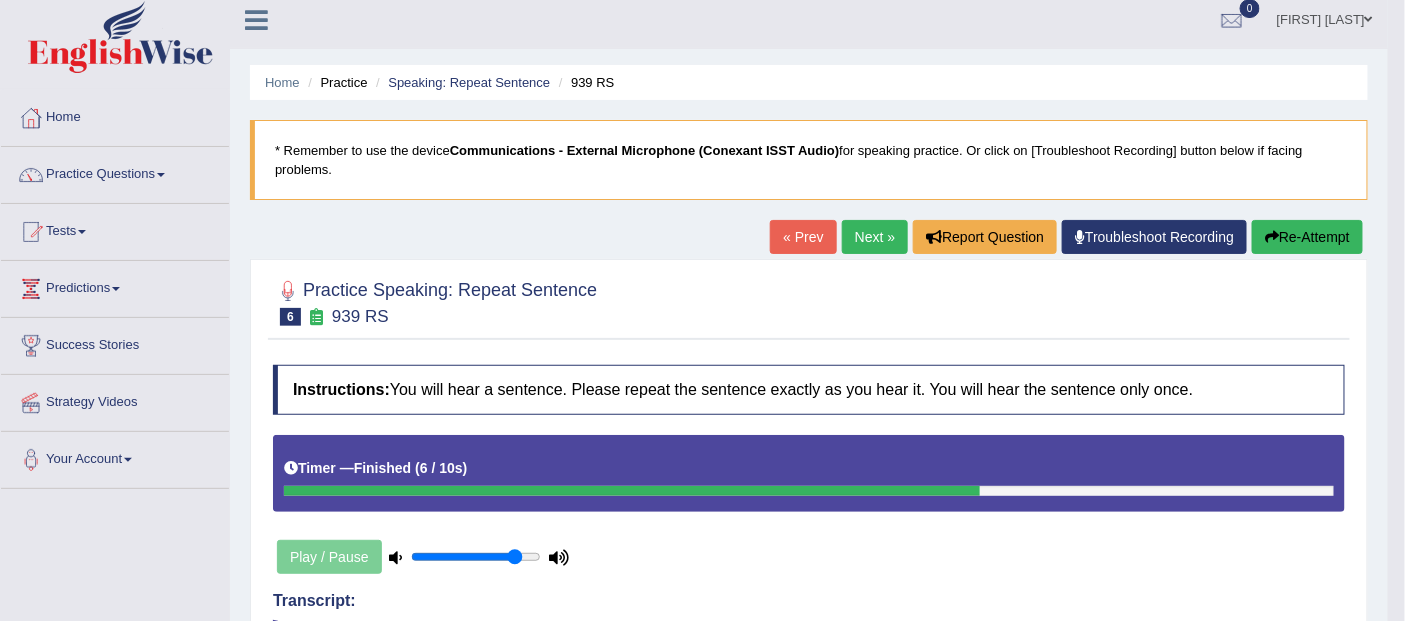 scroll, scrollTop: 0, scrollLeft: 0, axis: both 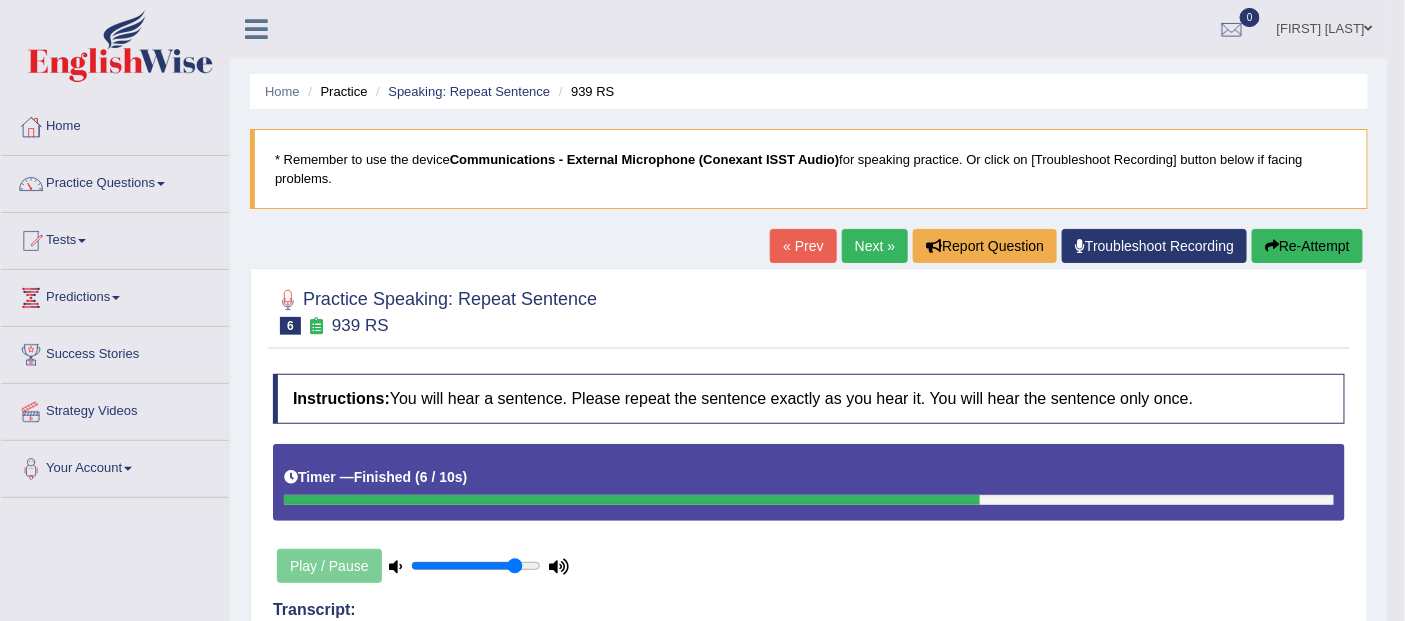 click on "Practice Questions" at bounding box center [115, 181] 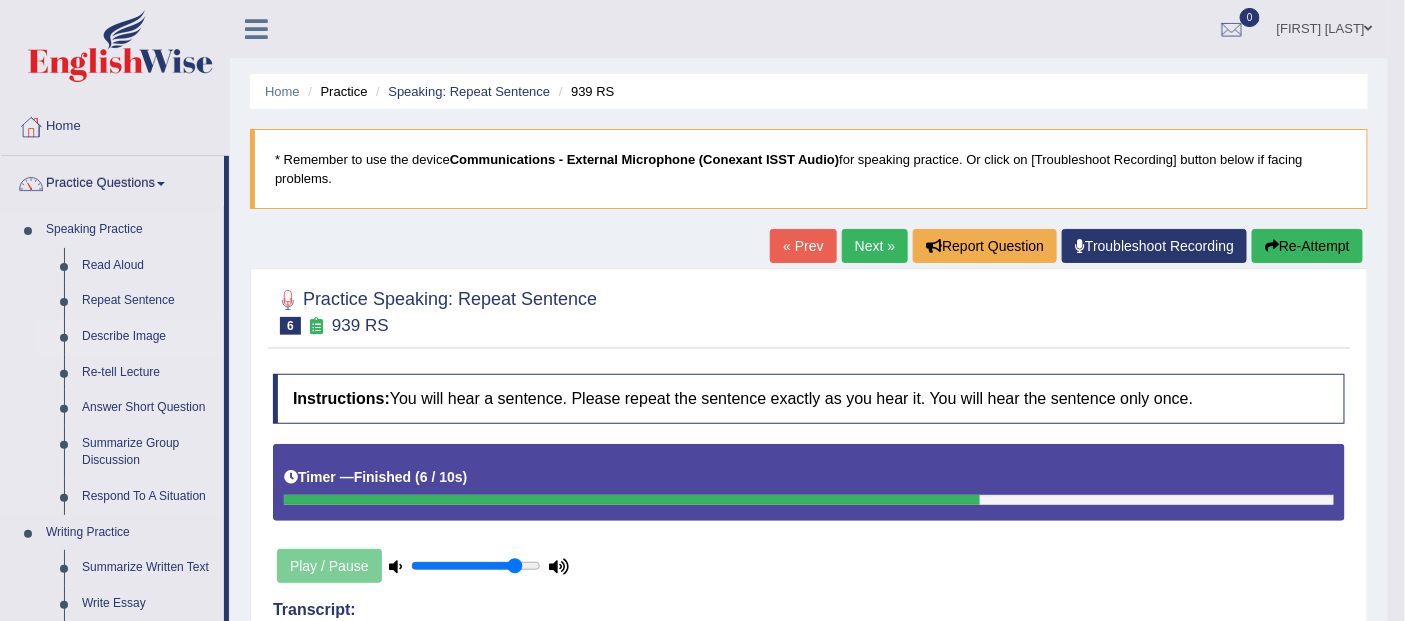 click on "Describe Image" at bounding box center (148, 337) 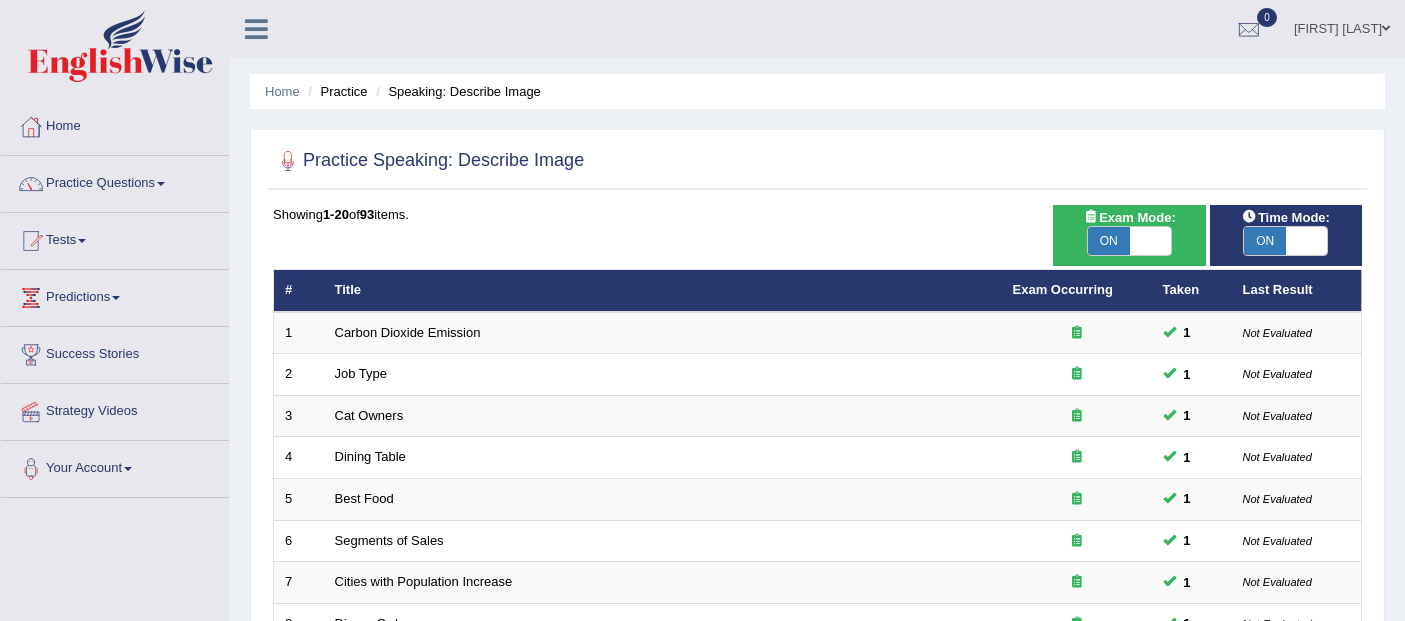 scroll, scrollTop: 0, scrollLeft: 0, axis: both 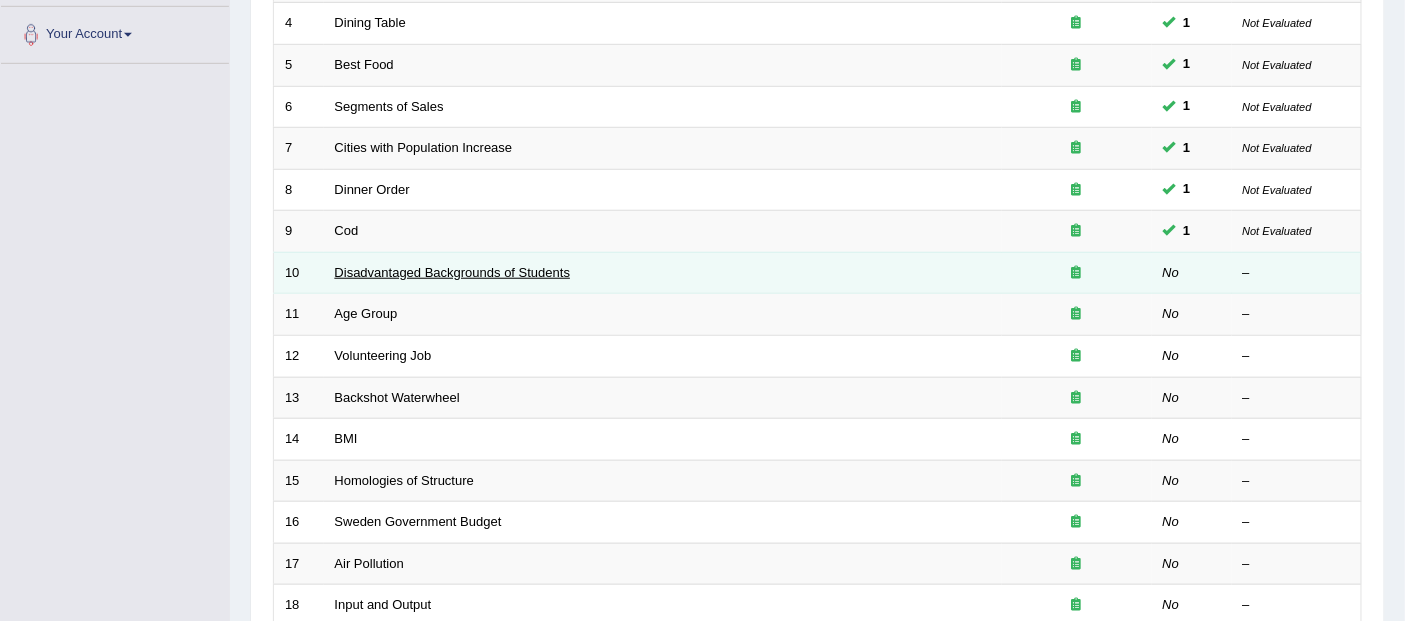 click on "Disadvantaged Backgrounds of Students" at bounding box center (453, 272) 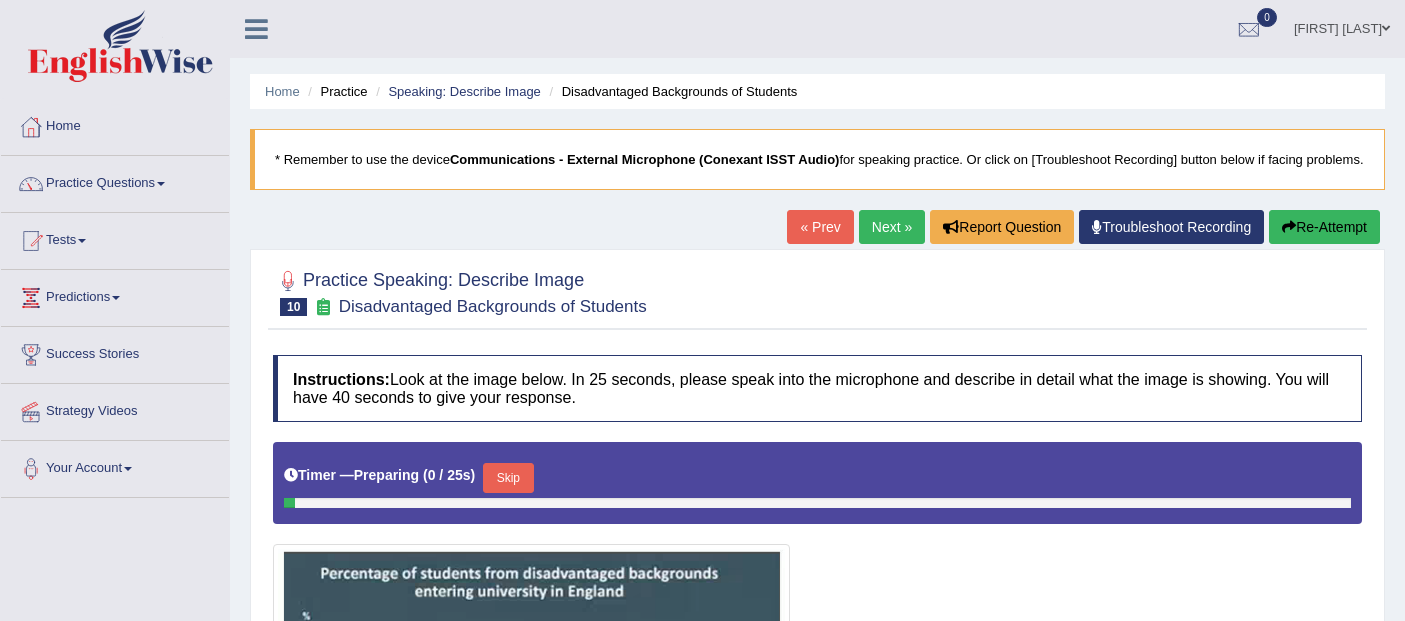 scroll, scrollTop: 0, scrollLeft: 0, axis: both 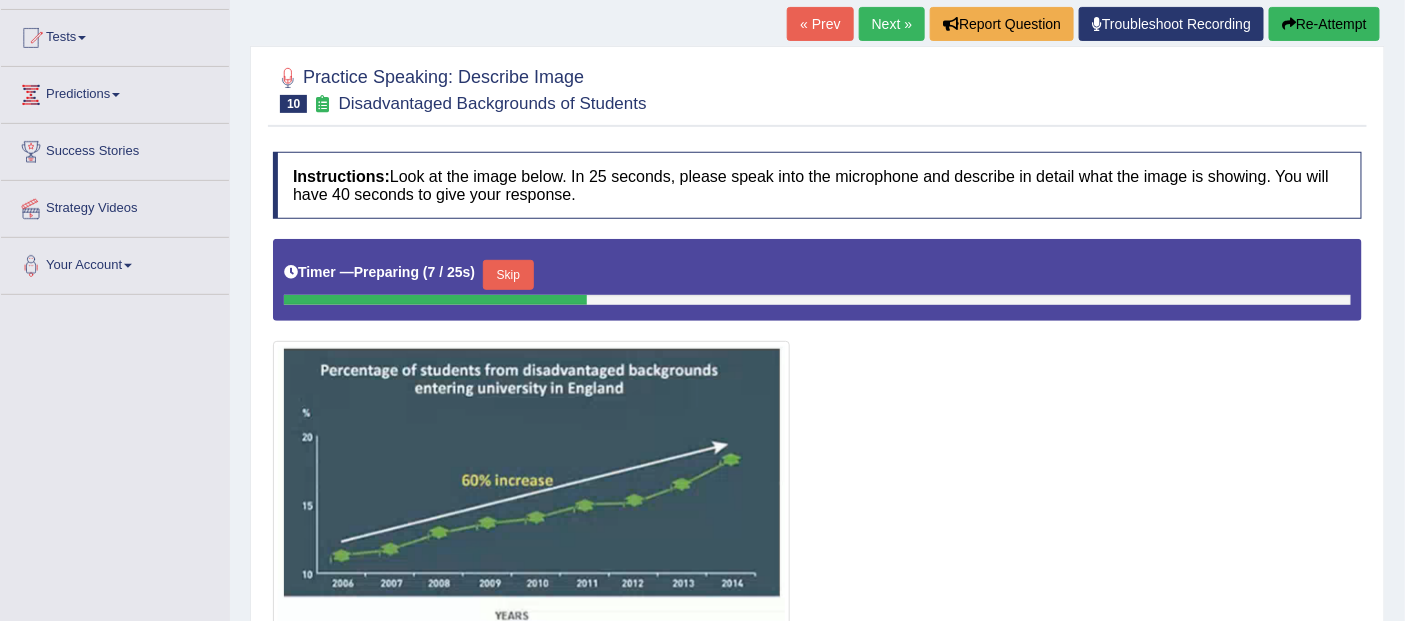 click on "Skip" at bounding box center [508, 275] 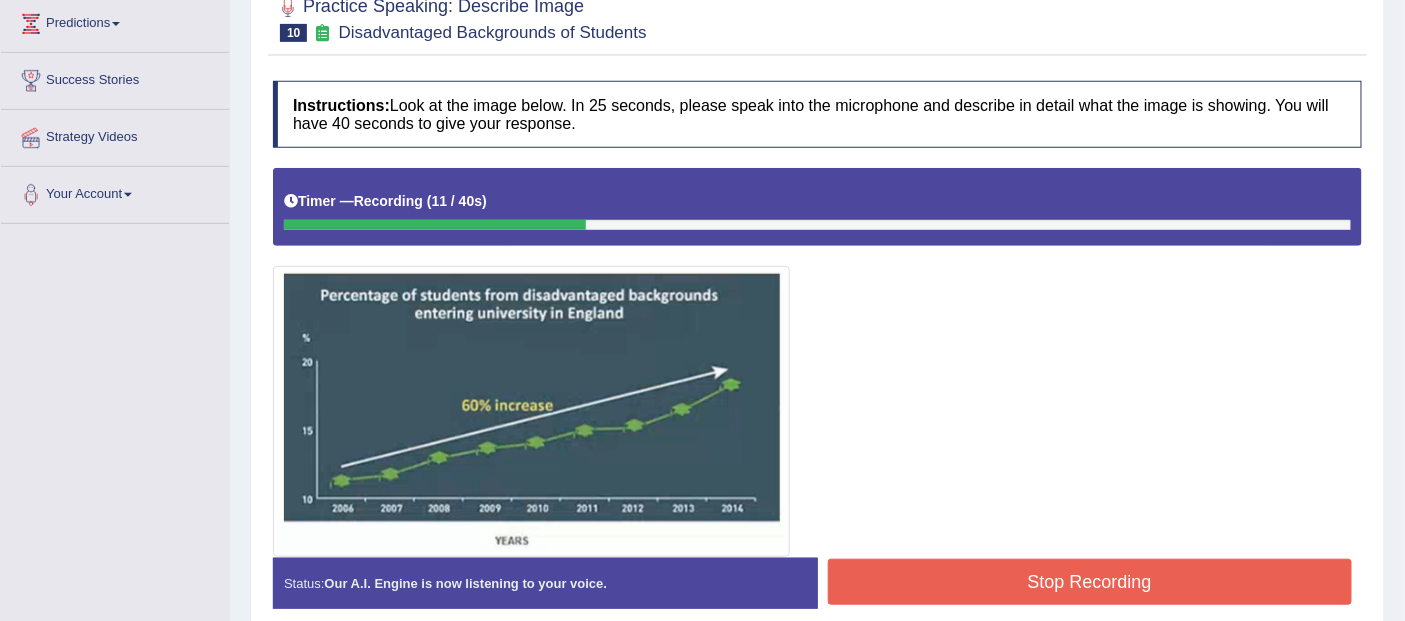 scroll, scrollTop: 399, scrollLeft: 0, axis: vertical 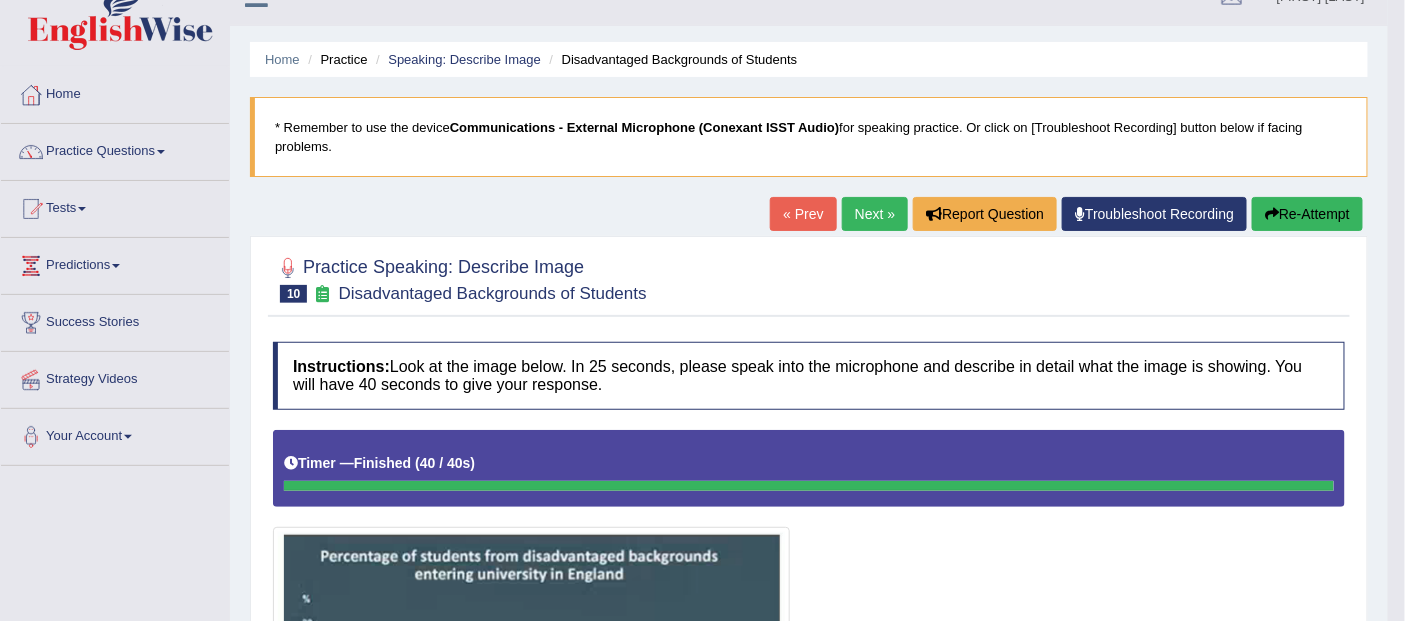 click on "Next »" at bounding box center [875, 214] 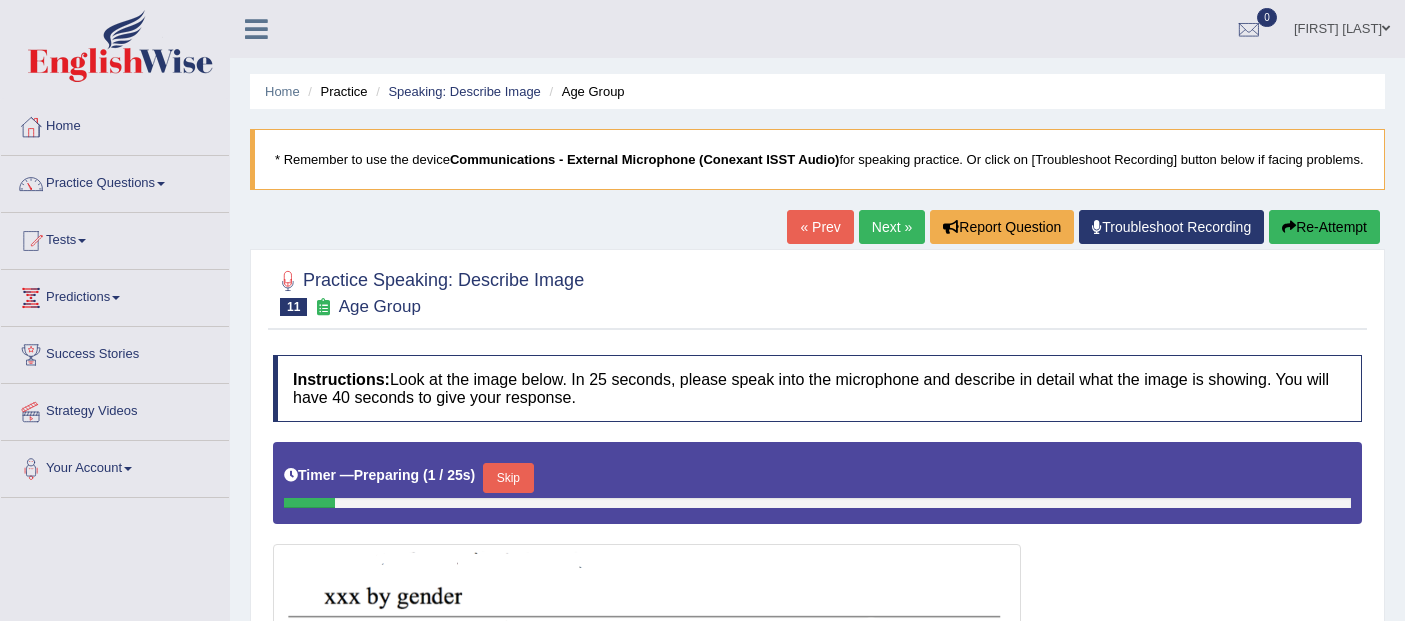 scroll, scrollTop: 243, scrollLeft: 0, axis: vertical 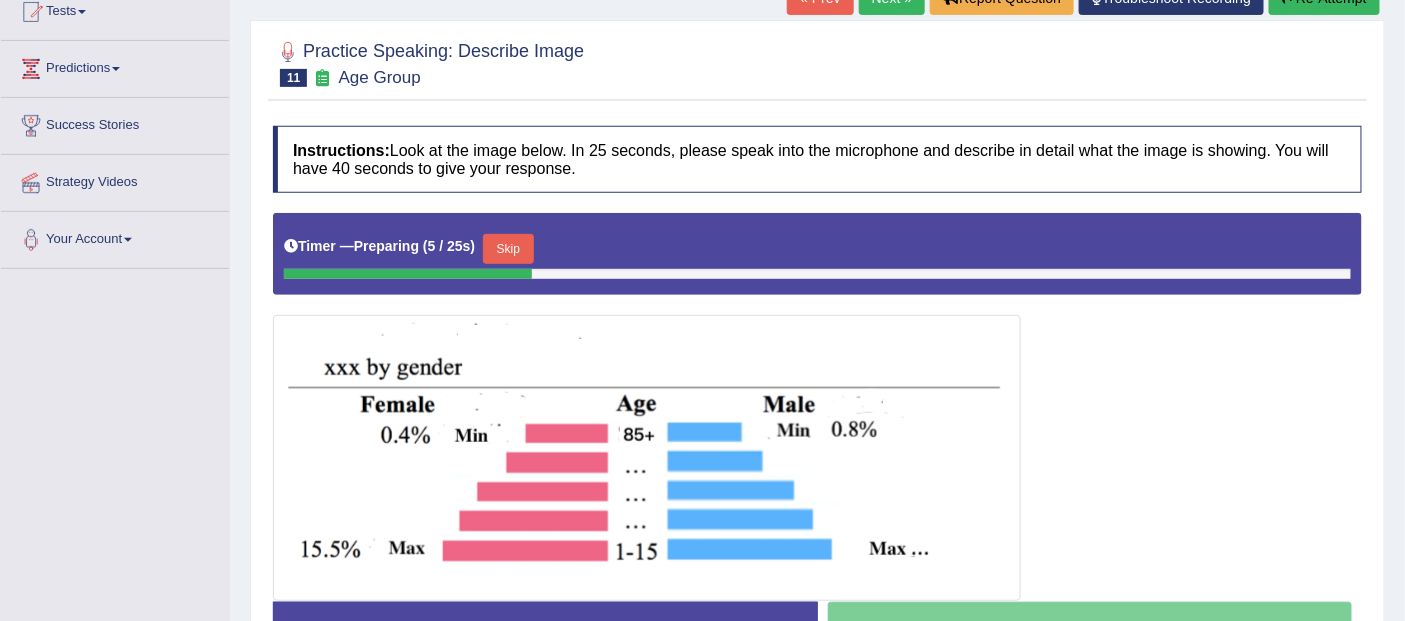 click on "Skip" at bounding box center (508, 249) 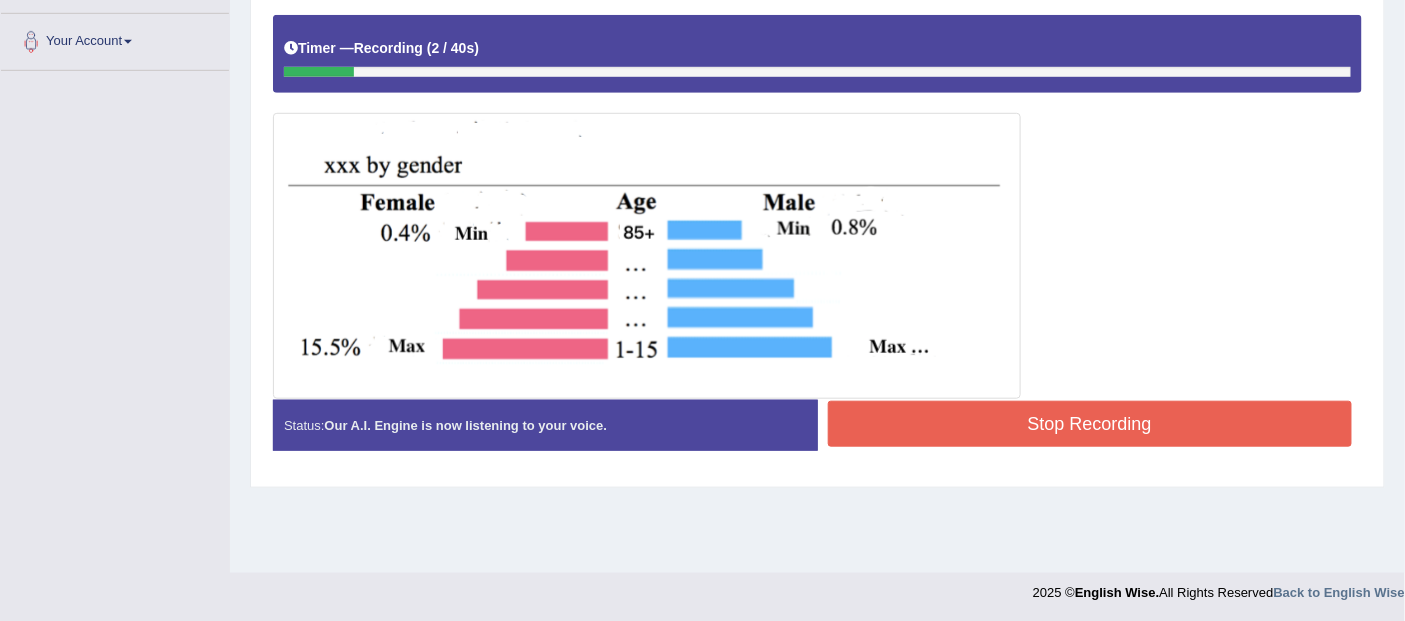 scroll, scrollTop: 427, scrollLeft: 0, axis: vertical 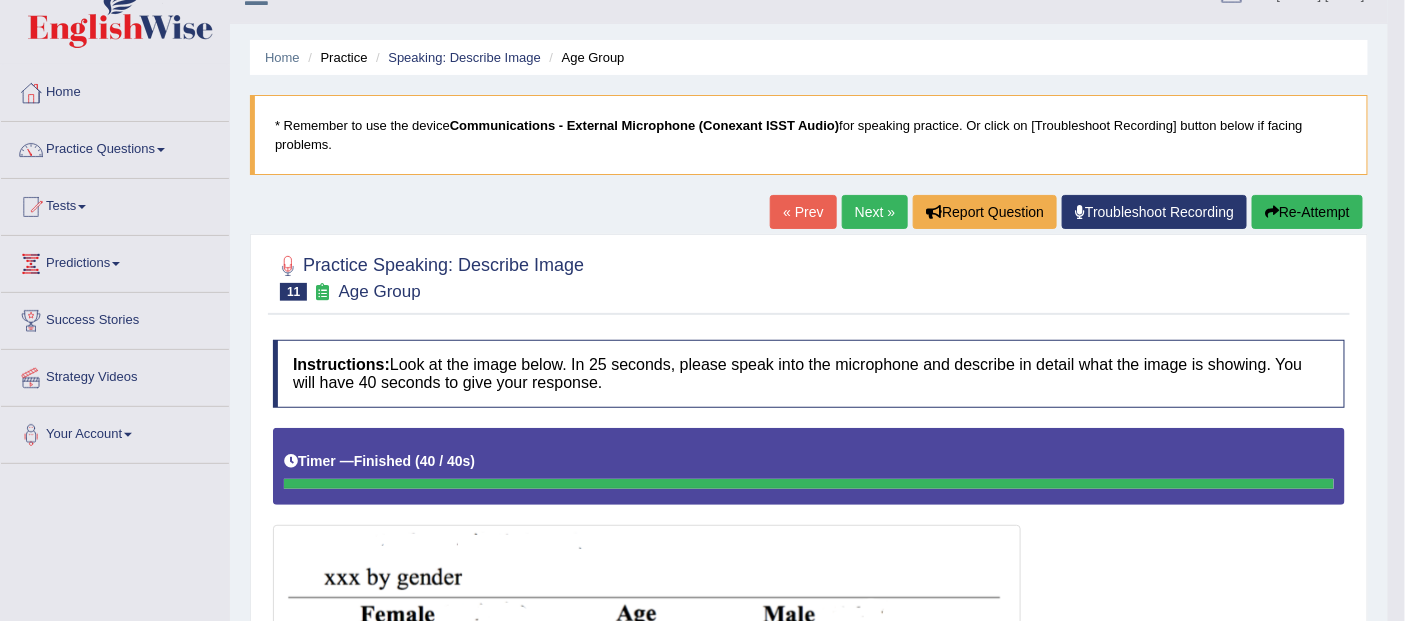 click on "Next »" at bounding box center [875, 212] 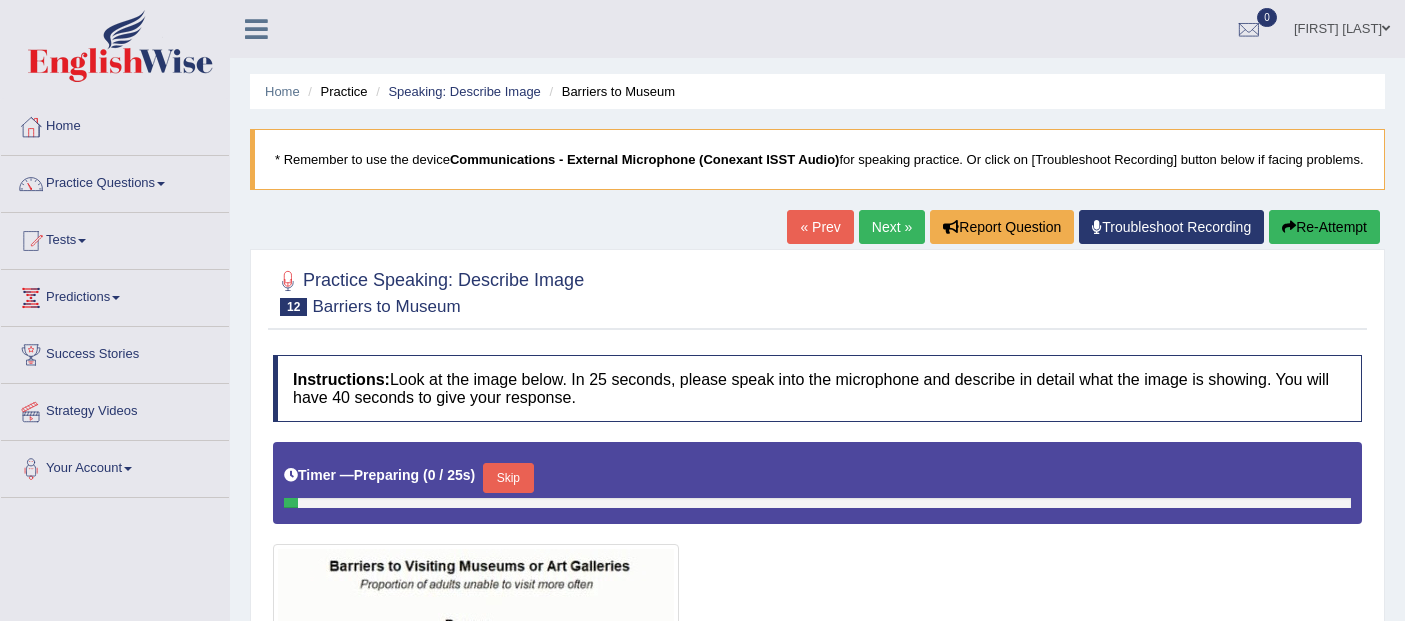 scroll, scrollTop: 0, scrollLeft: 0, axis: both 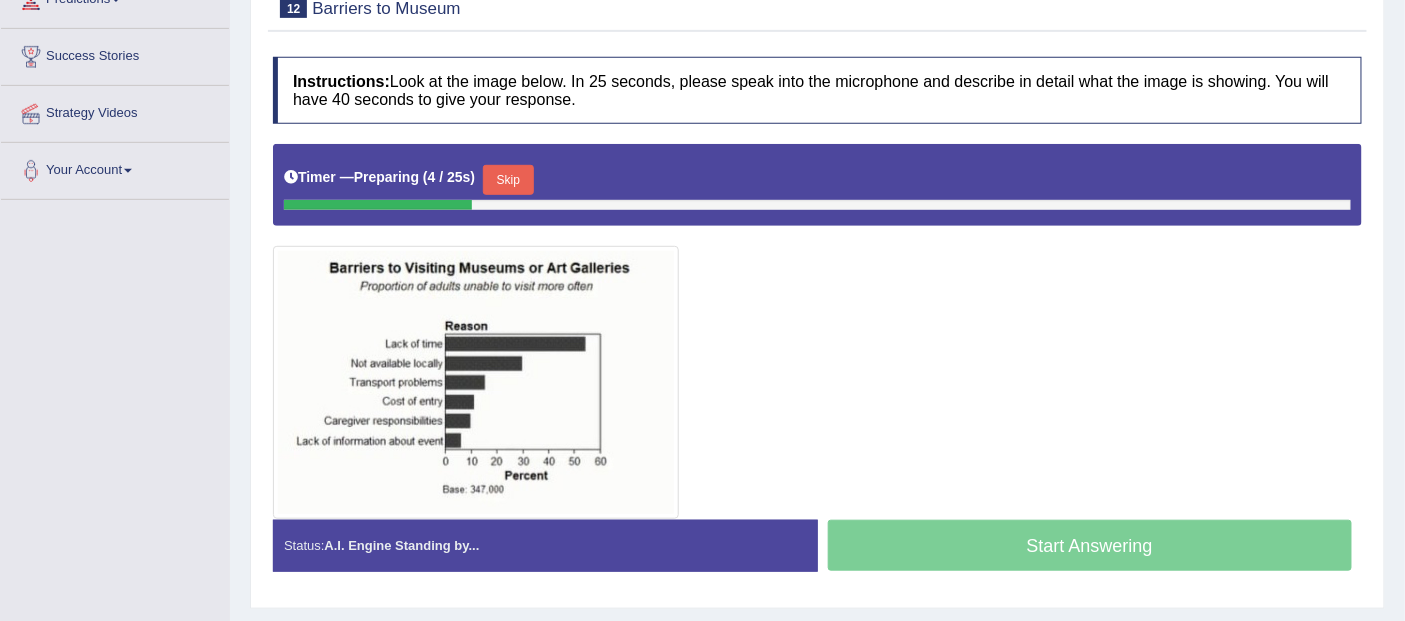 click on "Skip" at bounding box center (508, 180) 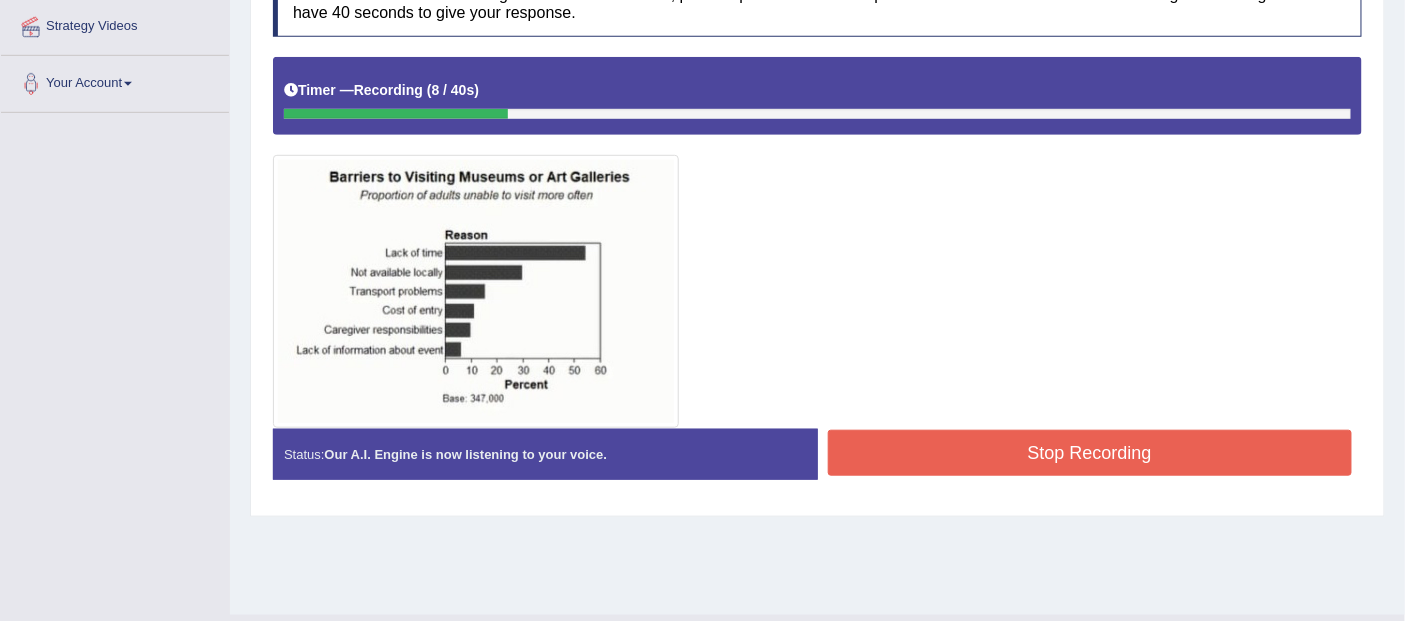 scroll, scrollTop: 386, scrollLeft: 0, axis: vertical 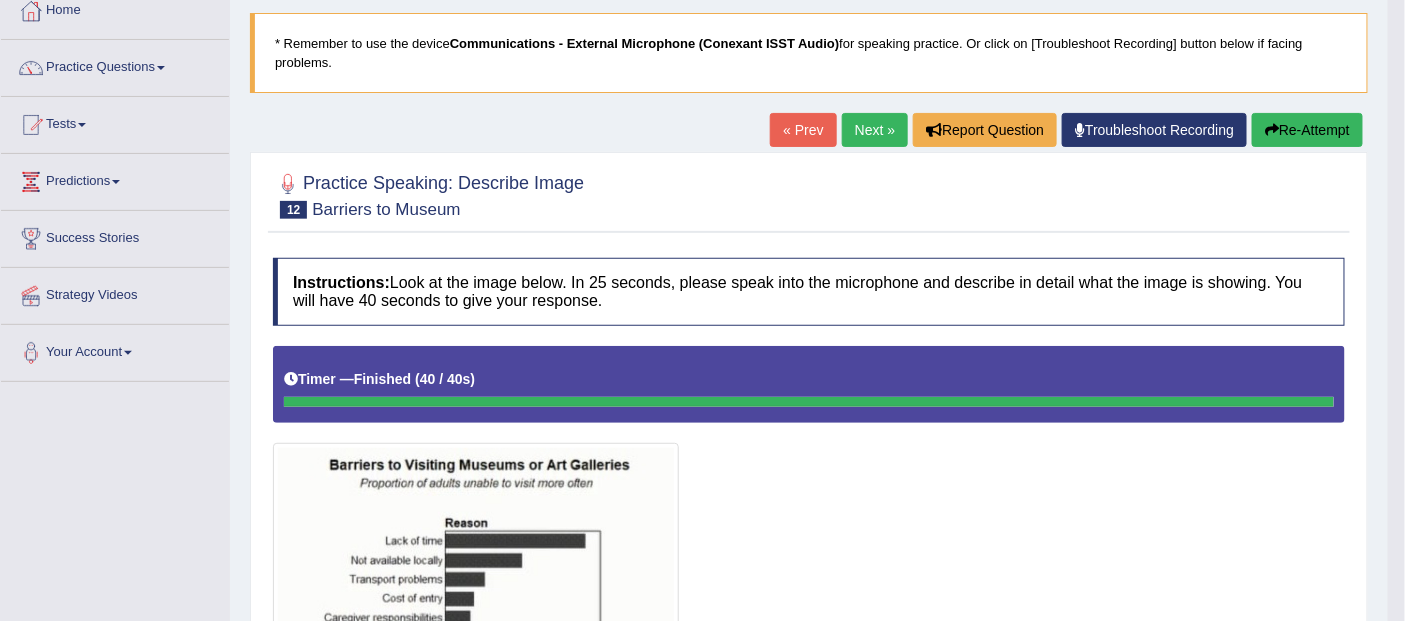 click on "Next »" at bounding box center [875, 130] 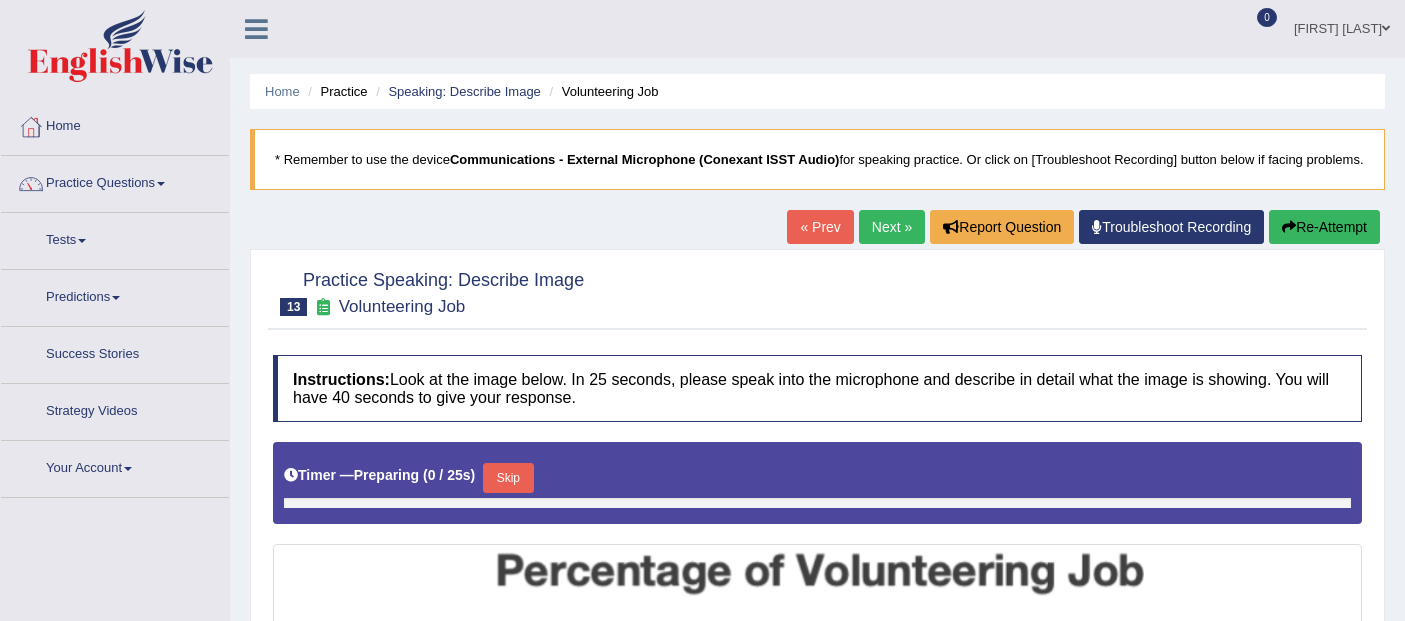 scroll, scrollTop: 0, scrollLeft: 0, axis: both 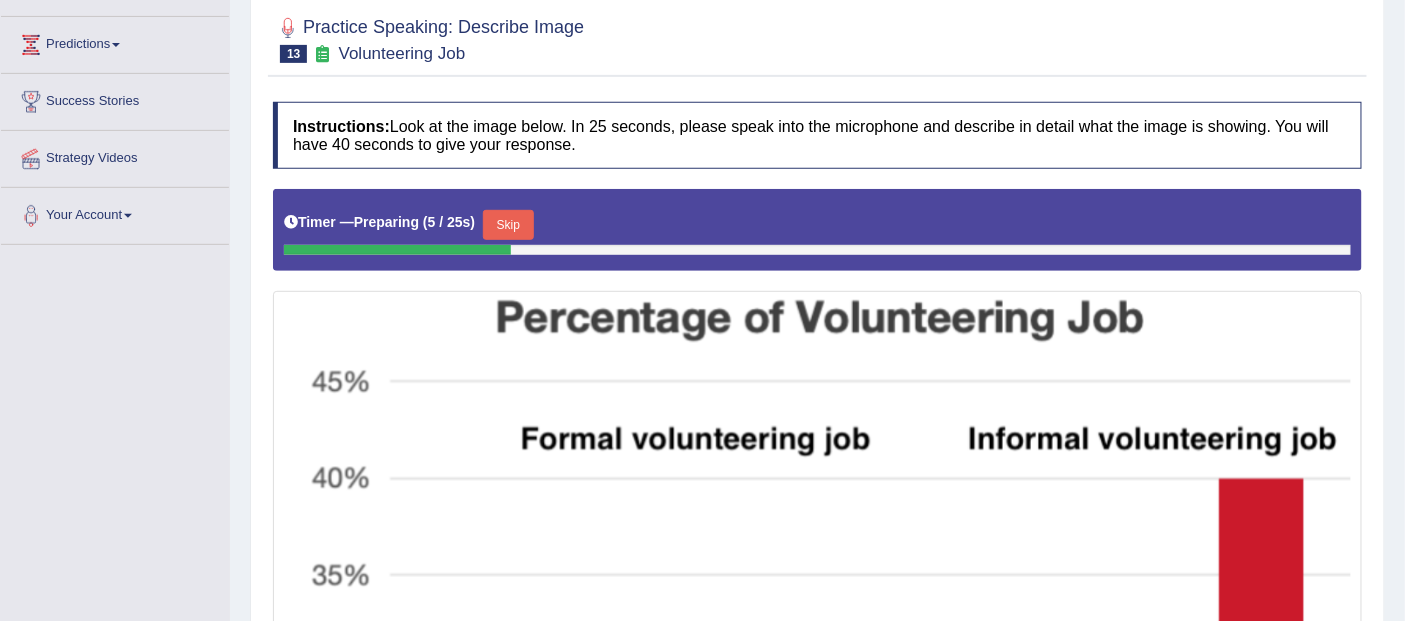 click on "Skip" at bounding box center [508, 225] 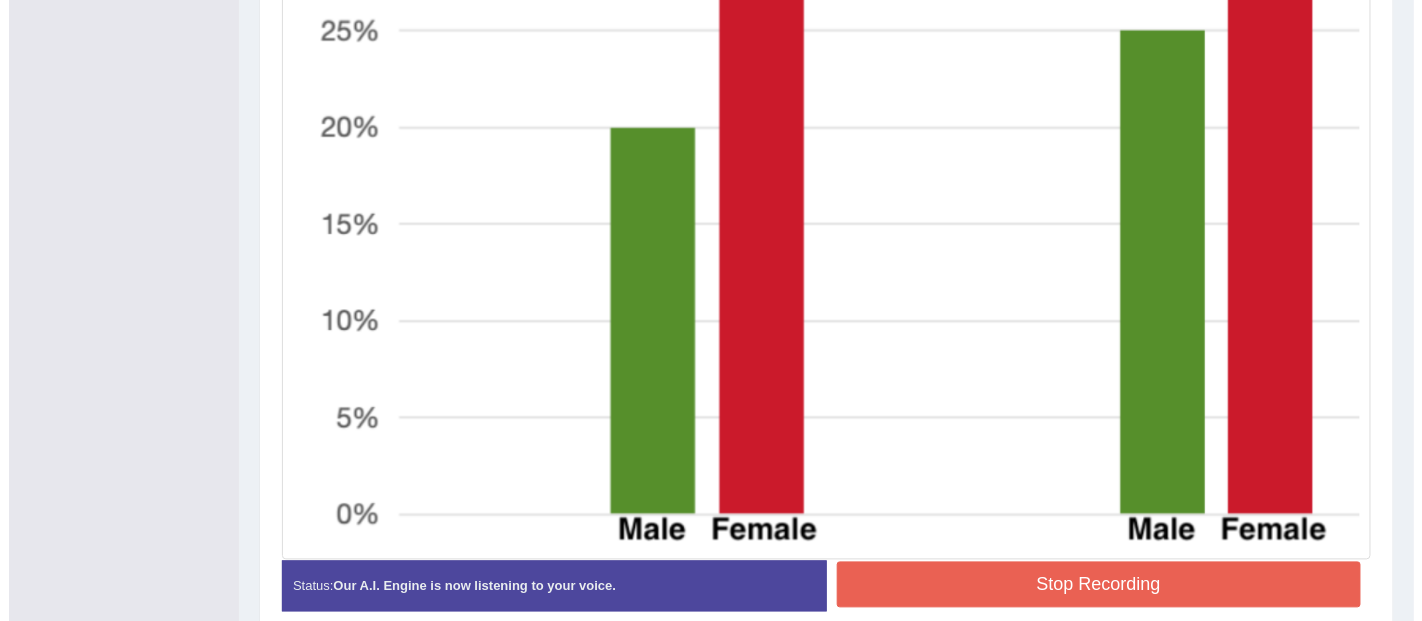 scroll, scrollTop: 1078, scrollLeft: 0, axis: vertical 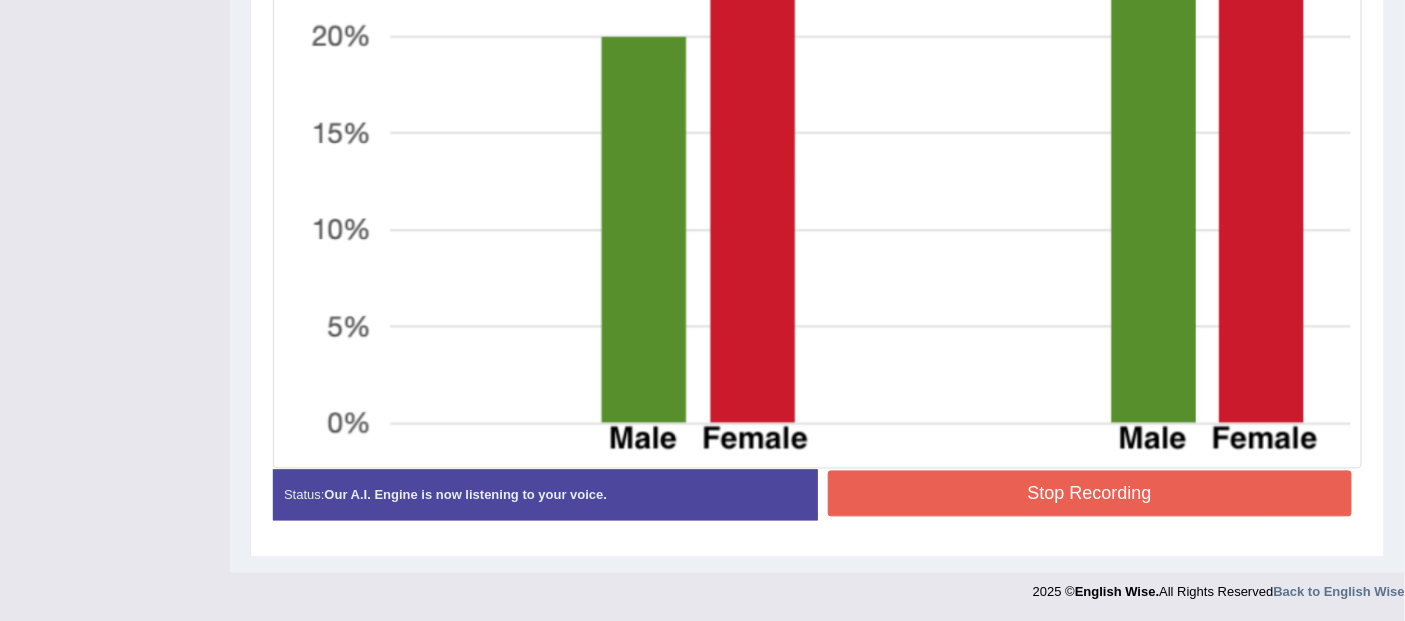 click on "Stop Recording" at bounding box center [1090, 494] 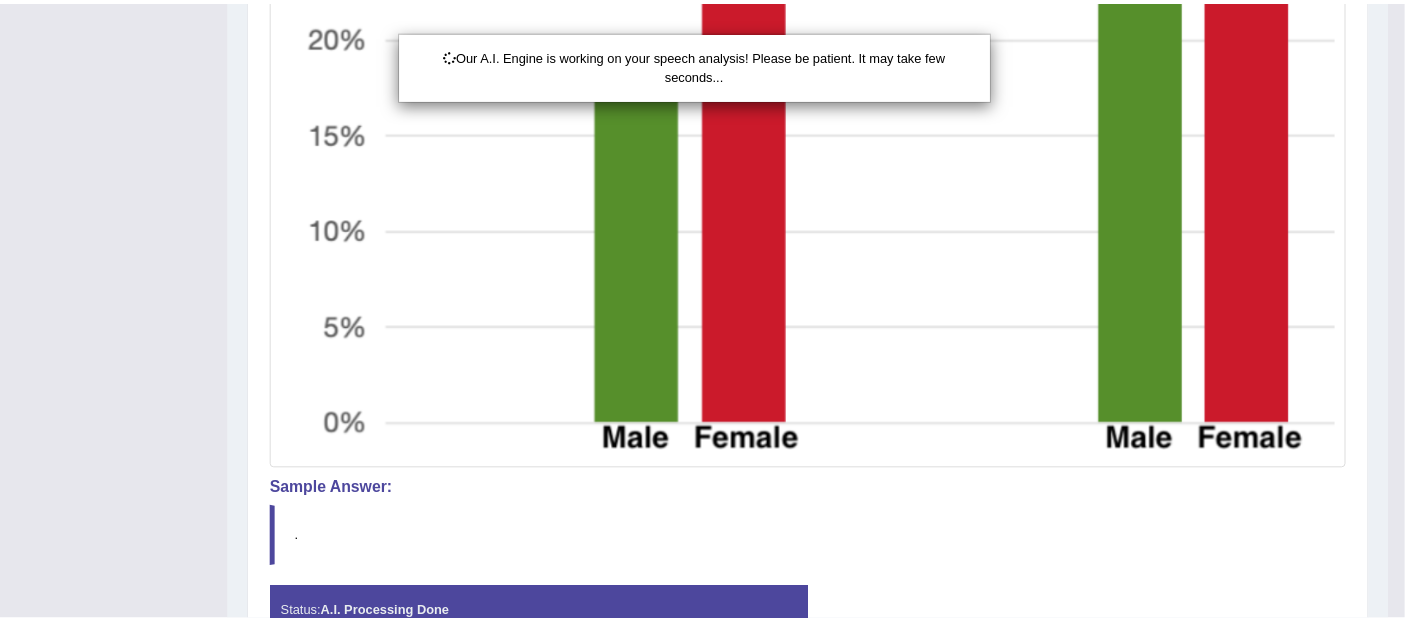 scroll, scrollTop: 1097, scrollLeft: 0, axis: vertical 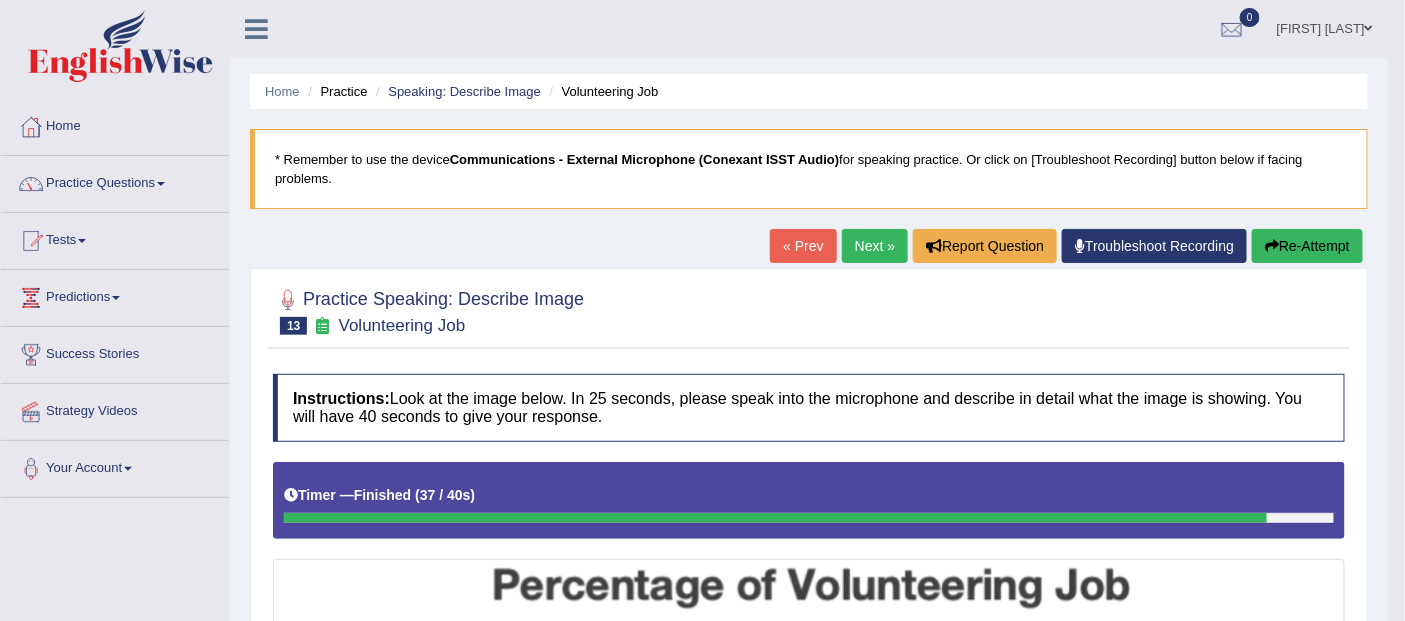 click on "Practice Questions" at bounding box center [115, 181] 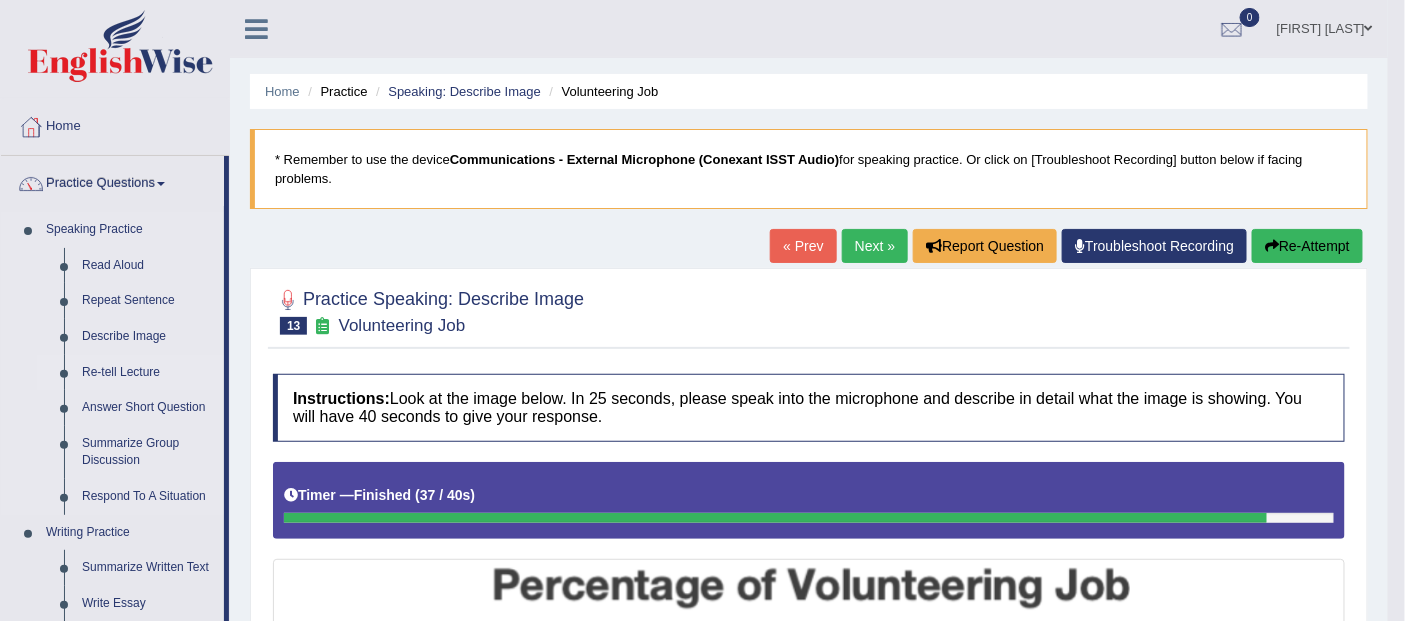 click on "Re-tell Lecture" at bounding box center (148, 373) 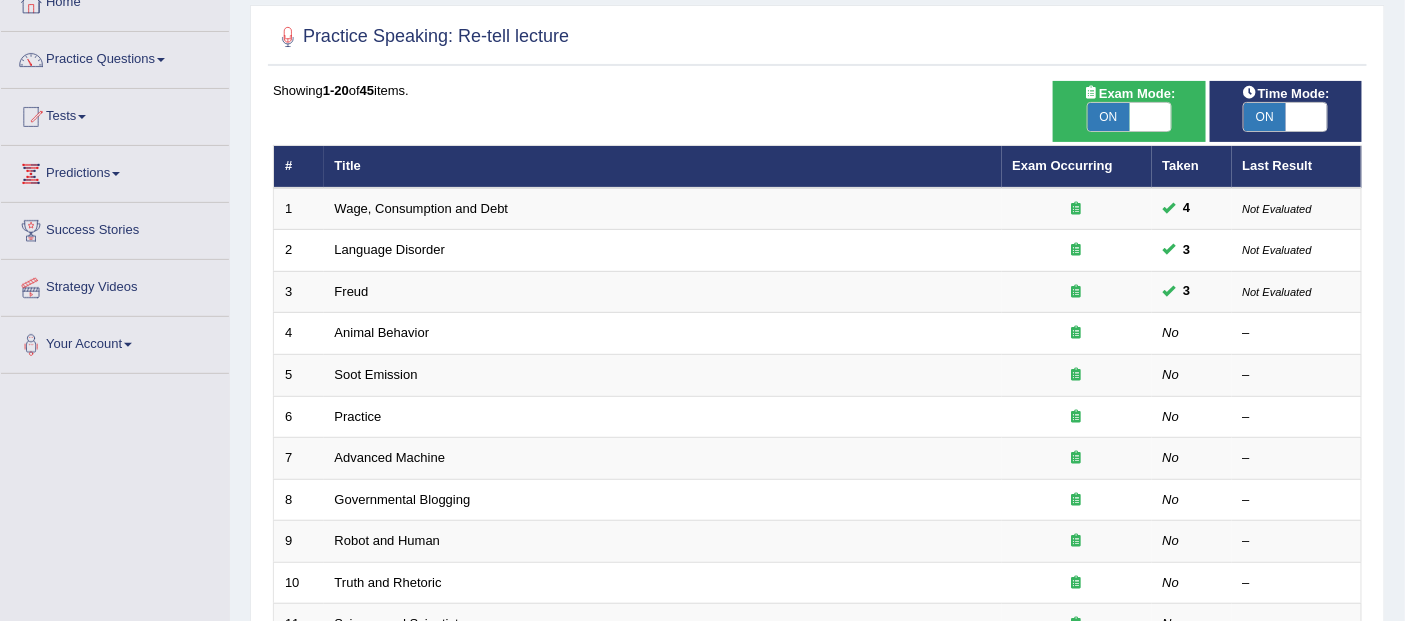 scroll, scrollTop: 0, scrollLeft: 0, axis: both 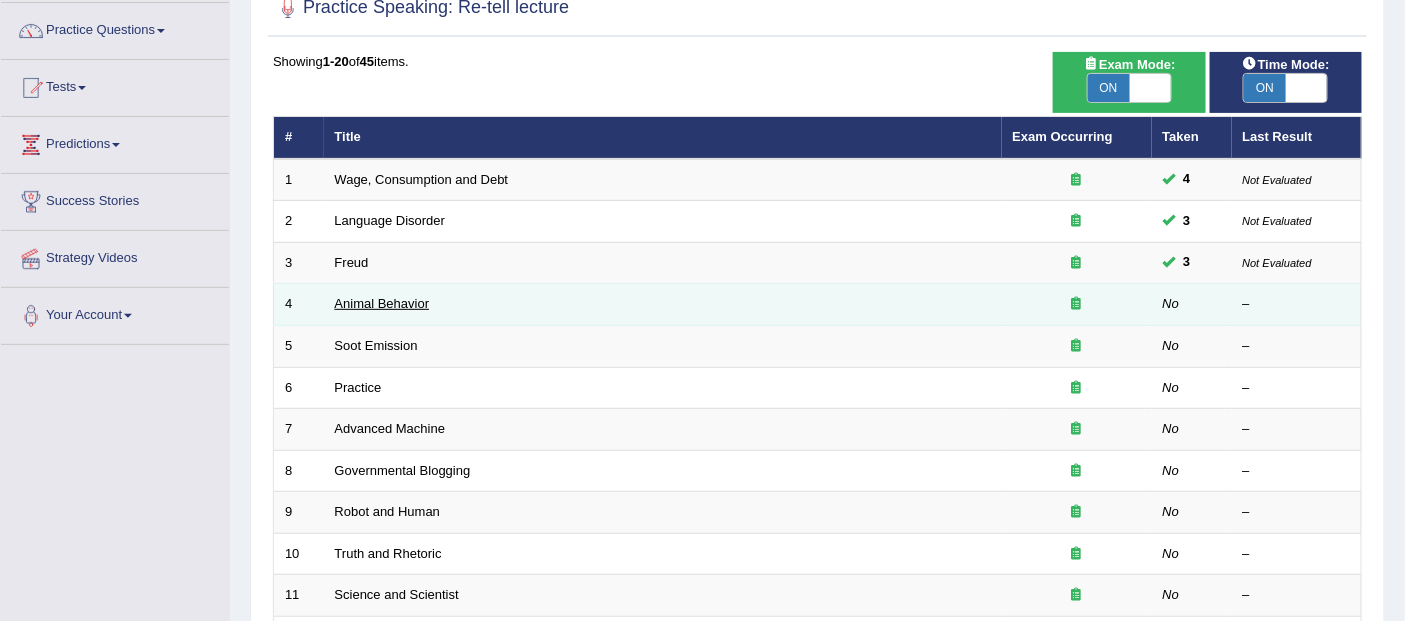 click on "Animal Behavior" at bounding box center (382, 303) 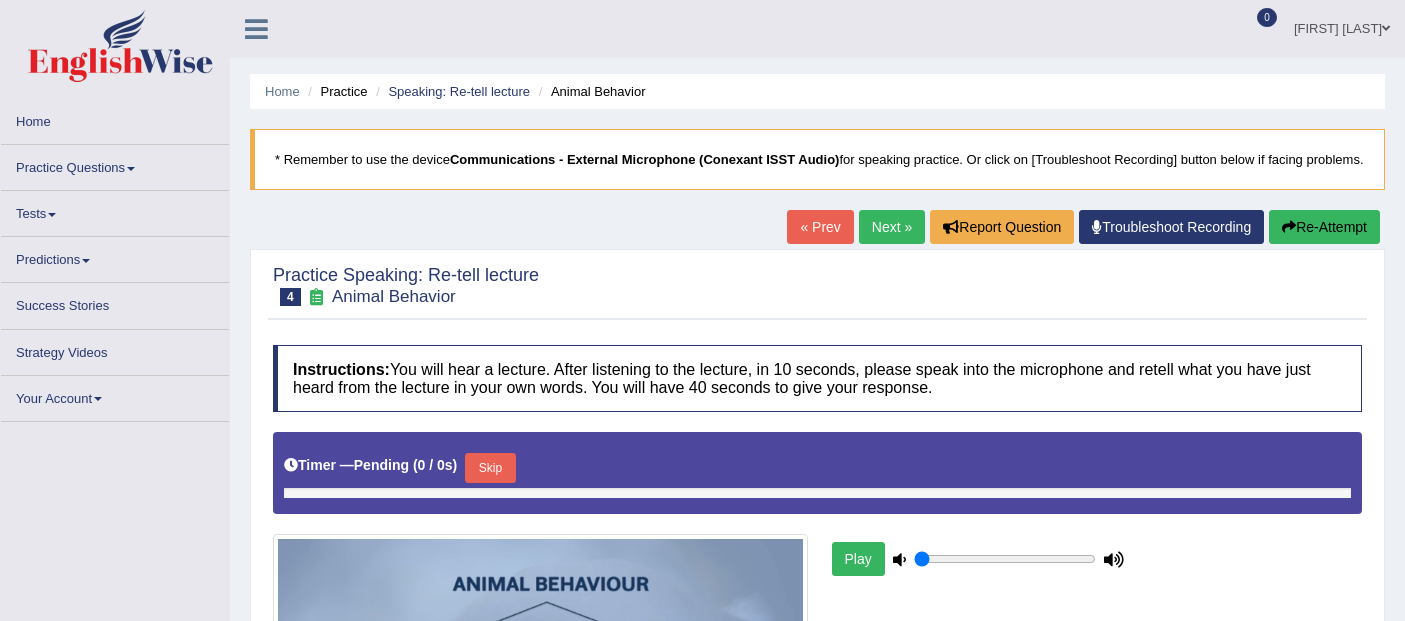 scroll, scrollTop: 0, scrollLeft: 0, axis: both 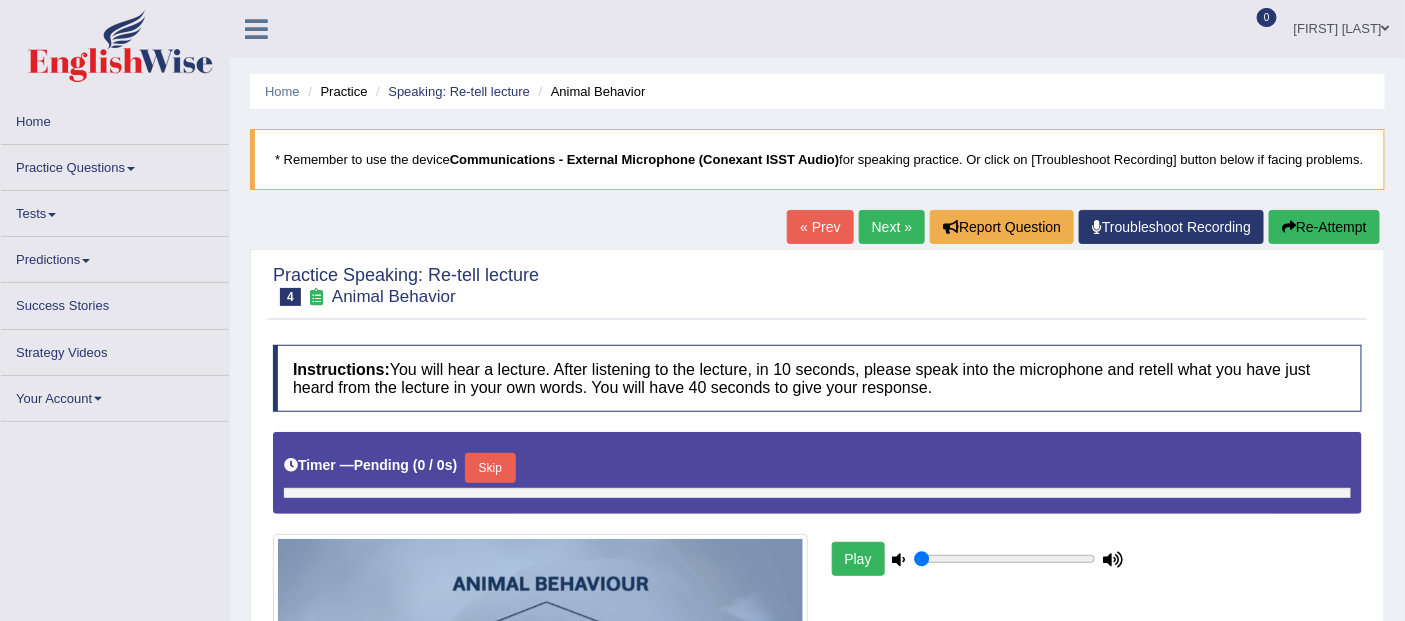 type on "0.85" 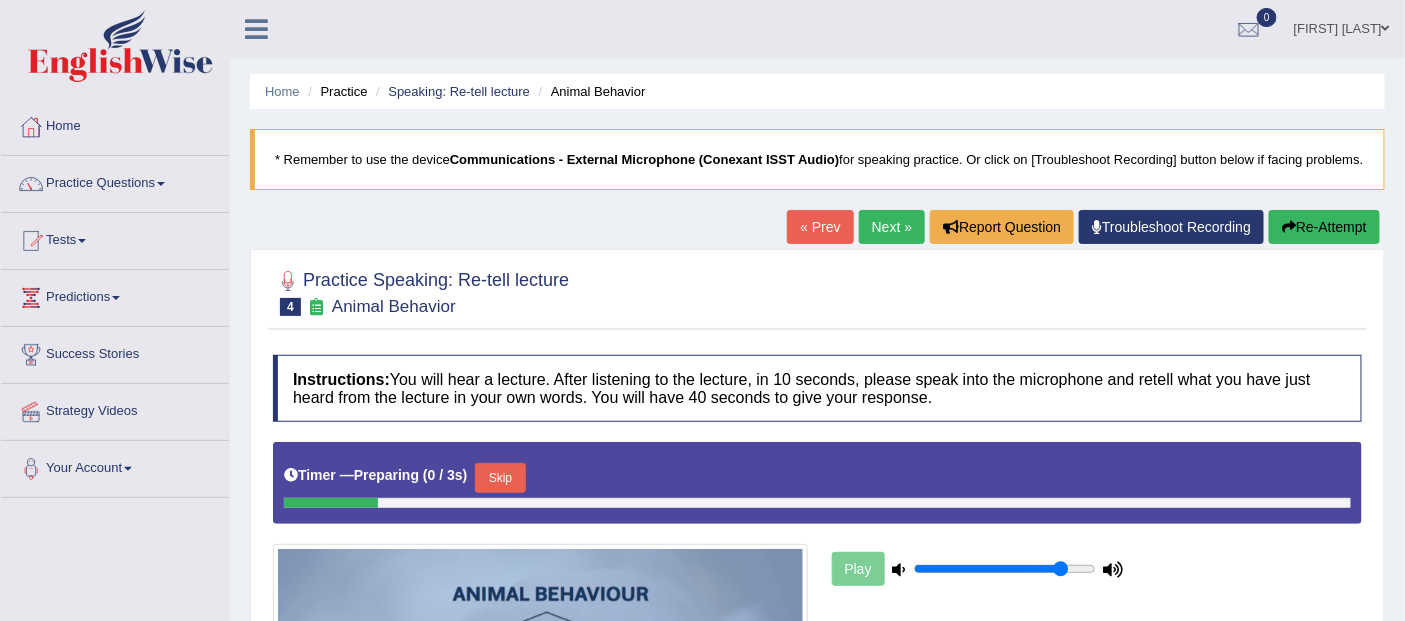scroll, scrollTop: 0, scrollLeft: 0, axis: both 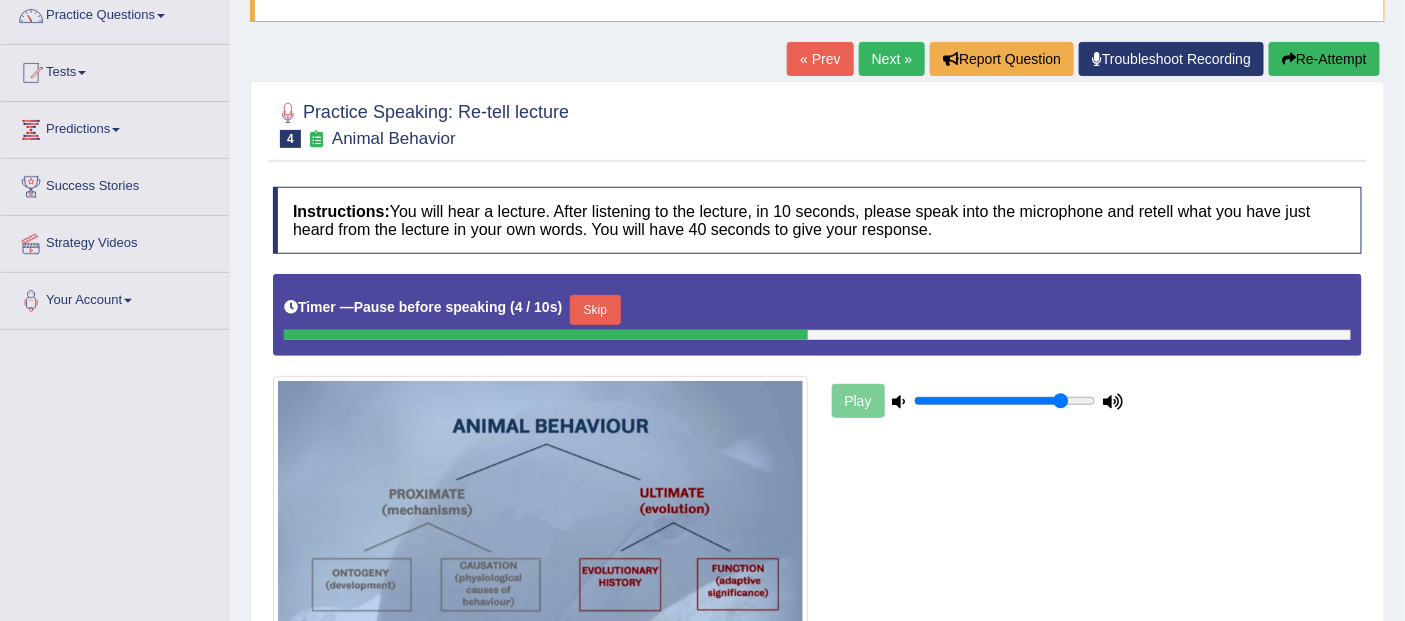click on "Skip" at bounding box center [595, 310] 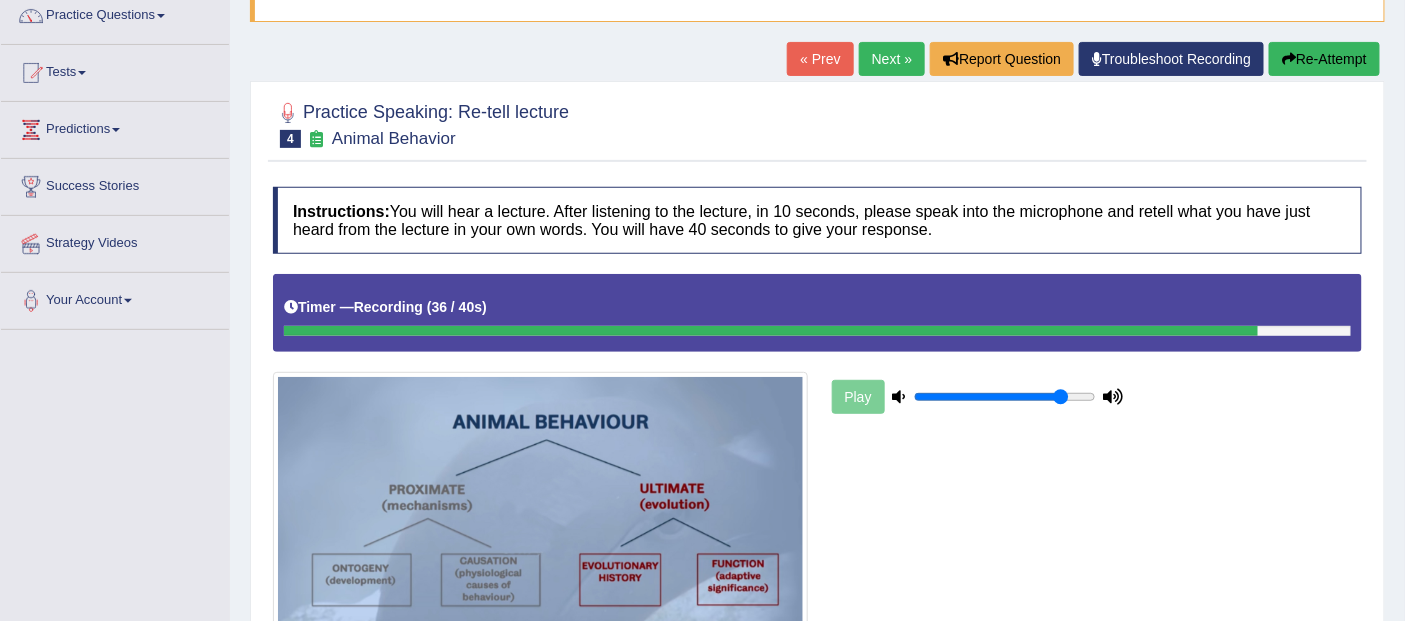 click on "Next »" at bounding box center (892, 59) 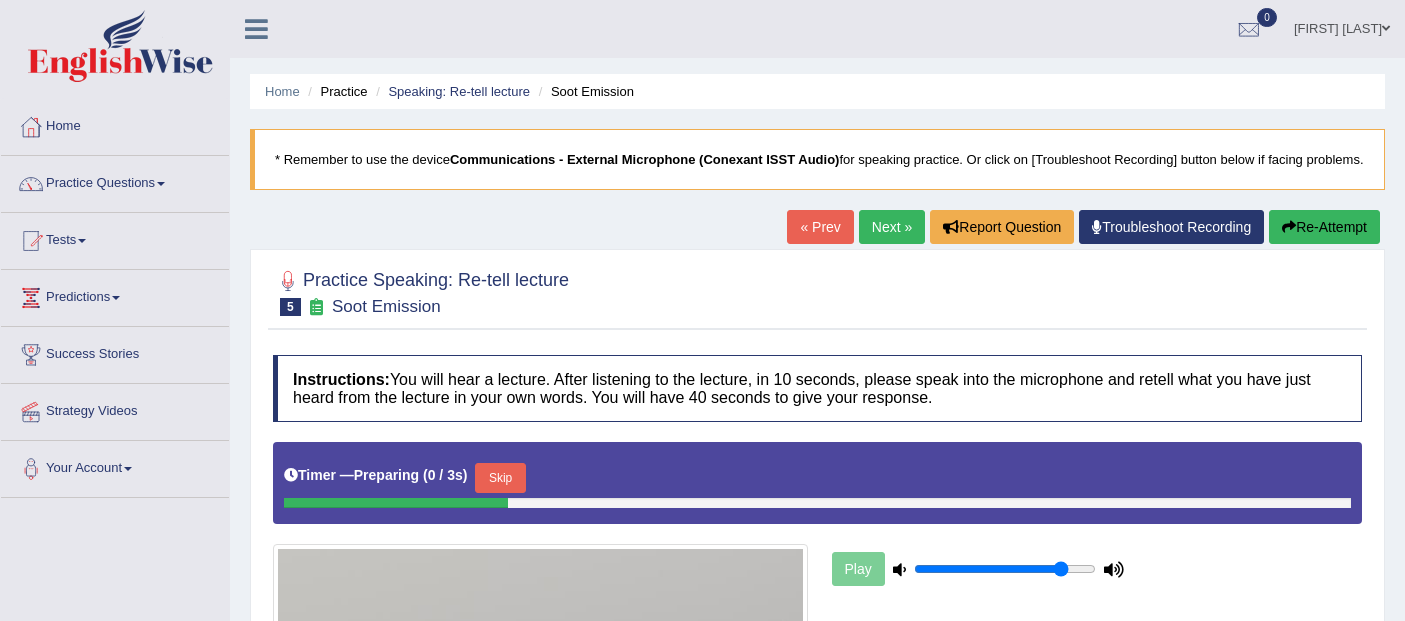 scroll, scrollTop: 0, scrollLeft: 0, axis: both 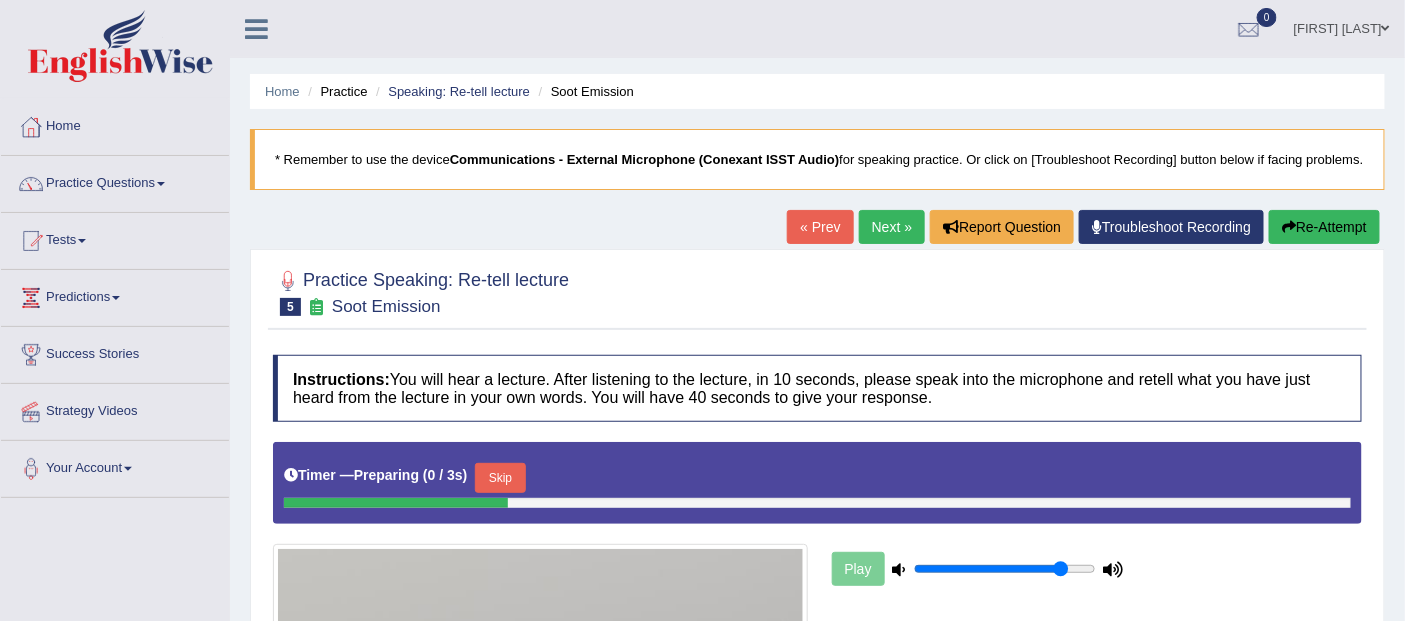 click on "« Prev" at bounding box center (820, 227) 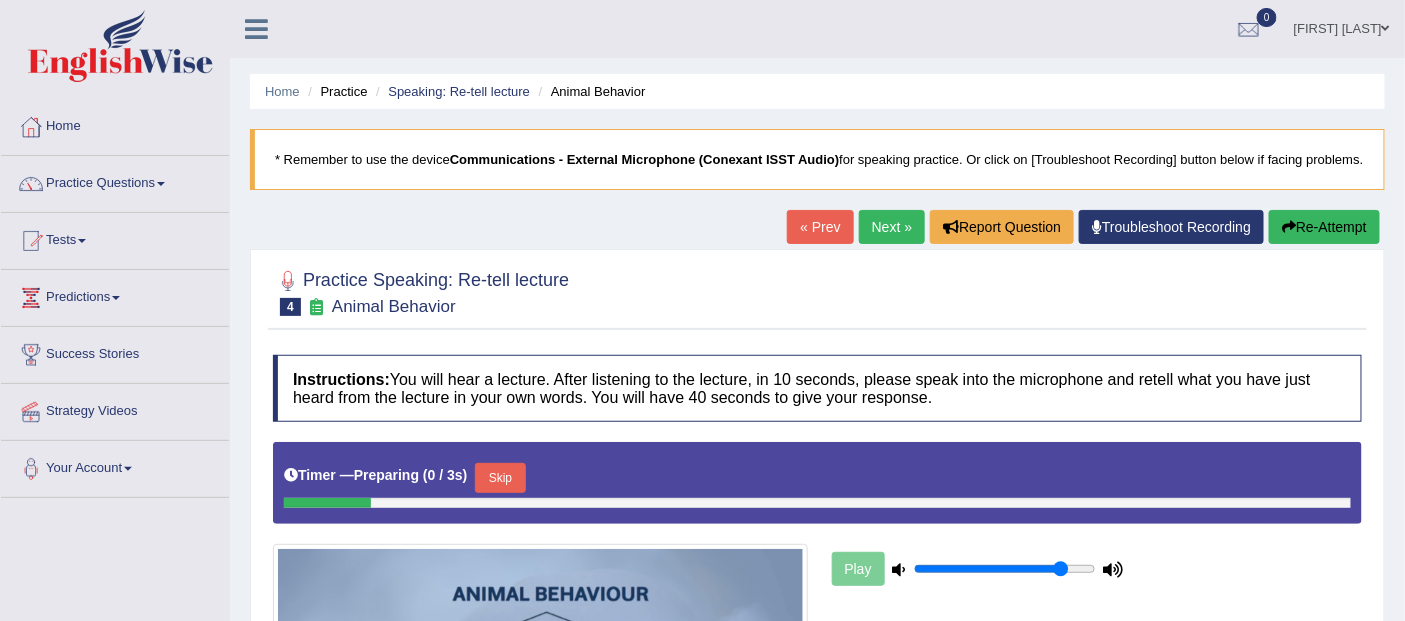 scroll, scrollTop: 9, scrollLeft: 0, axis: vertical 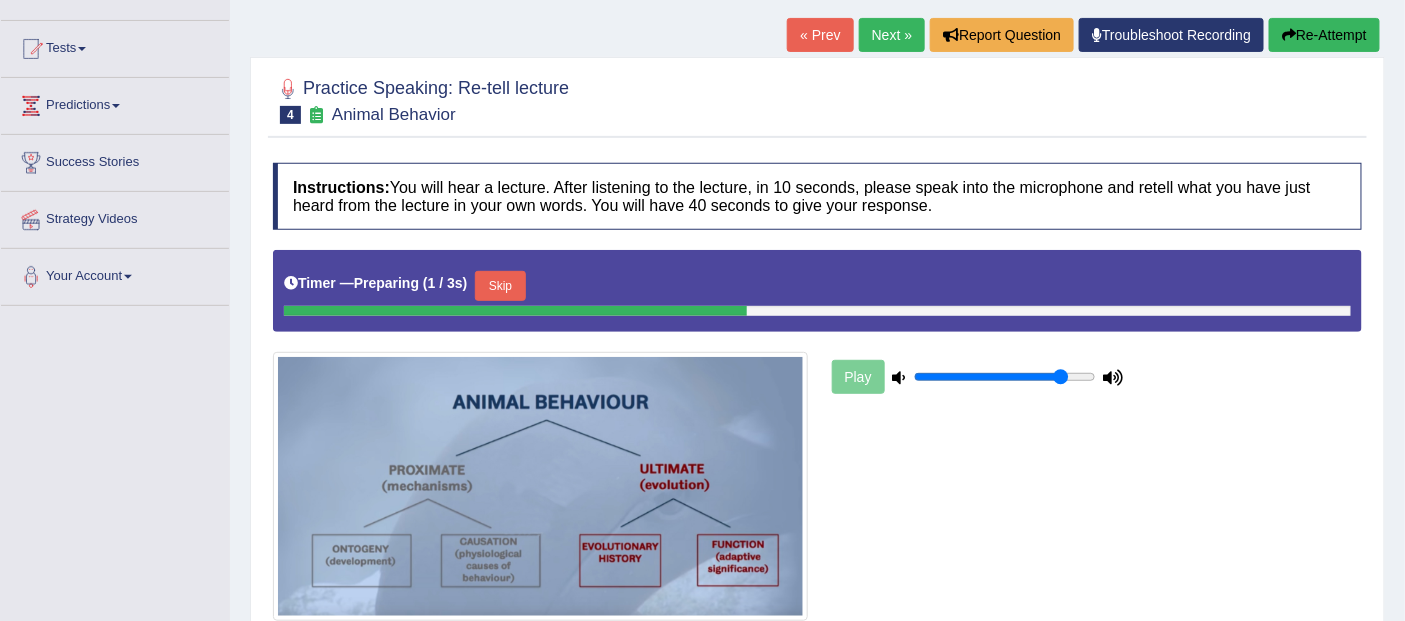 click on "Skip" at bounding box center (500, 286) 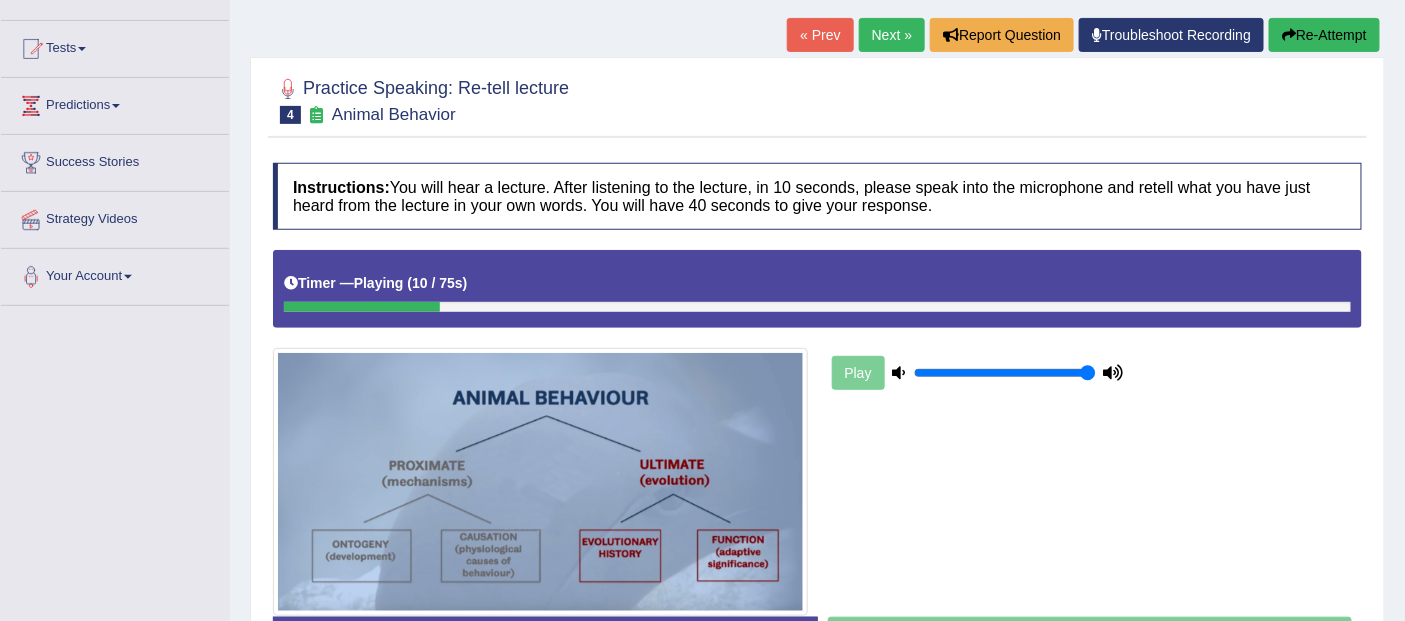 type on "1" 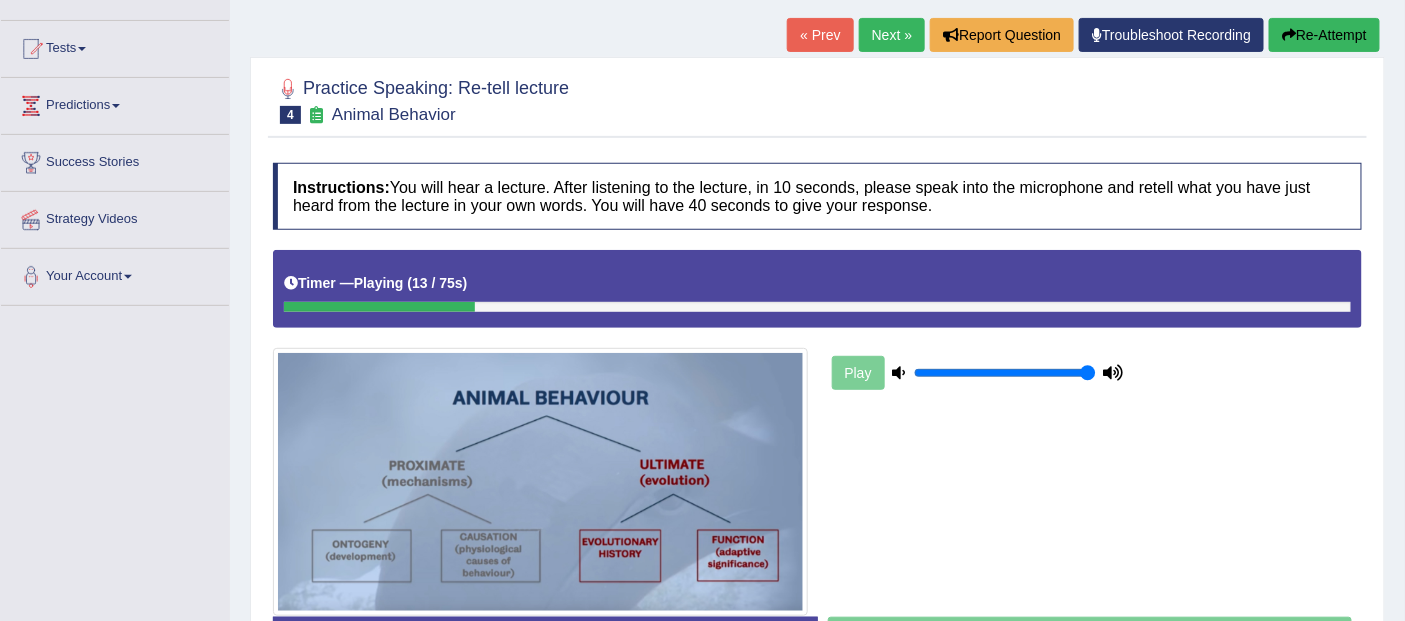 click at bounding box center (817, 307) 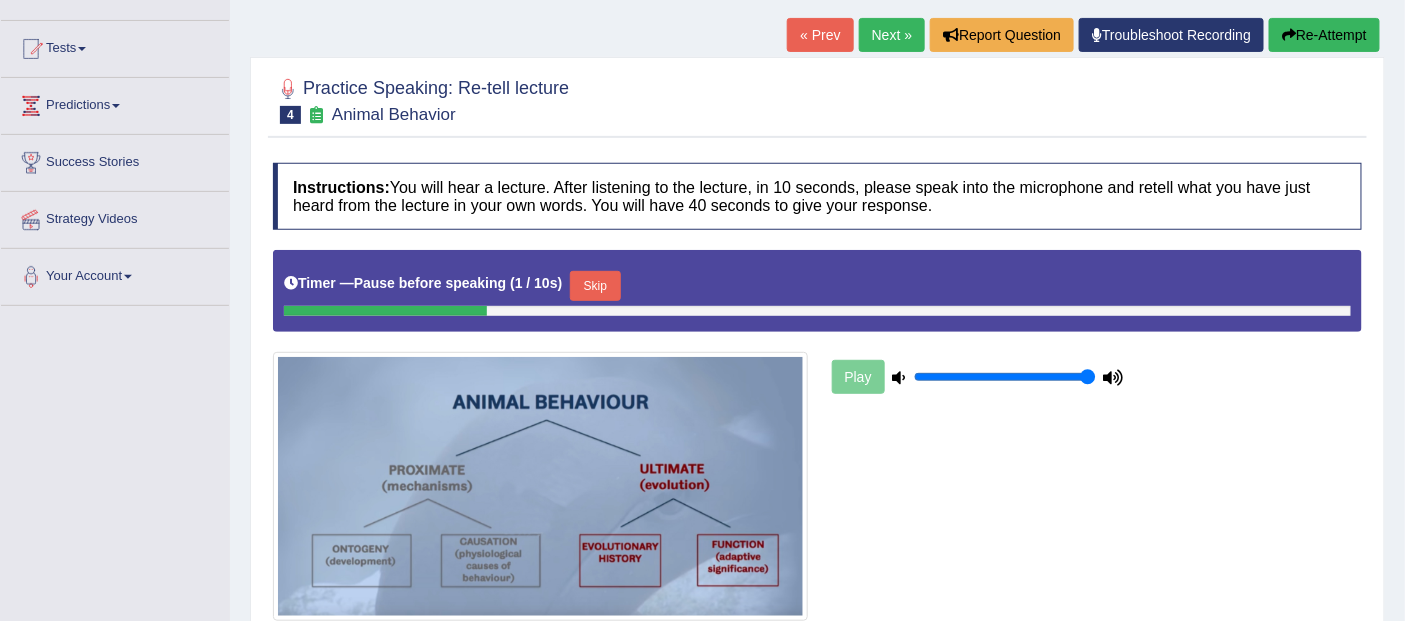 click on "Skip" at bounding box center (595, 286) 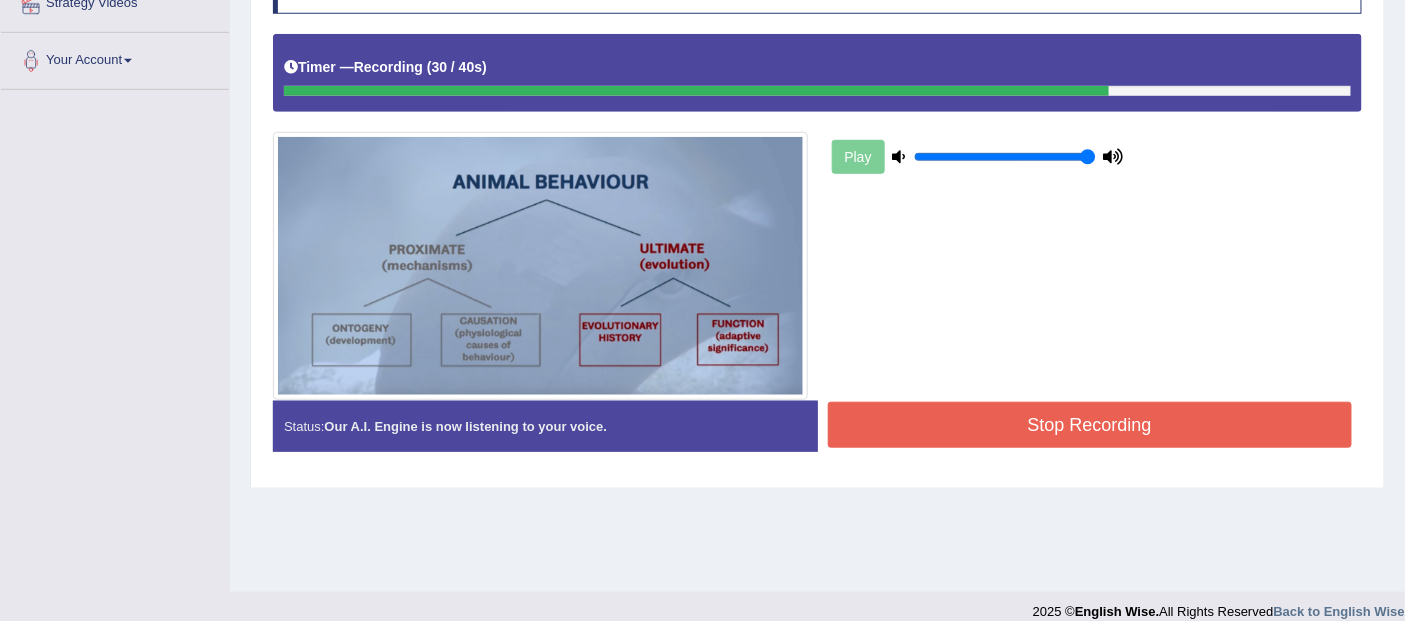 scroll, scrollTop: 412, scrollLeft: 0, axis: vertical 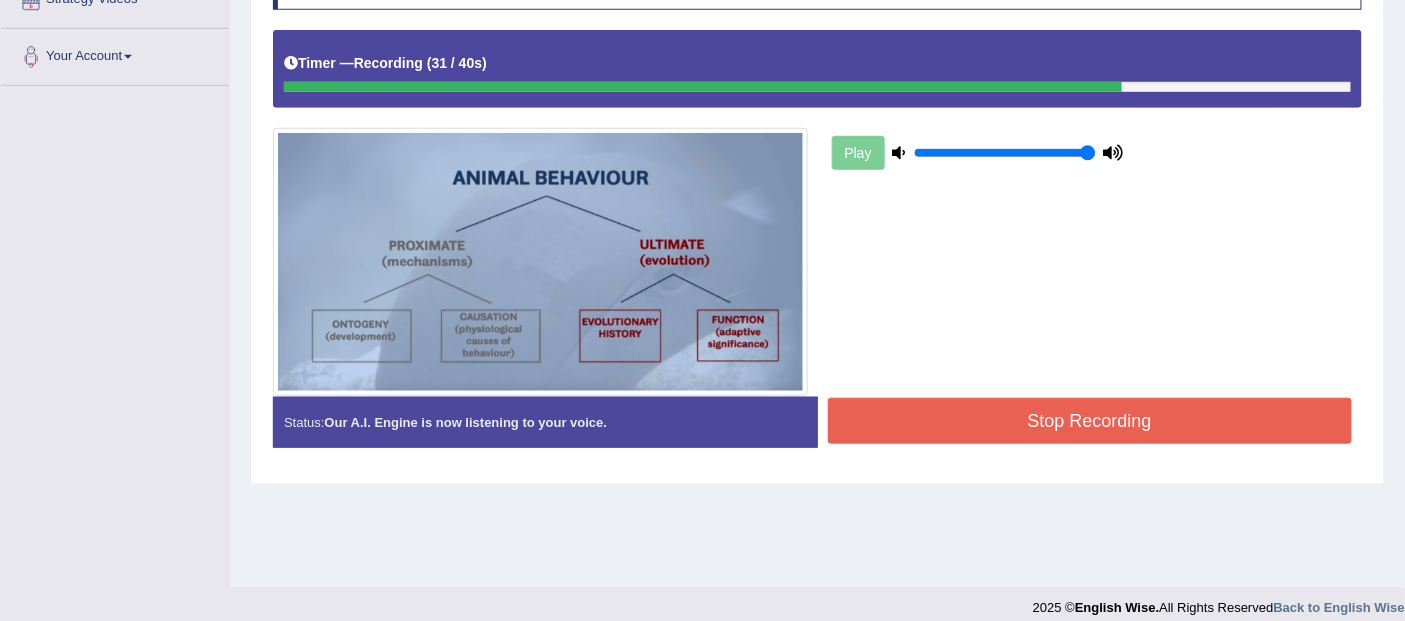 click on "Stop Recording" at bounding box center (1090, 421) 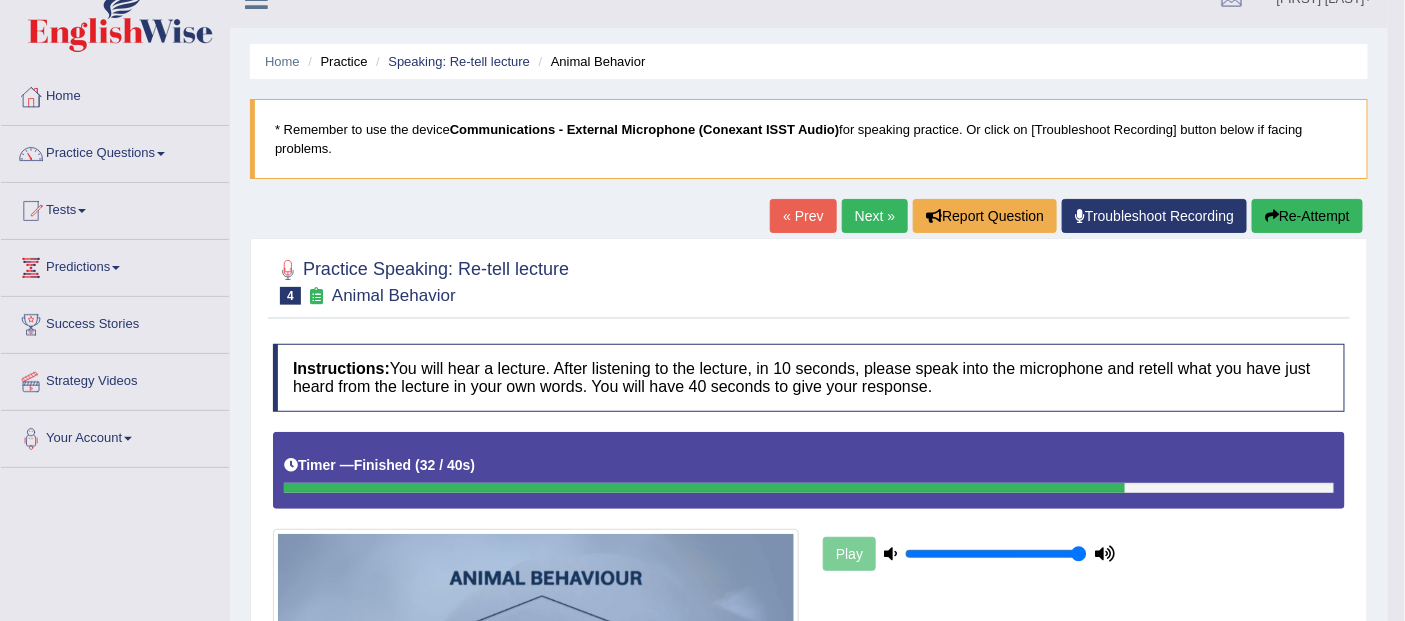 scroll, scrollTop: 29, scrollLeft: 0, axis: vertical 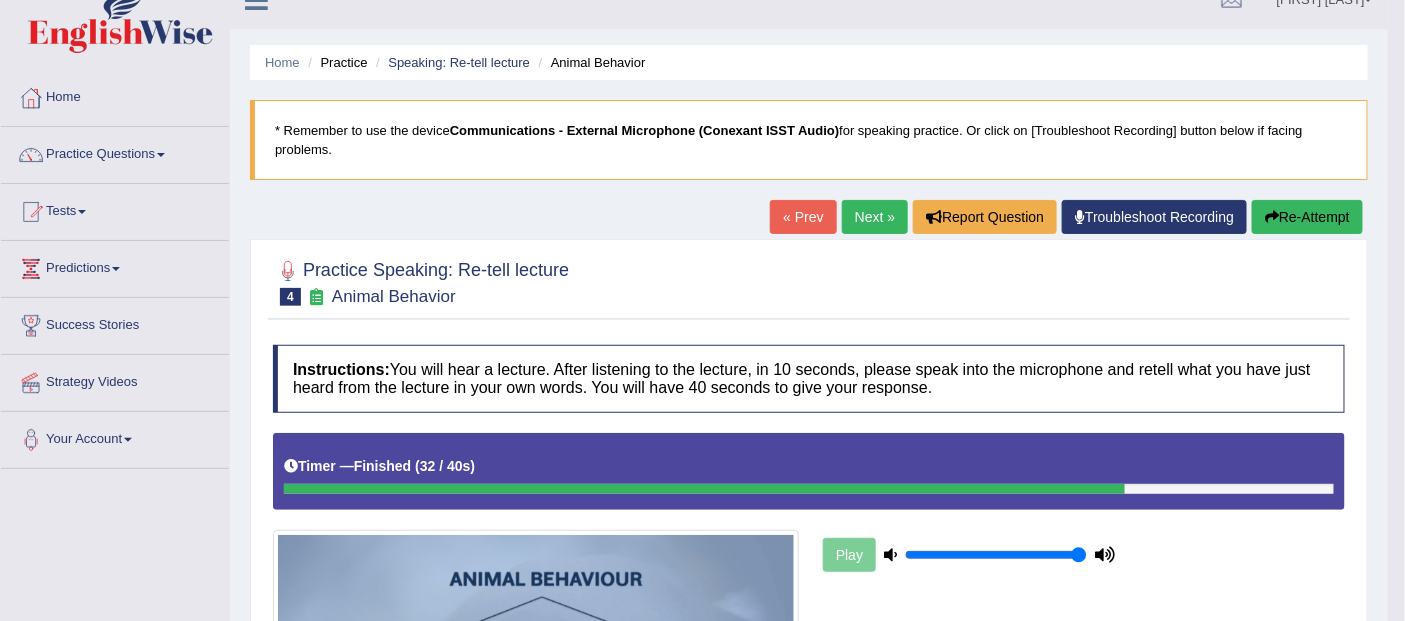 click on "Re-Attempt" at bounding box center [1307, 217] 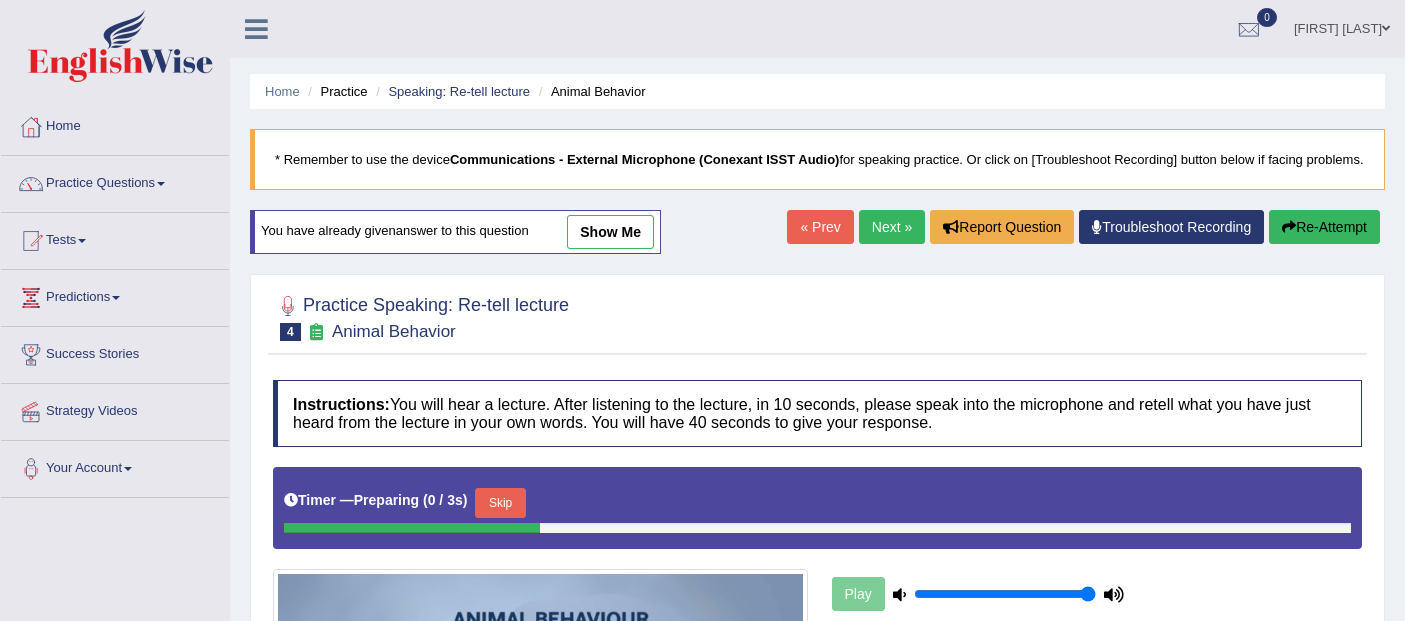 click on "Skip" 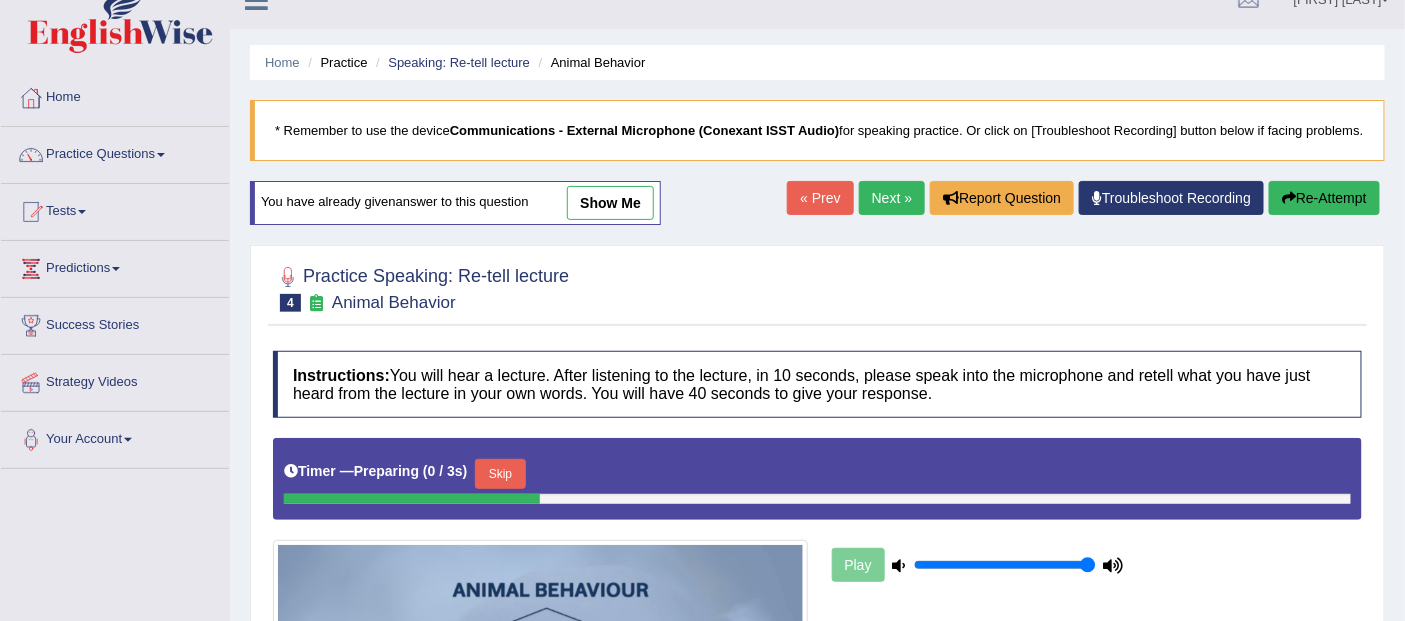 scroll, scrollTop: 29, scrollLeft: 0, axis: vertical 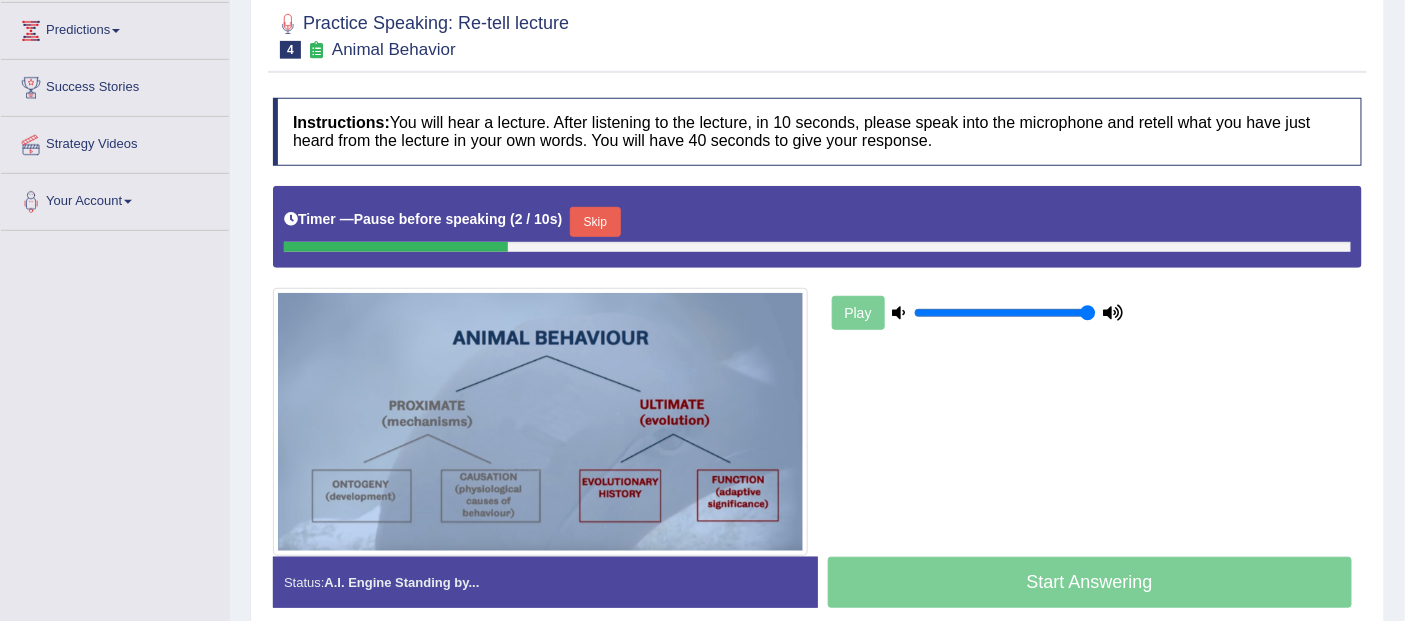click on "Skip" 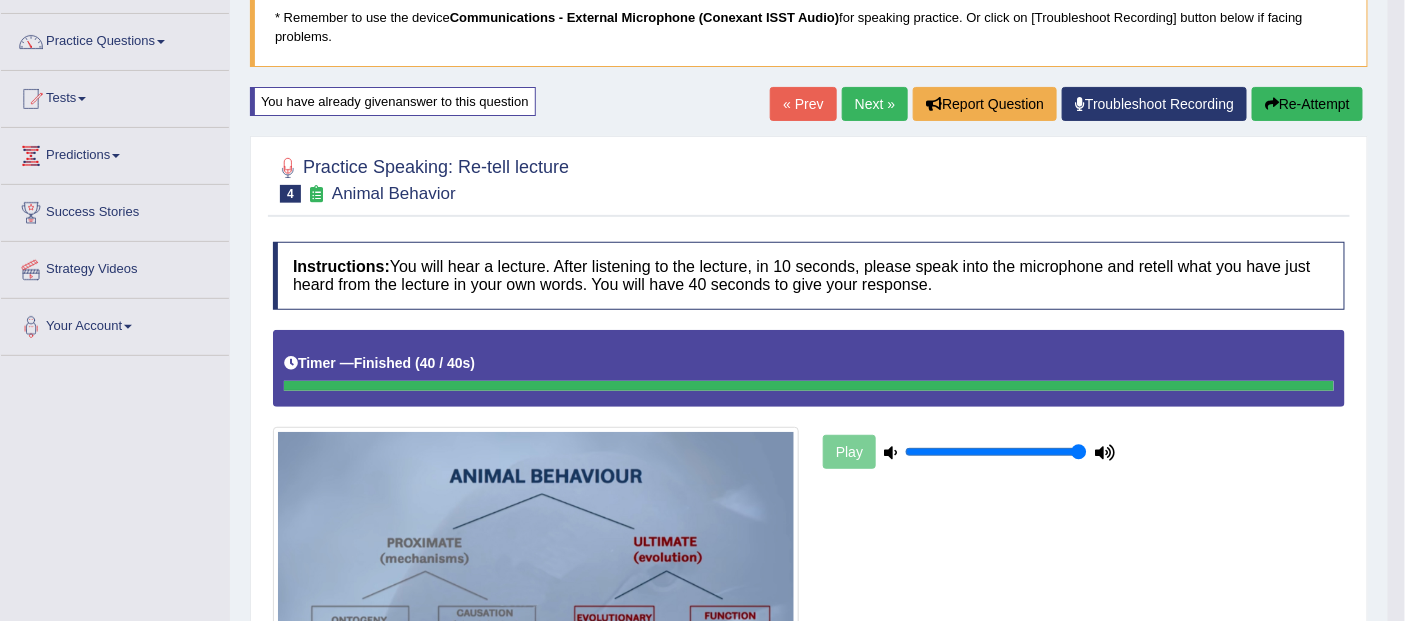 scroll, scrollTop: 142, scrollLeft: 0, axis: vertical 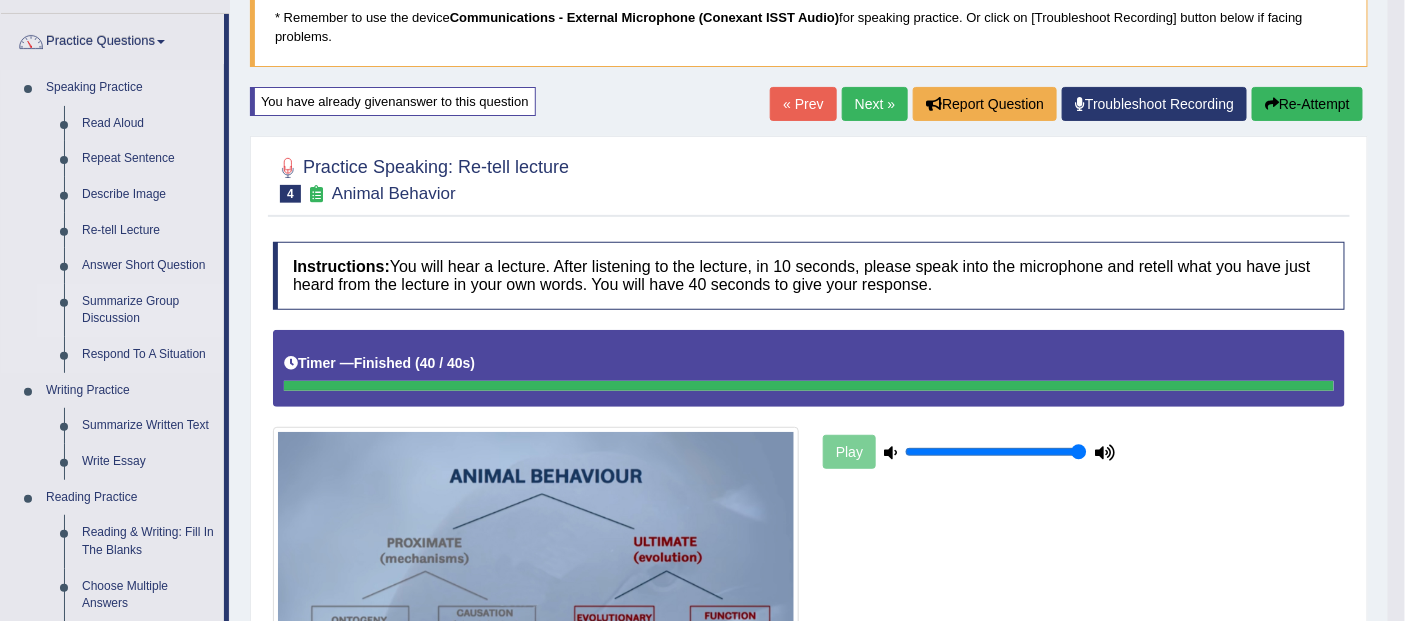 click on "Summarize Group Discussion" 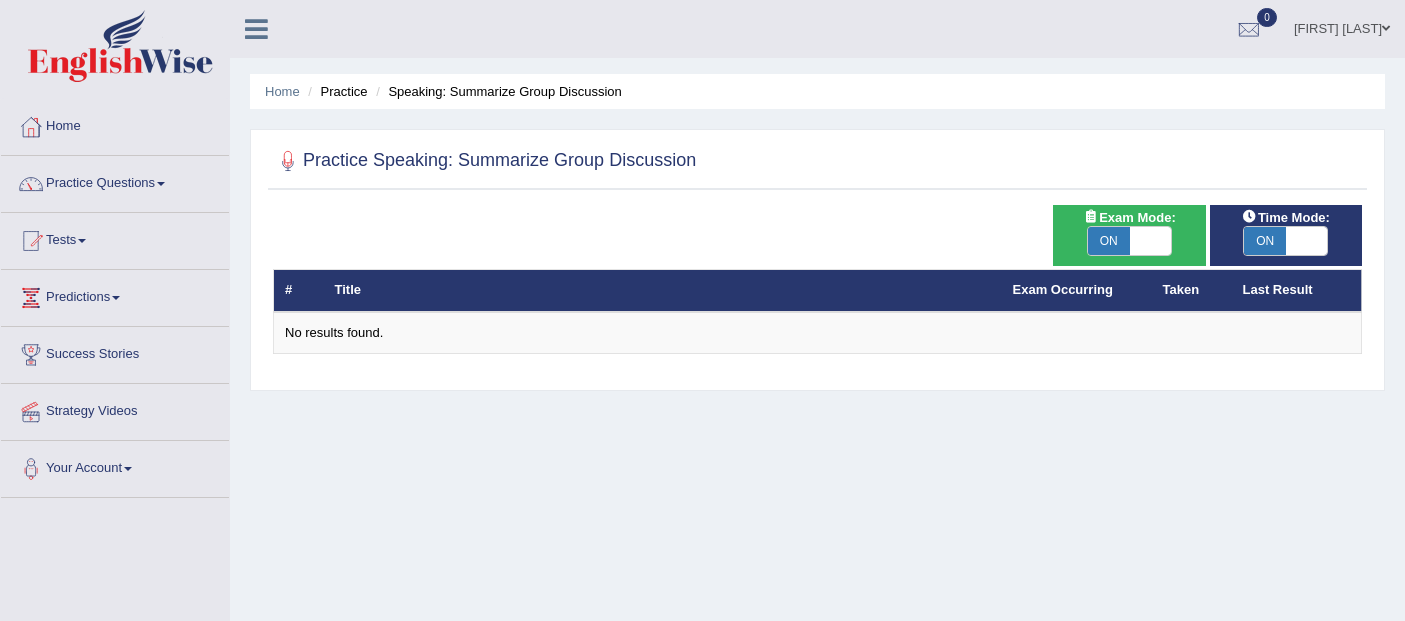 scroll, scrollTop: 0, scrollLeft: 0, axis: both 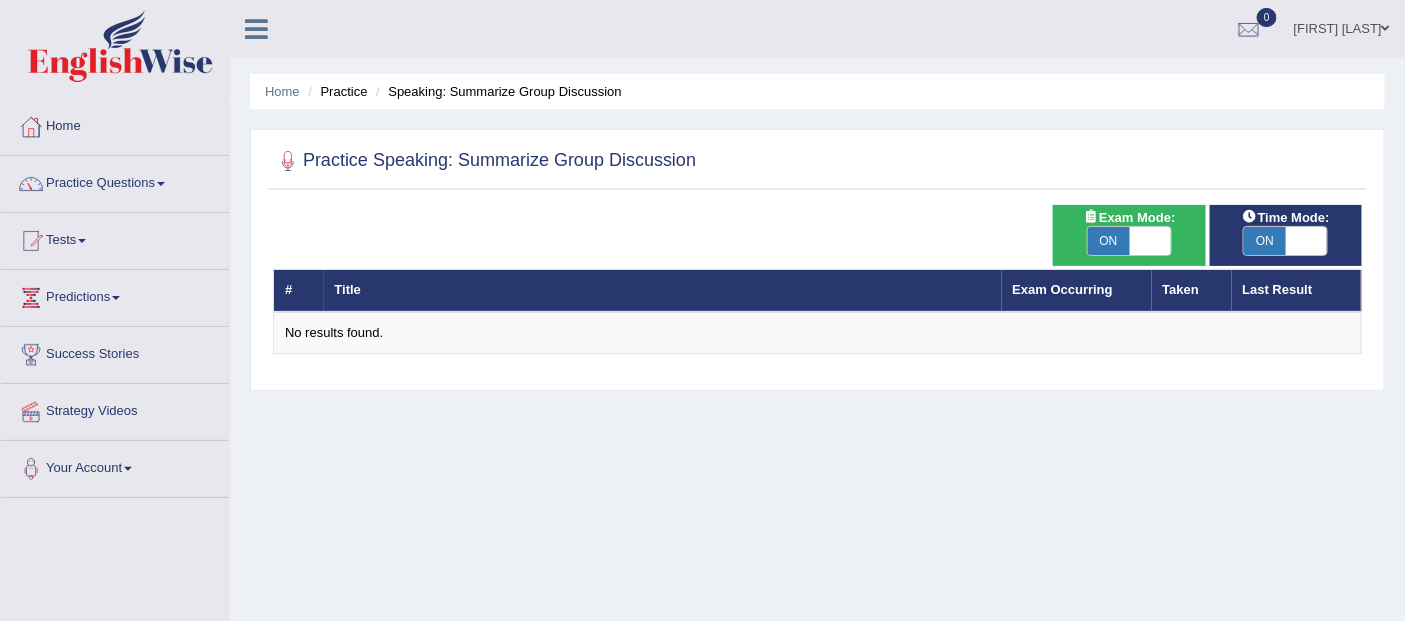 click on "Home" at bounding box center [115, 124] 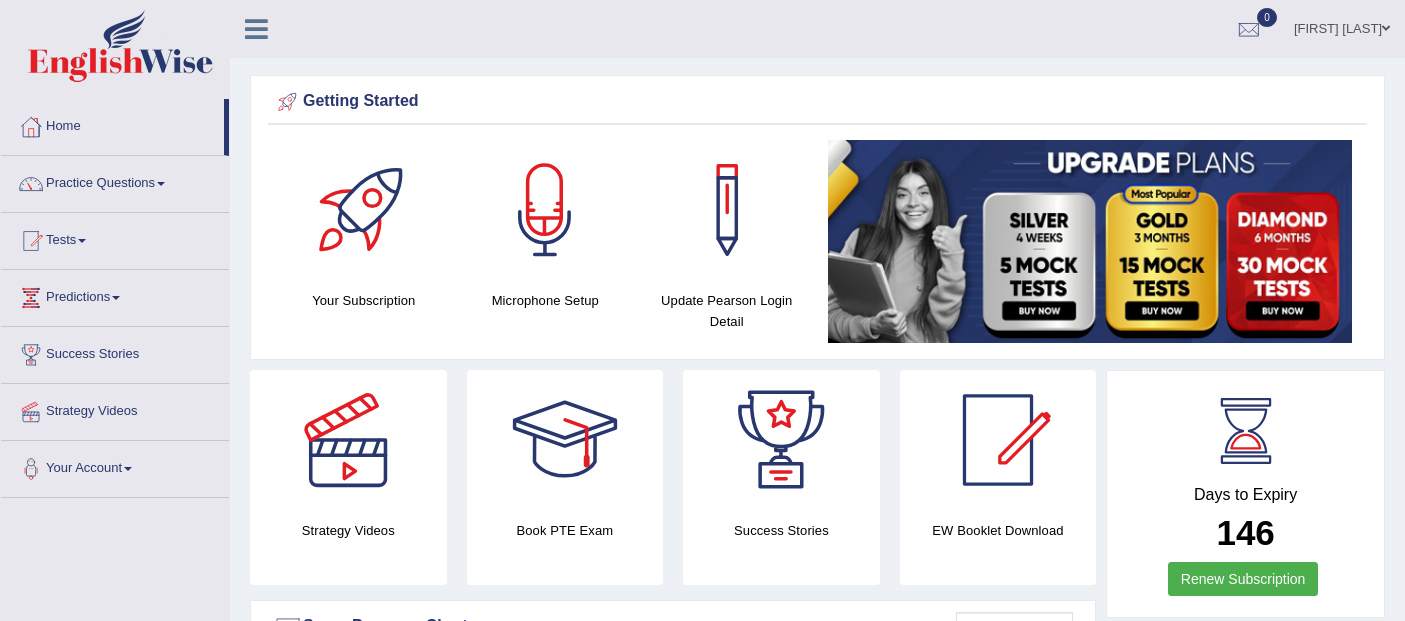 scroll, scrollTop: 0, scrollLeft: 0, axis: both 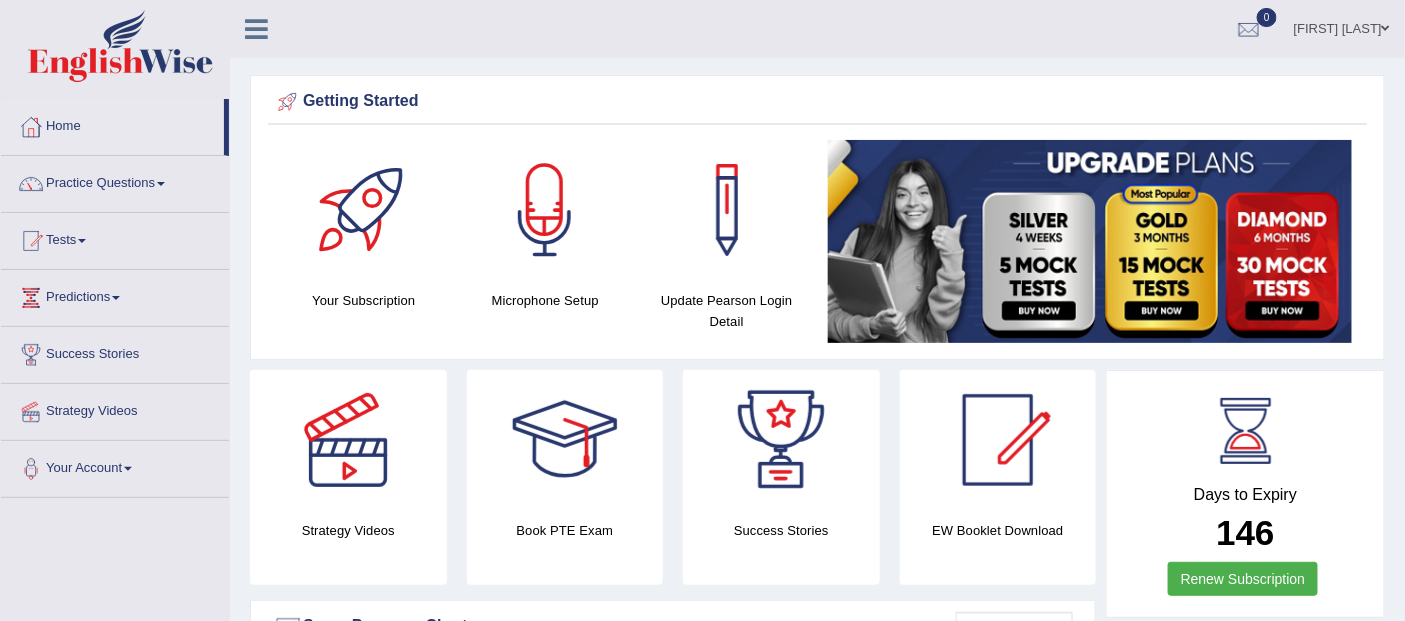 click on "Home" at bounding box center [112, 124] 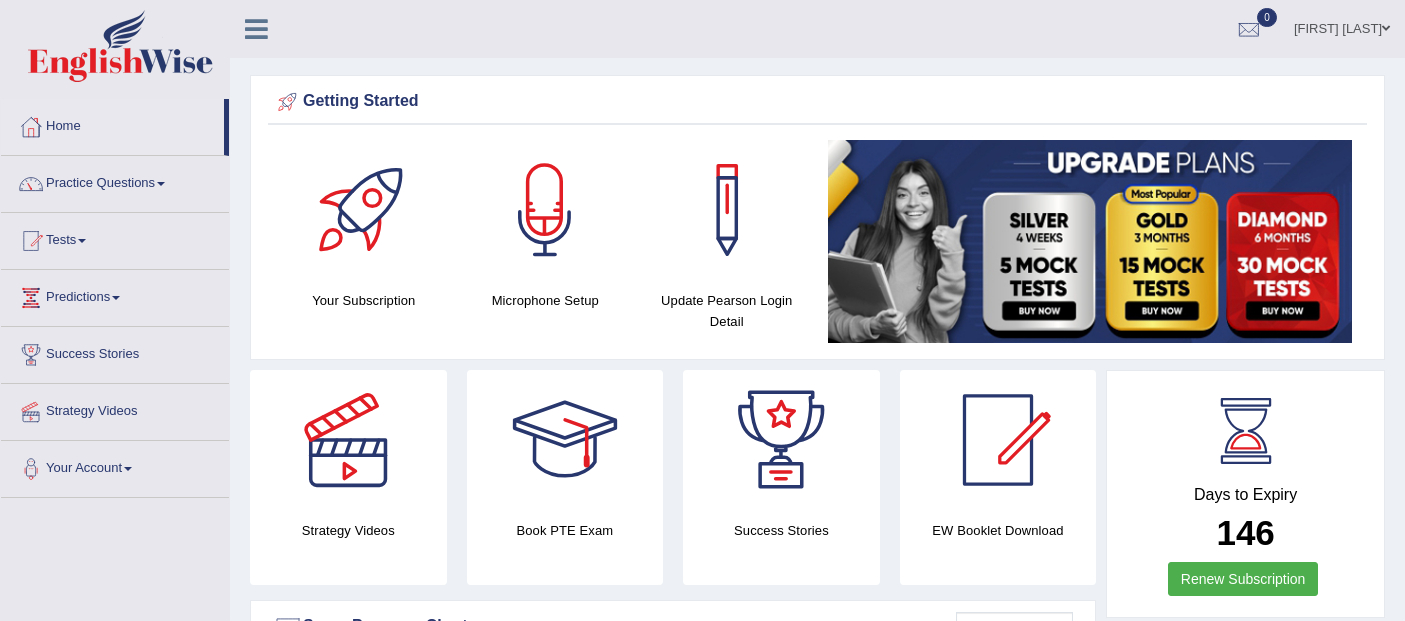 scroll, scrollTop: 0, scrollLeft: 0, axis: both 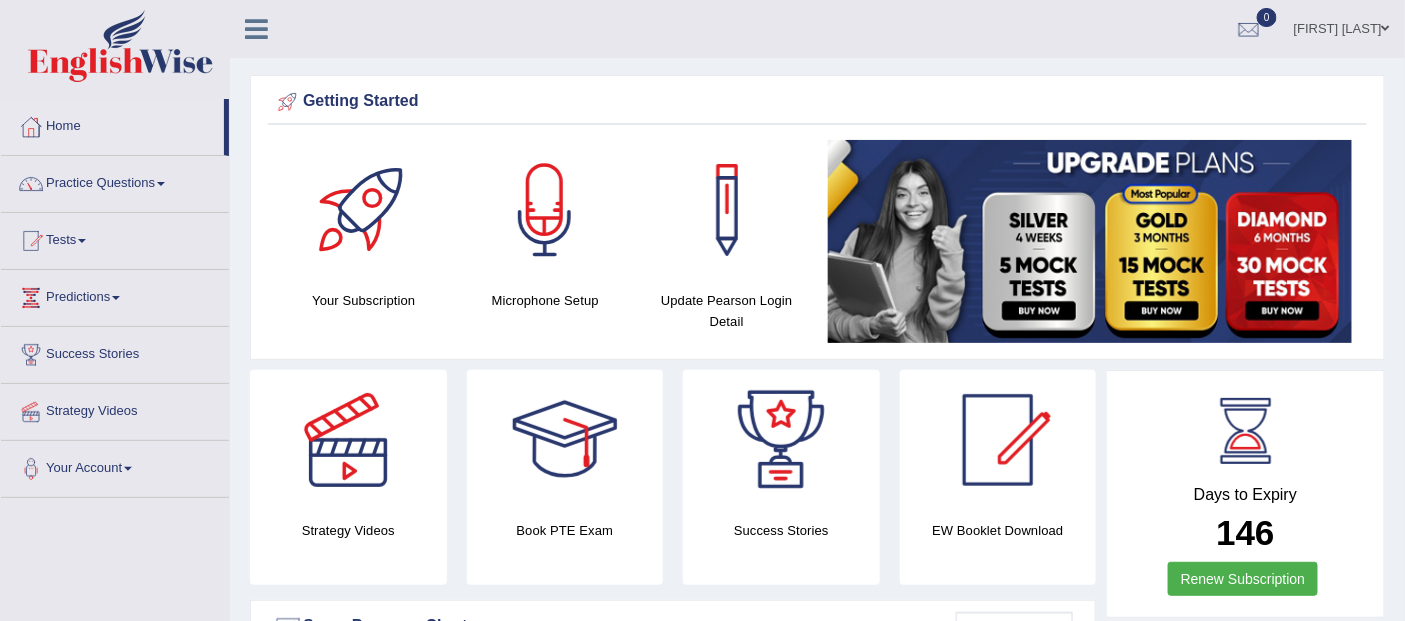 click at bounding box center (161, 184) 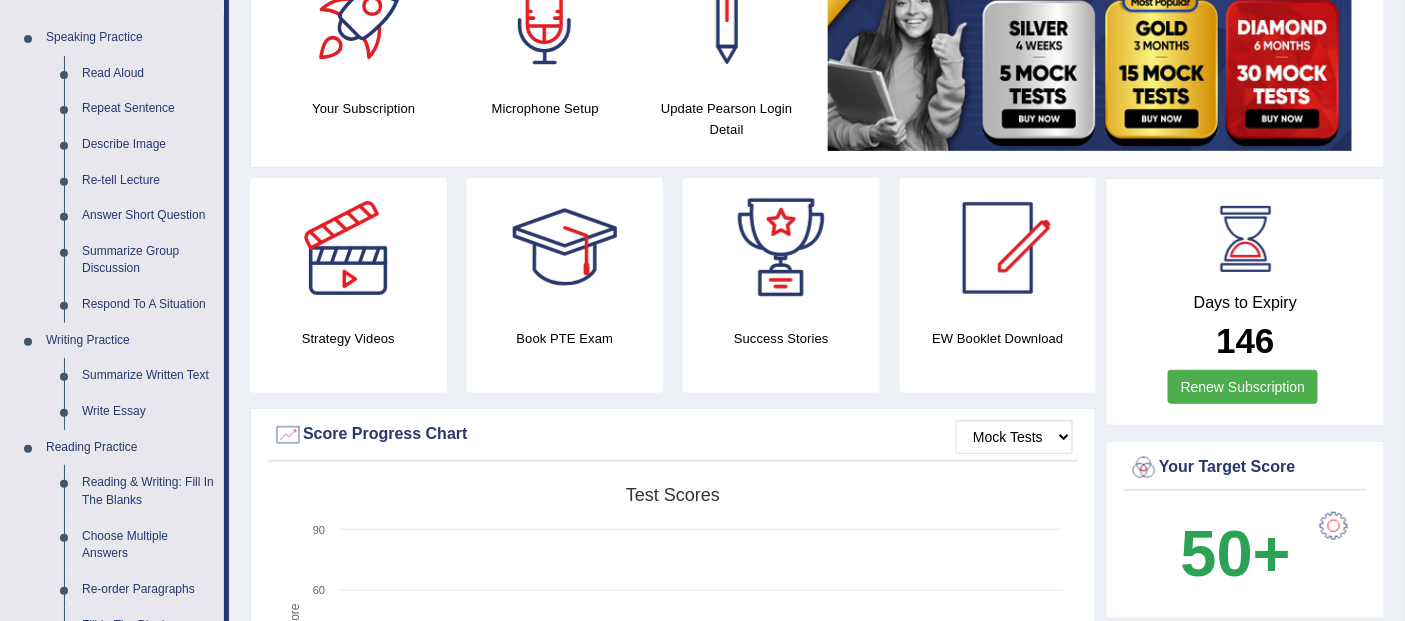 scroll, scrollTop: 198, scrollLeft: 0, axis: vertical 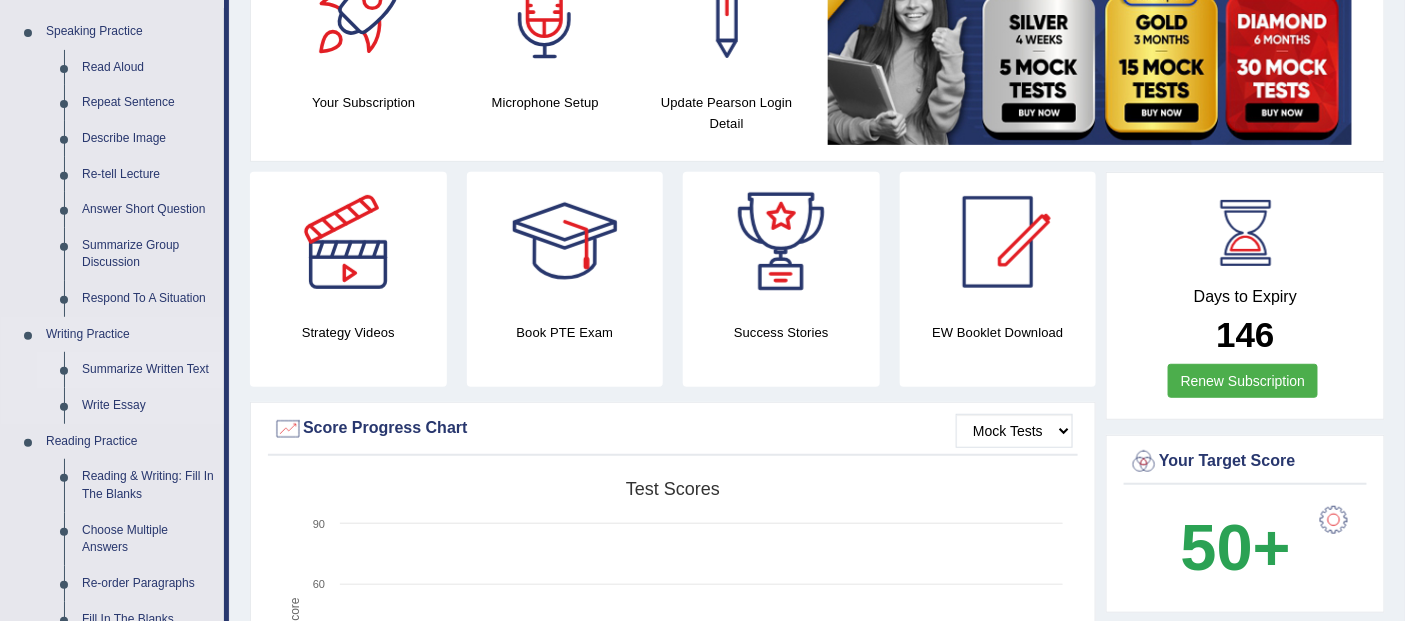 click on "Summarize Written Text" at bounding box center (148, 370) 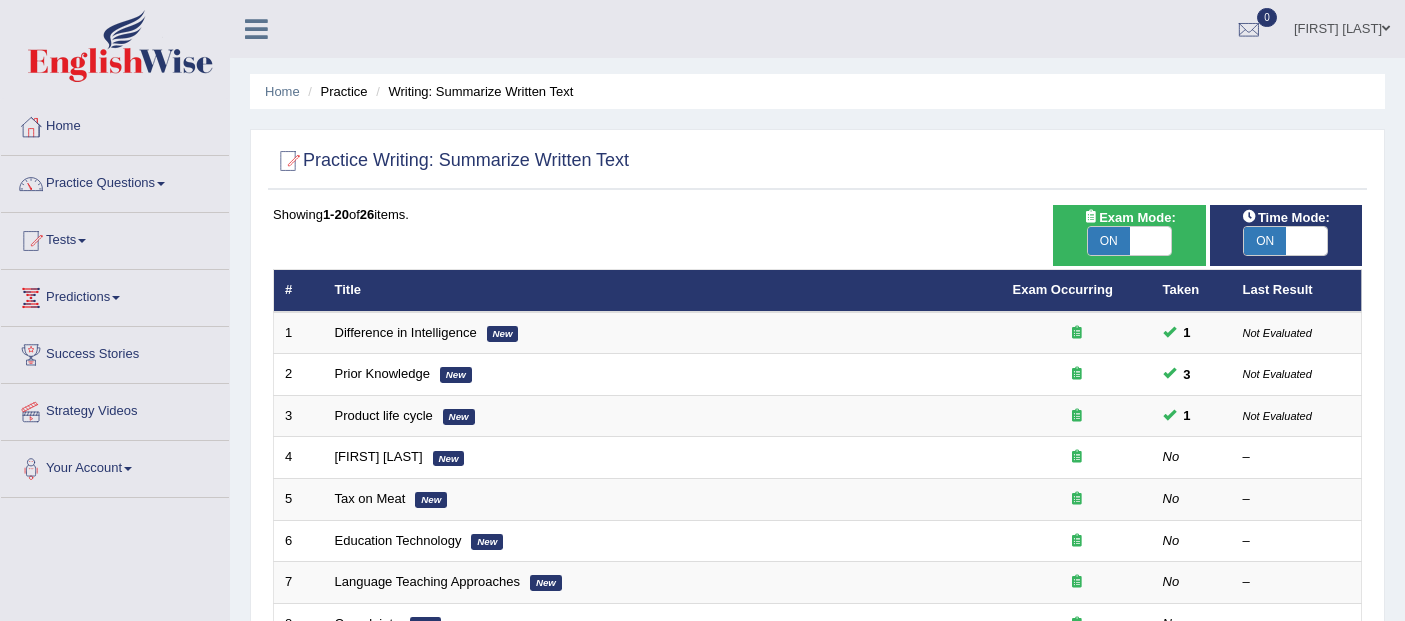 scroll, scrollTop: 0, scrollLeft: 0, axis: both 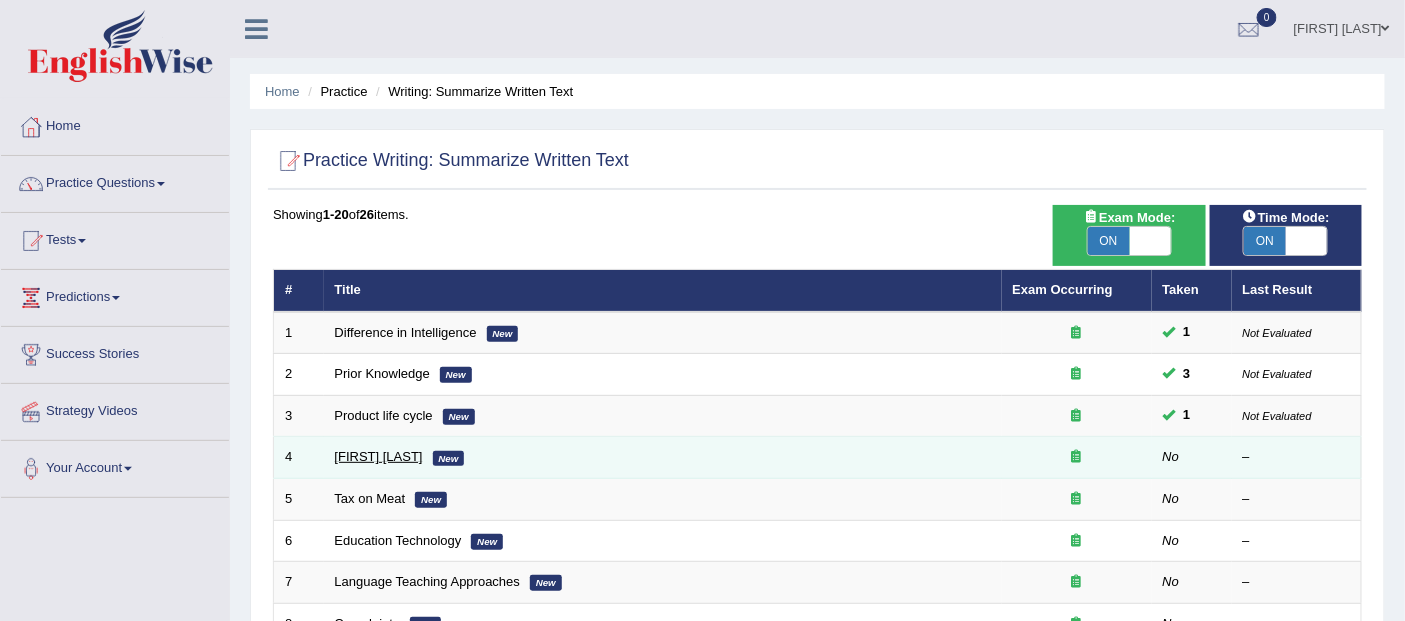 click on "[FIRST] [LAST]" at bounding box center [379, 456] 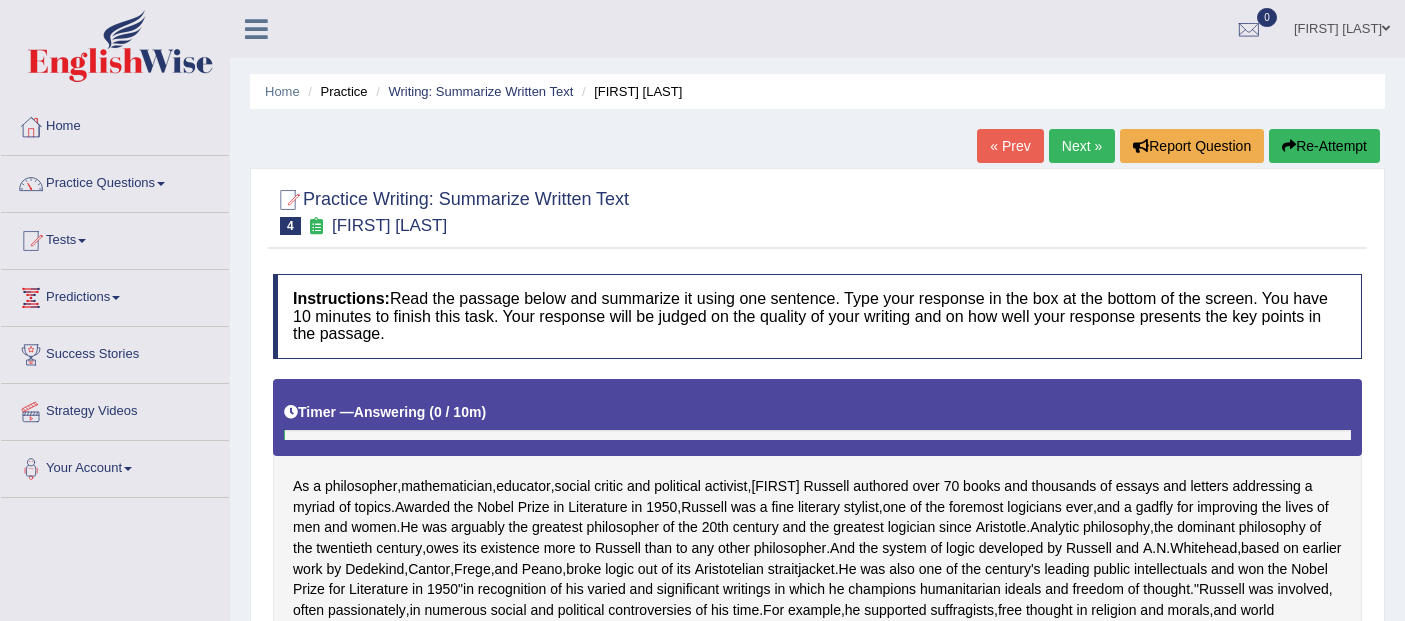 scroll, scrollTop: 0, scrollLeft: 0, axis: both 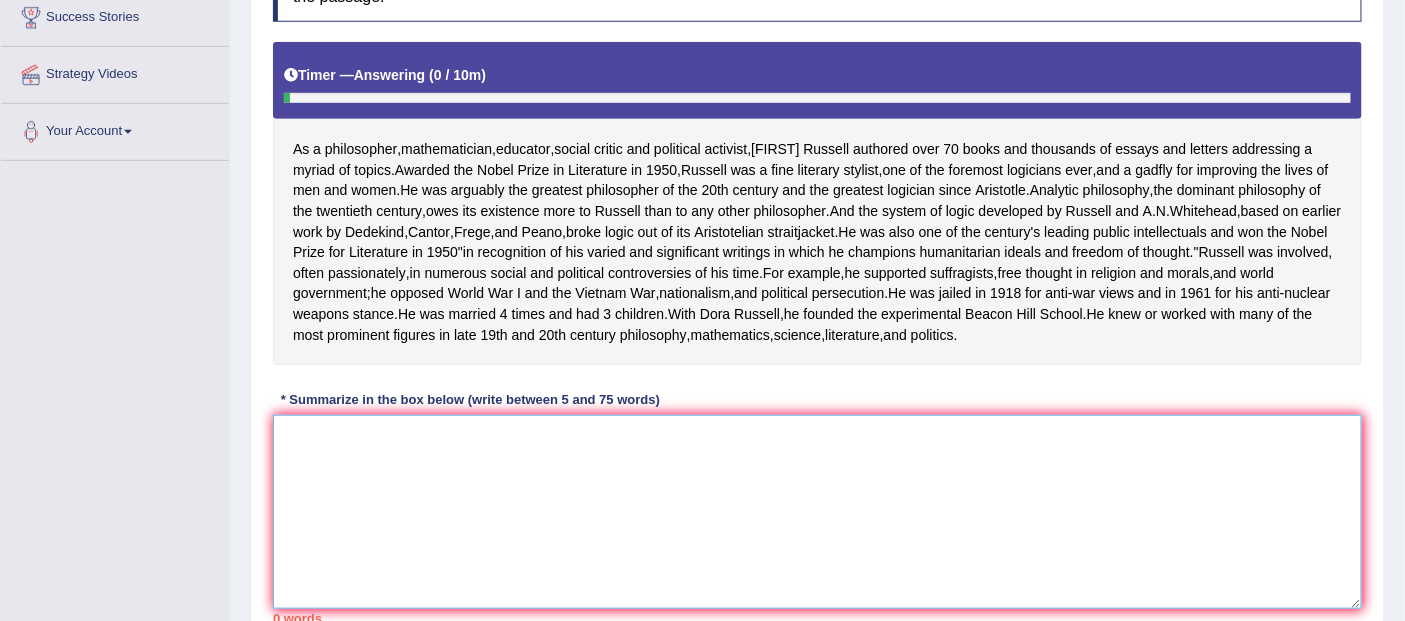 click at bounding box center [817, 512] 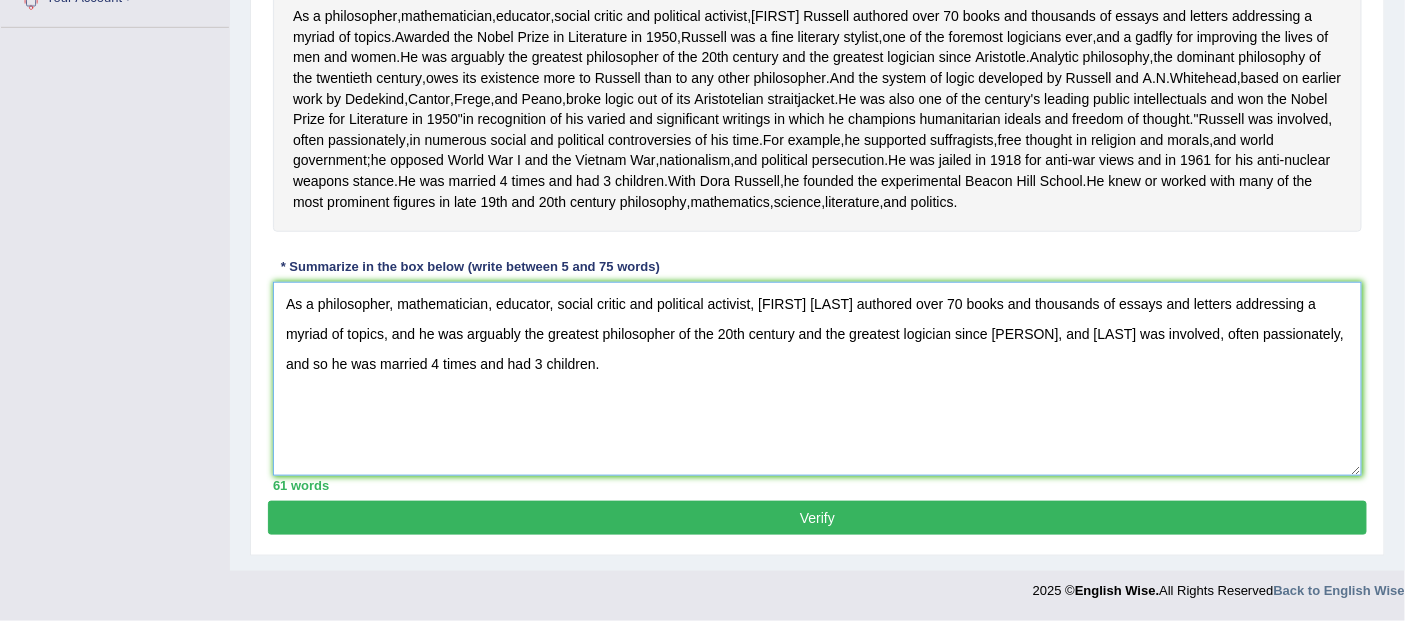 scroll, scrollTop: 555, scrollLeft: 0, axis: vertical 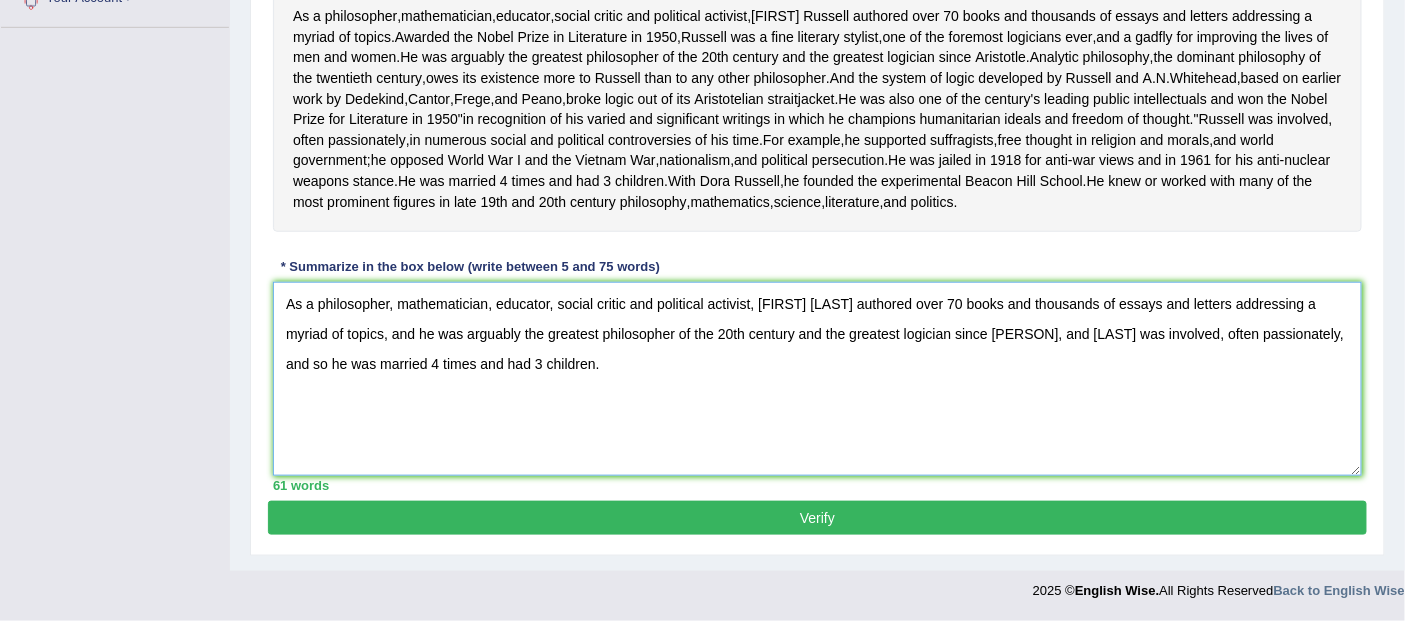 type on "As a philosopher, mathematician, educator, social critic and political activist, [FIRST] [LAST] authored over 70 books and thousands of essays and letters addressing a myriad of topics, and he was arguably the greatest philosopher of the 20th century and the greatest logician since [PERSON], and [LAST] was involved, often passionately, and so he was married 4 times and had 3 children." 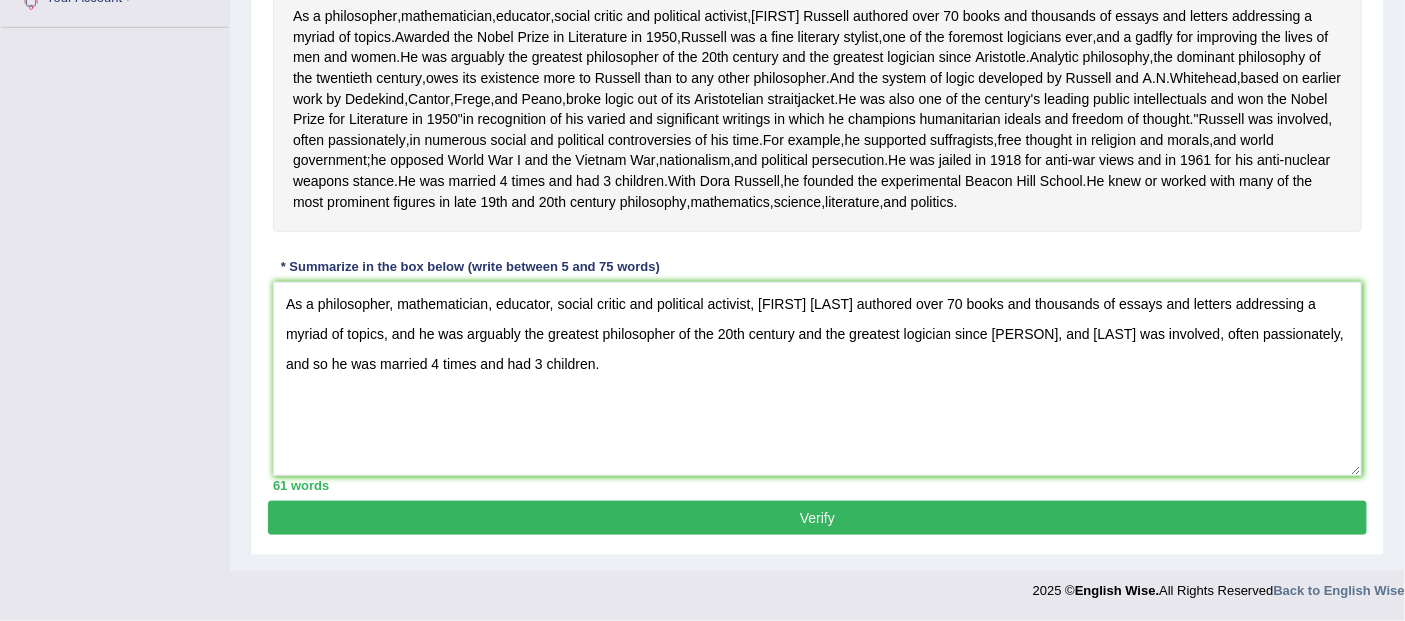 click on "Verify" at bounding box center [817, 518] 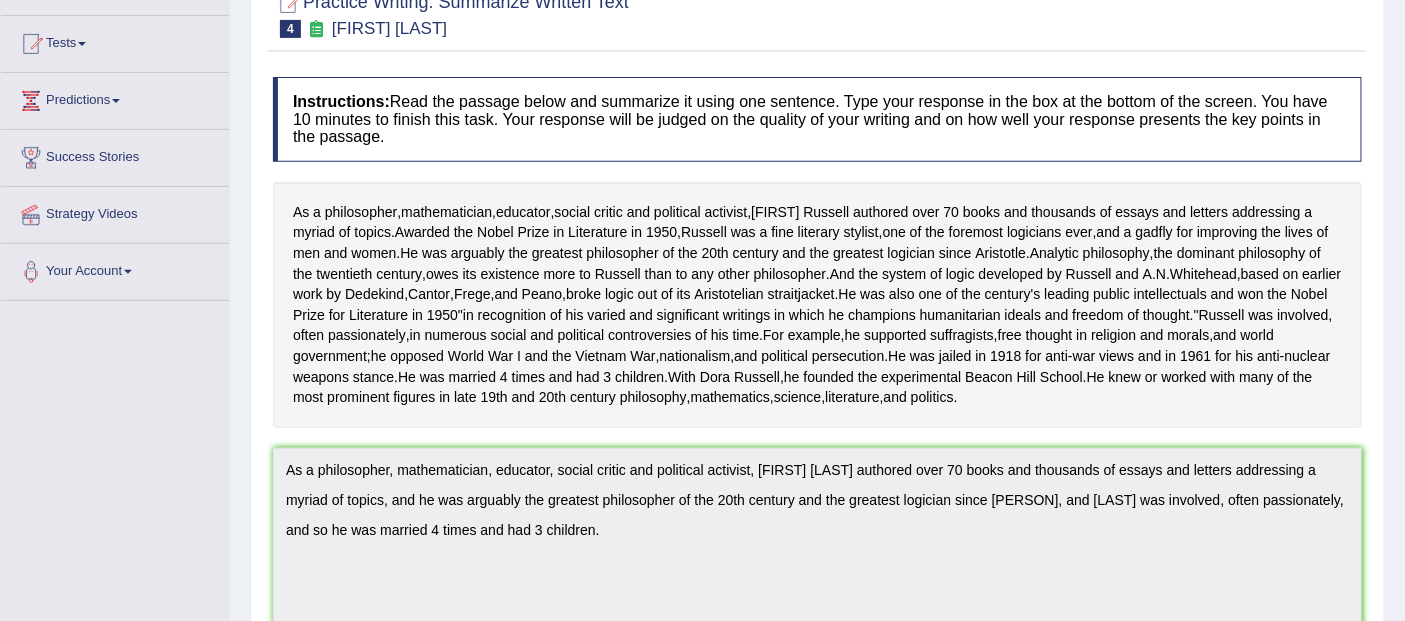scroll, scrollTop: 0, scrollLeft: 0, axis: both 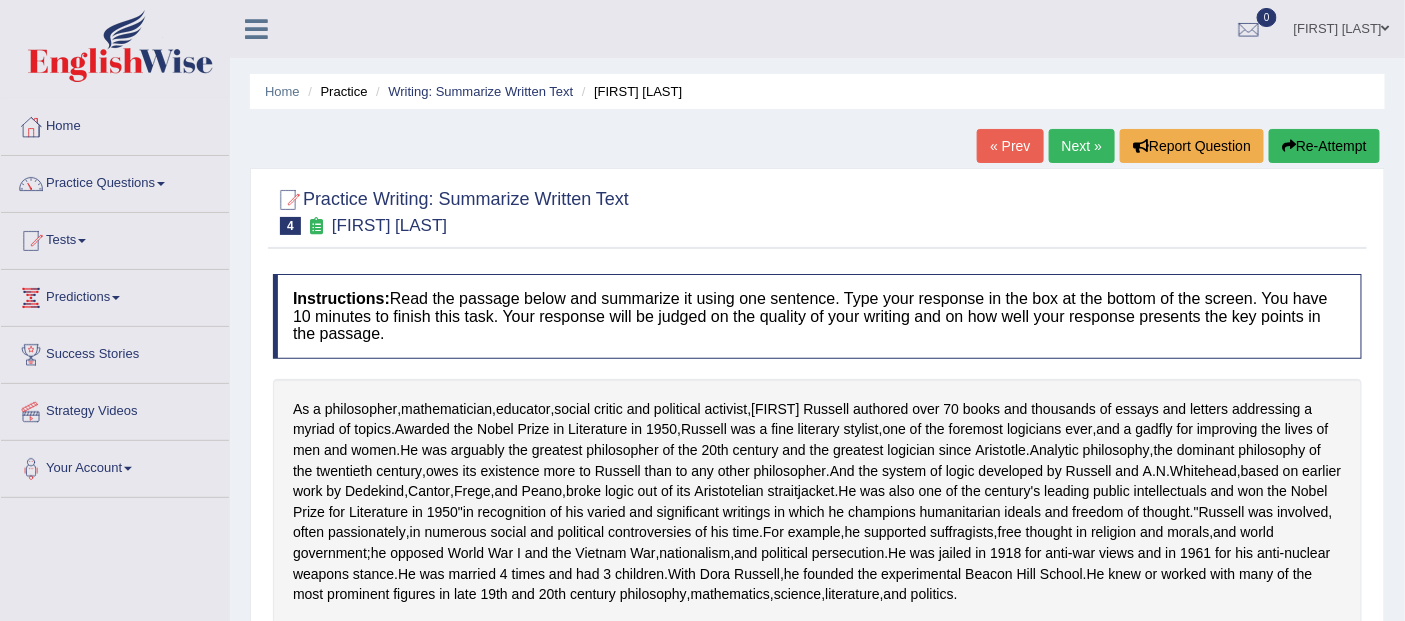 click on "Next »" at bounding box center [1082, 146] 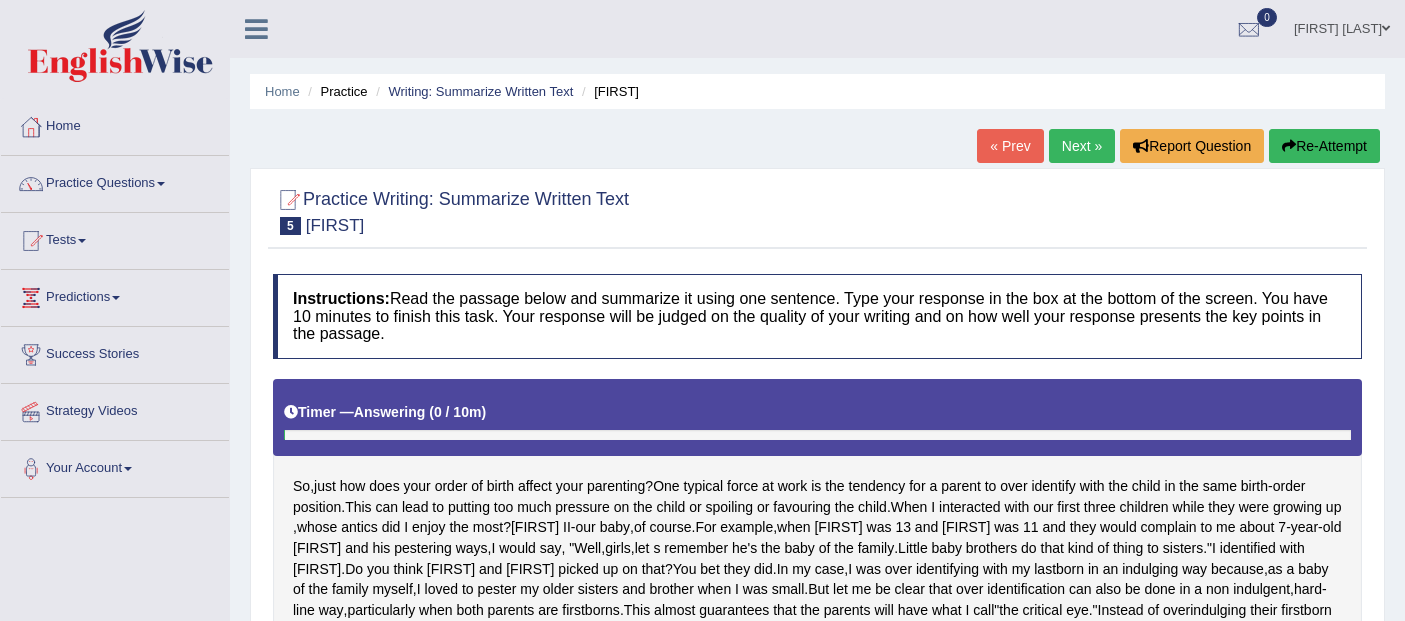 scroll, scrollTop: 0, scrollLeft: 0, axis: both 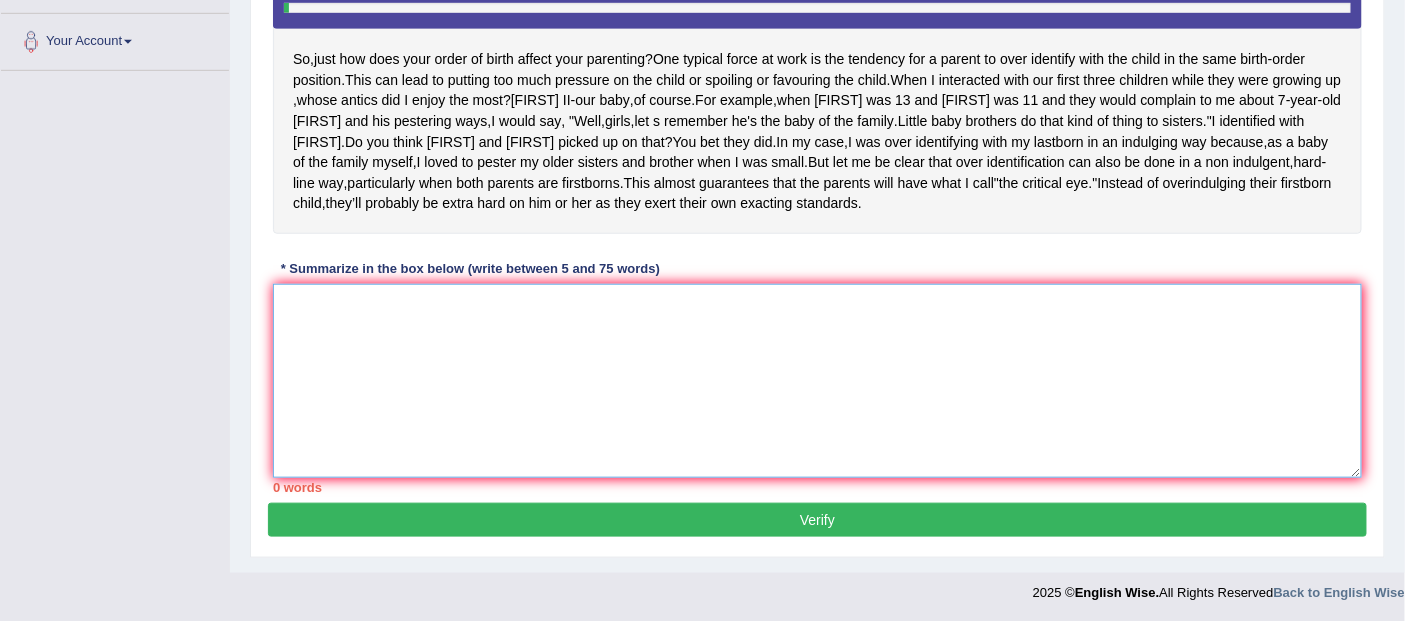 click at bounding box center (817, 381) 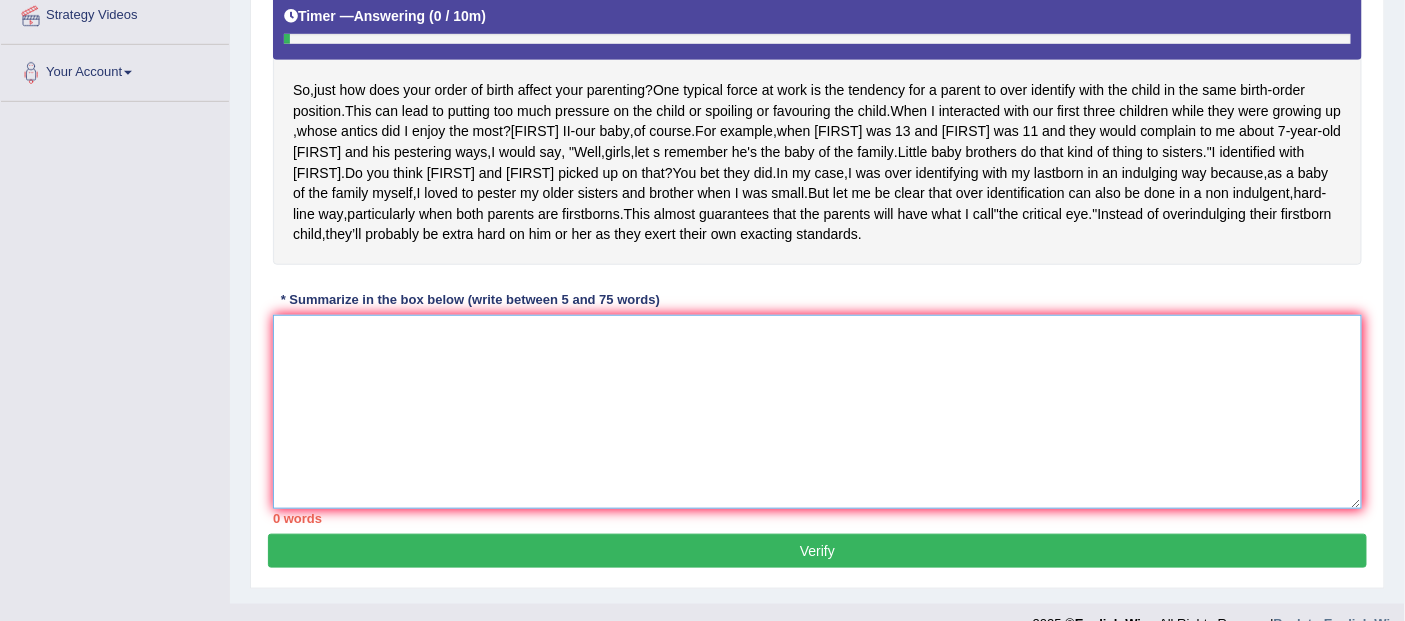 scroll, scrollTop: 247, scrollLeft: 0, axis: vertical 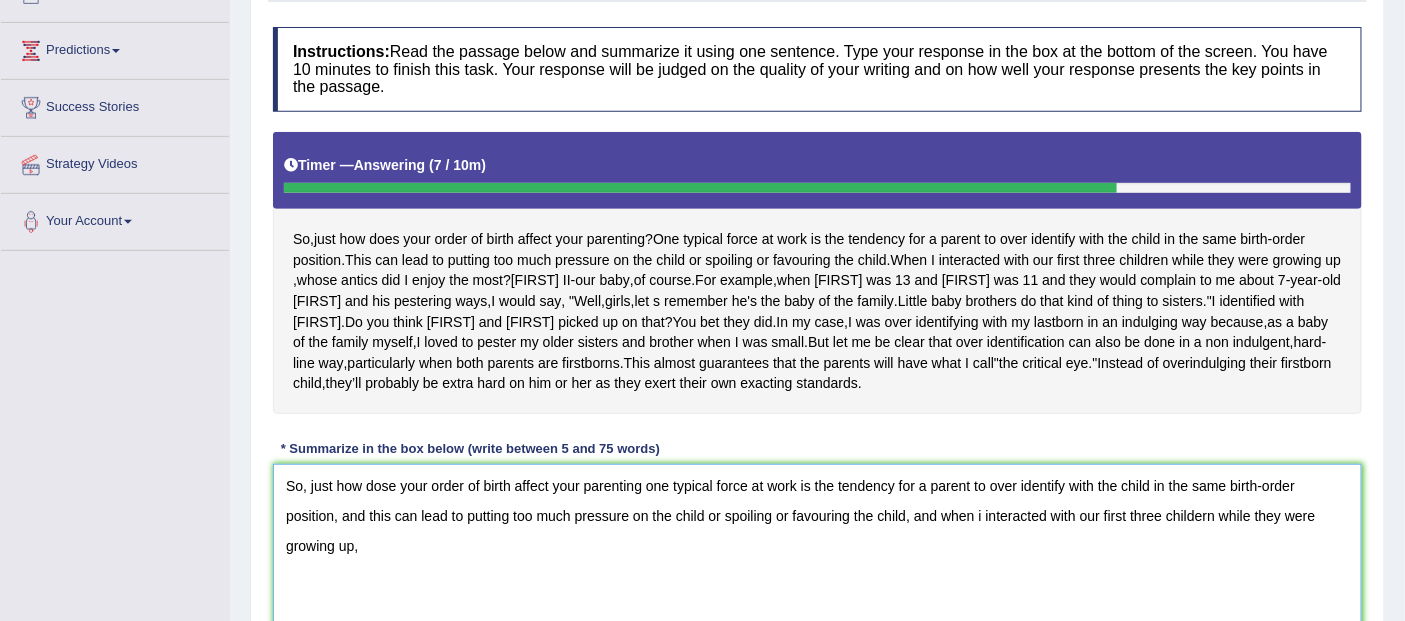 click on "So, just how dose your order of birth affect your parenting one typical force at work is the tendency for a parent to over identify with the child in the same birth-order position, and this can lead to putting too much pressure on the child or spoiling or favouring the child, and when i interacted with our first three childern while they were growing up," at bounding box center (817, 561) 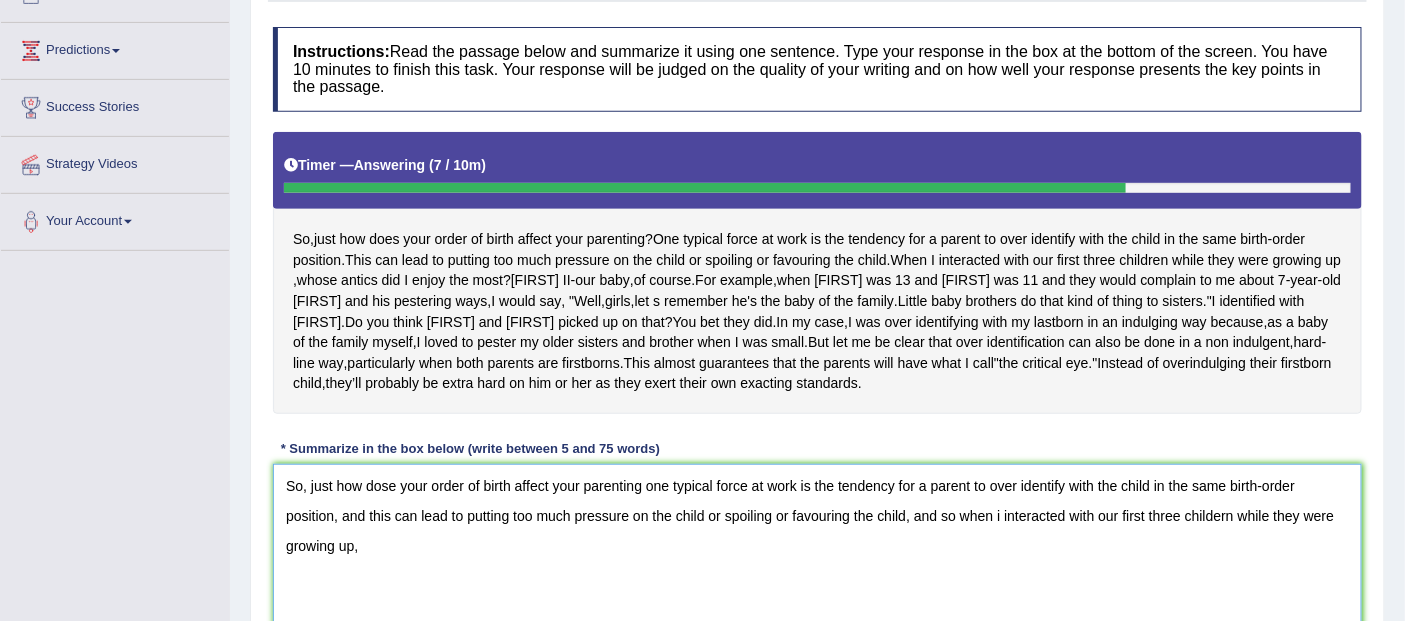 click on "So, just how dose your order of birth affect your parenting one typical force at work is the tendency for a parent to over identify with the child in the same birth-order position, and this can lead to putting too much pressure on the child or spoiling or favouring the child, and so when i interacted with our first three childern while they were growing up," at bounding box center (817, 561) 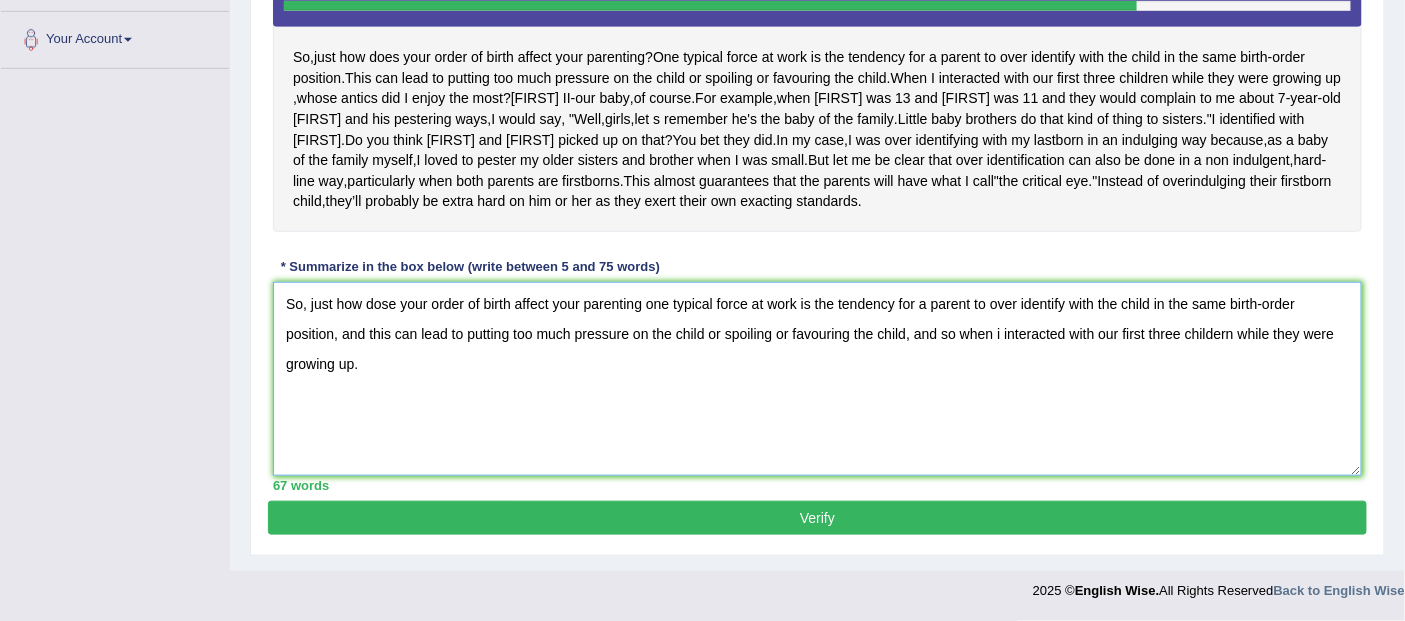 scroll, scrollTop: 411, scrollLeft: 0, axis: vertical 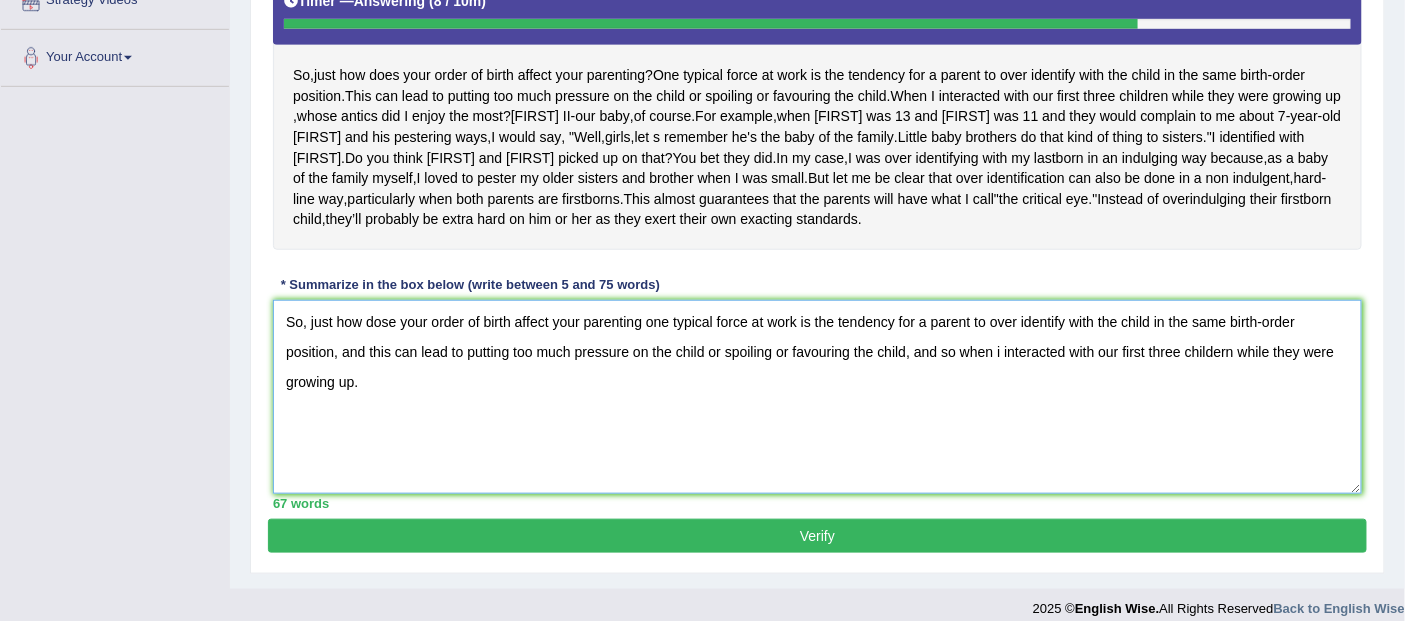 type on "So, just how dose your order of birth affect your parenting one typical force at work is the tendency for a parent to over identify with the child in the same birth-order position, and this can lead to putting too much pressure on the child or spoiling or favouring the child, and so when i interacted with our first three childern while they were growing up." 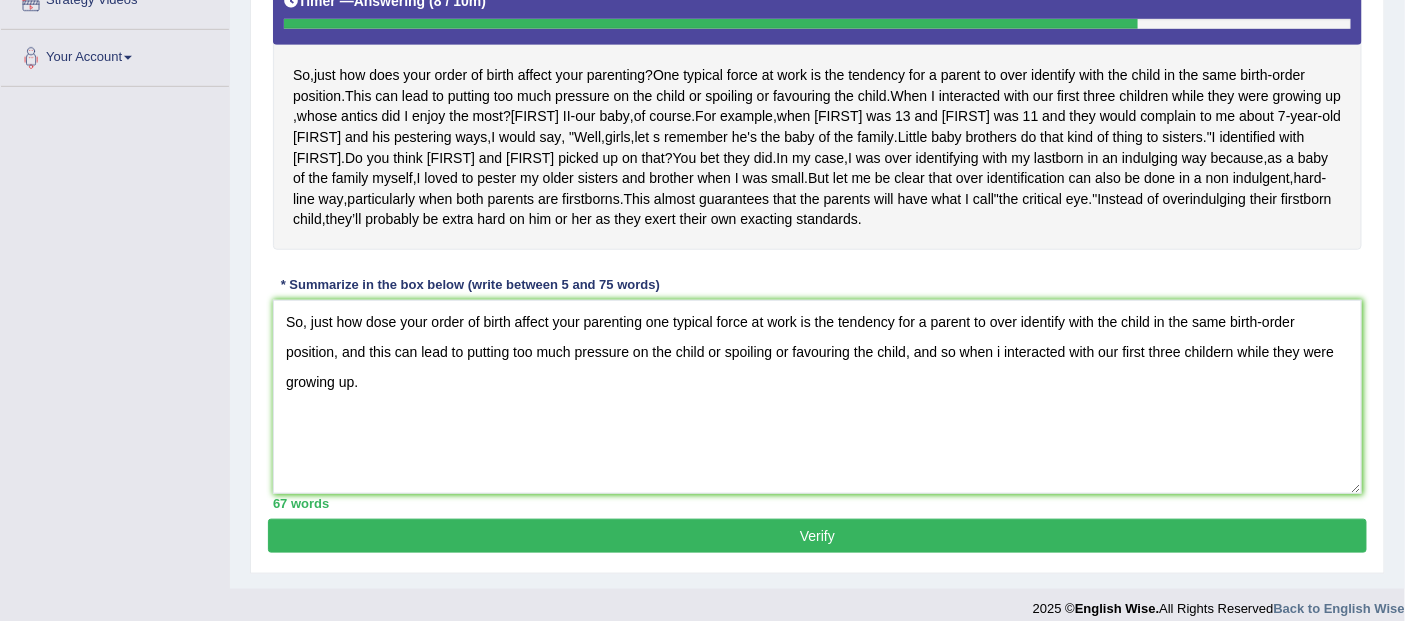 click on "Verify" at bounding box center [817, 536] 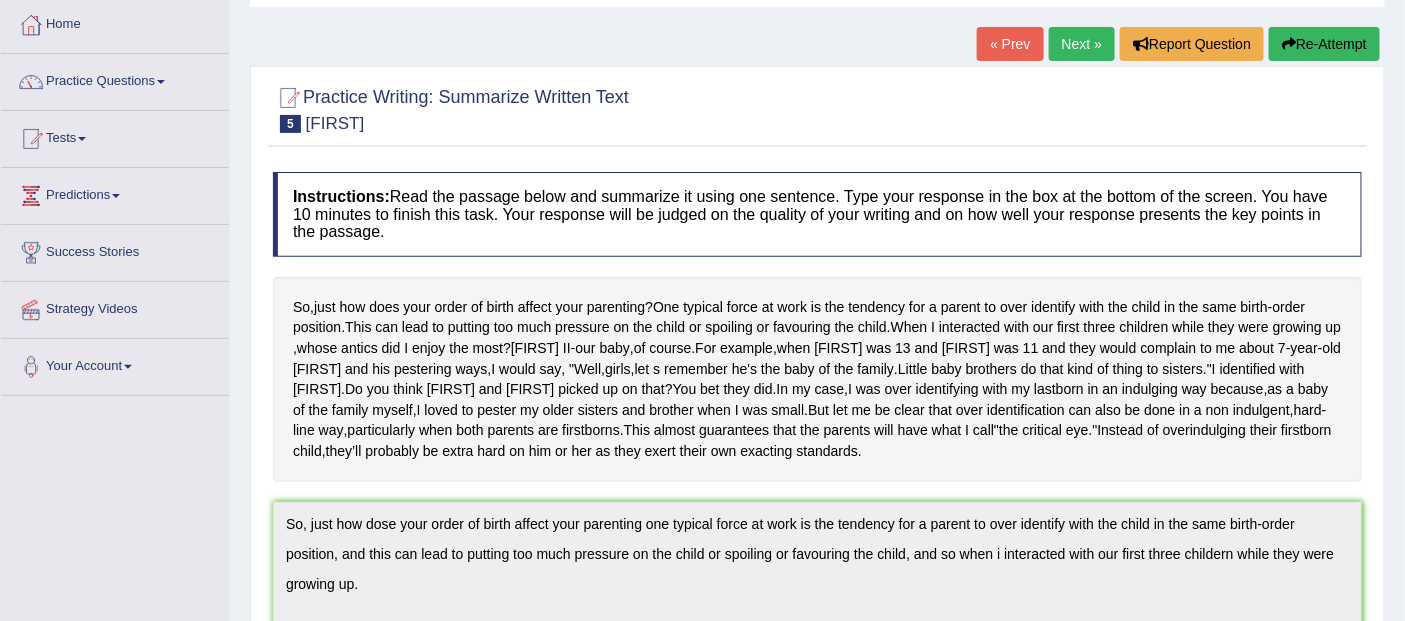 scroll, scrollTop: 0, scrollLeft: 0, axis: both 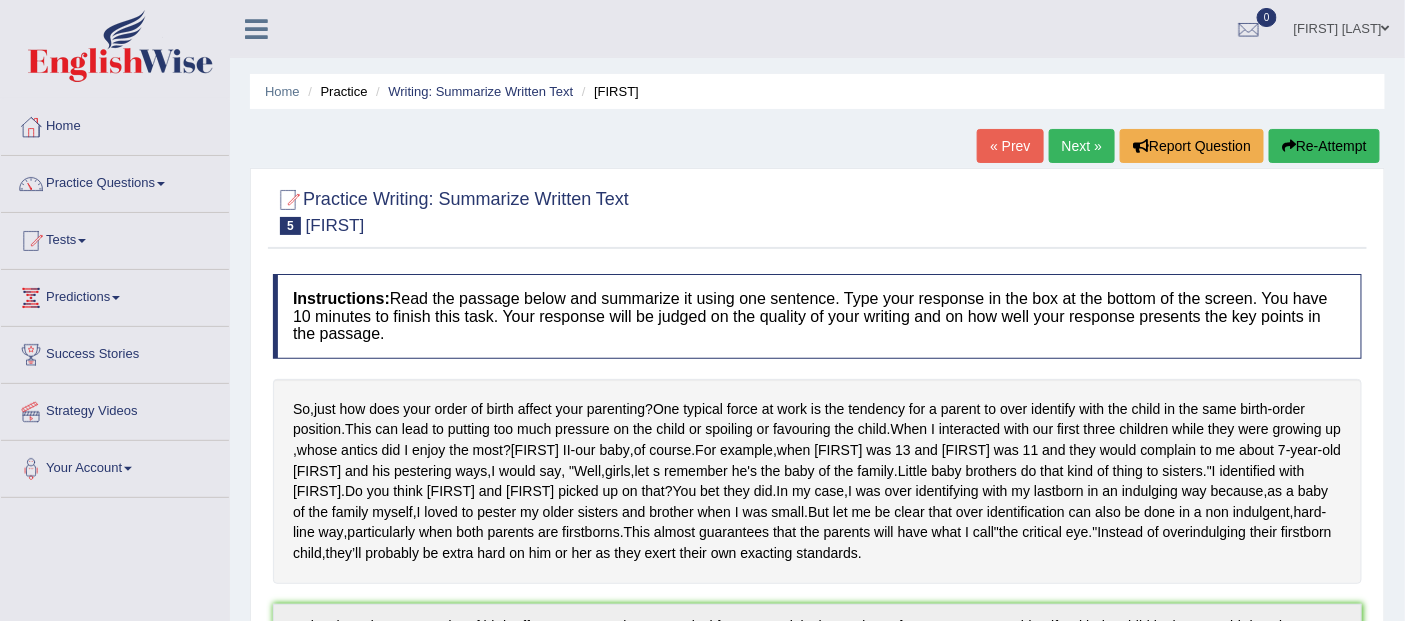 click on "Next »" at bounding box center (1082, 146) 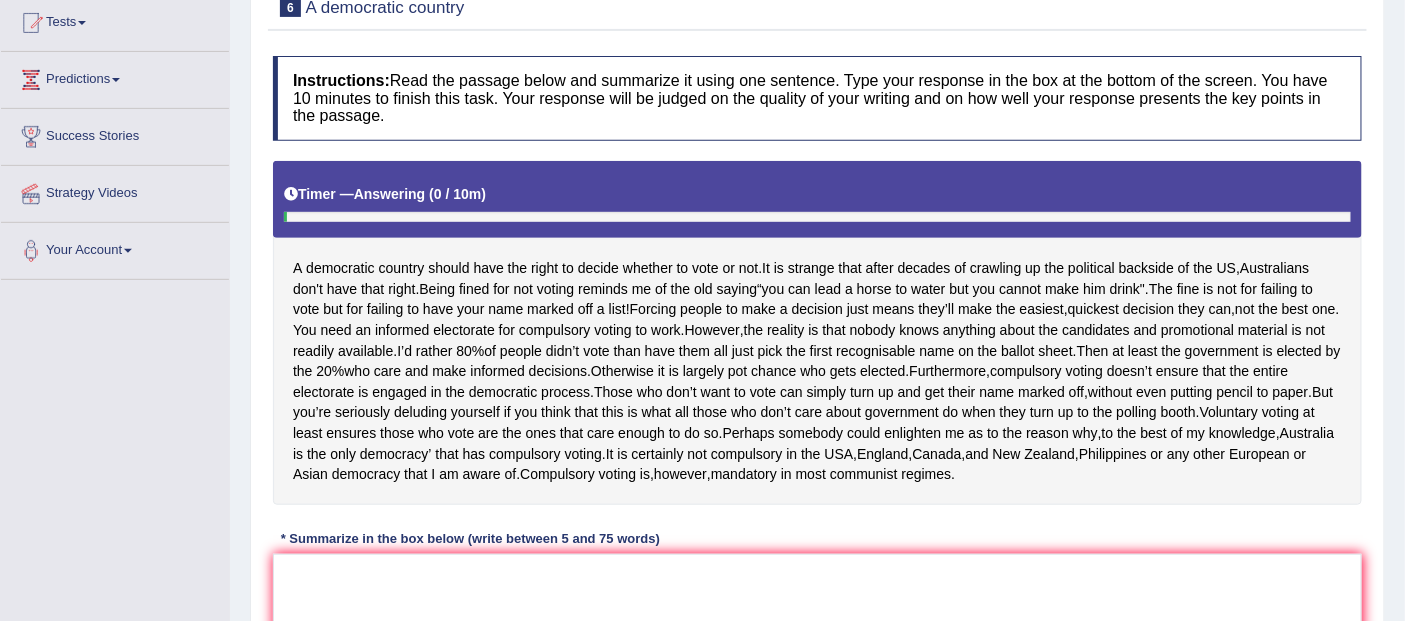 scroll, scrollTop: 0, scrollLeft: 0, axis: both 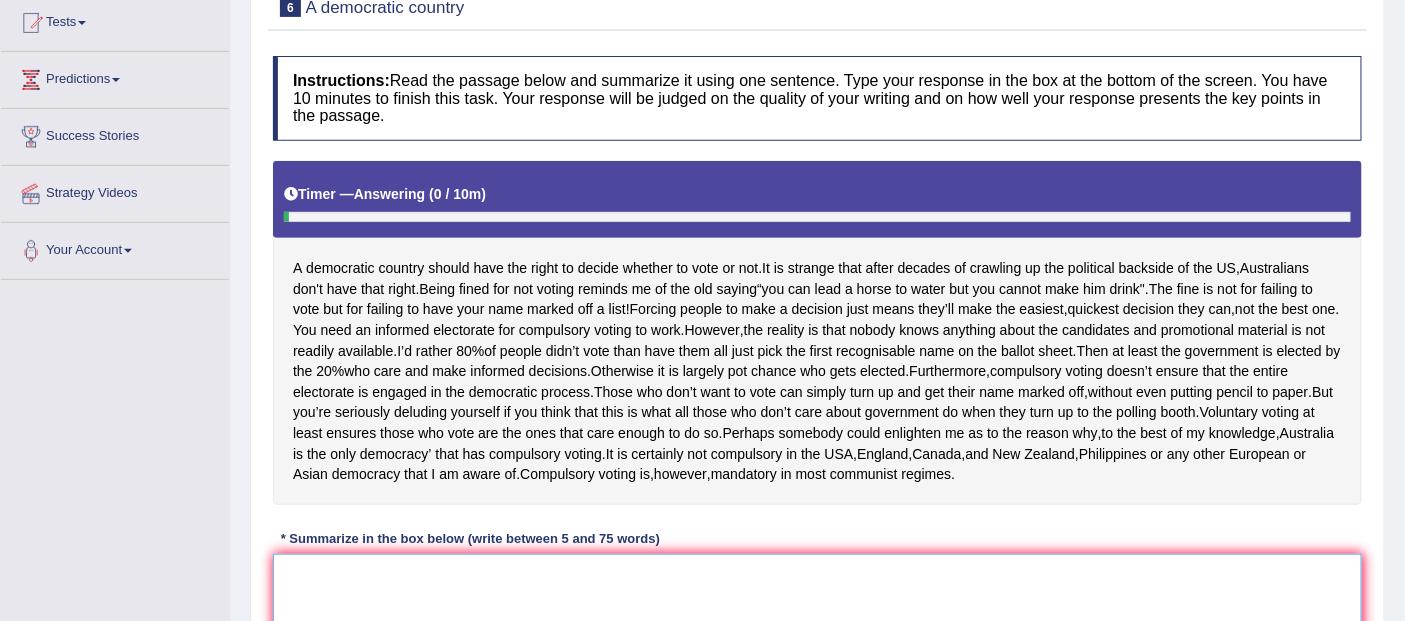 click at bounding box center [817, 651] 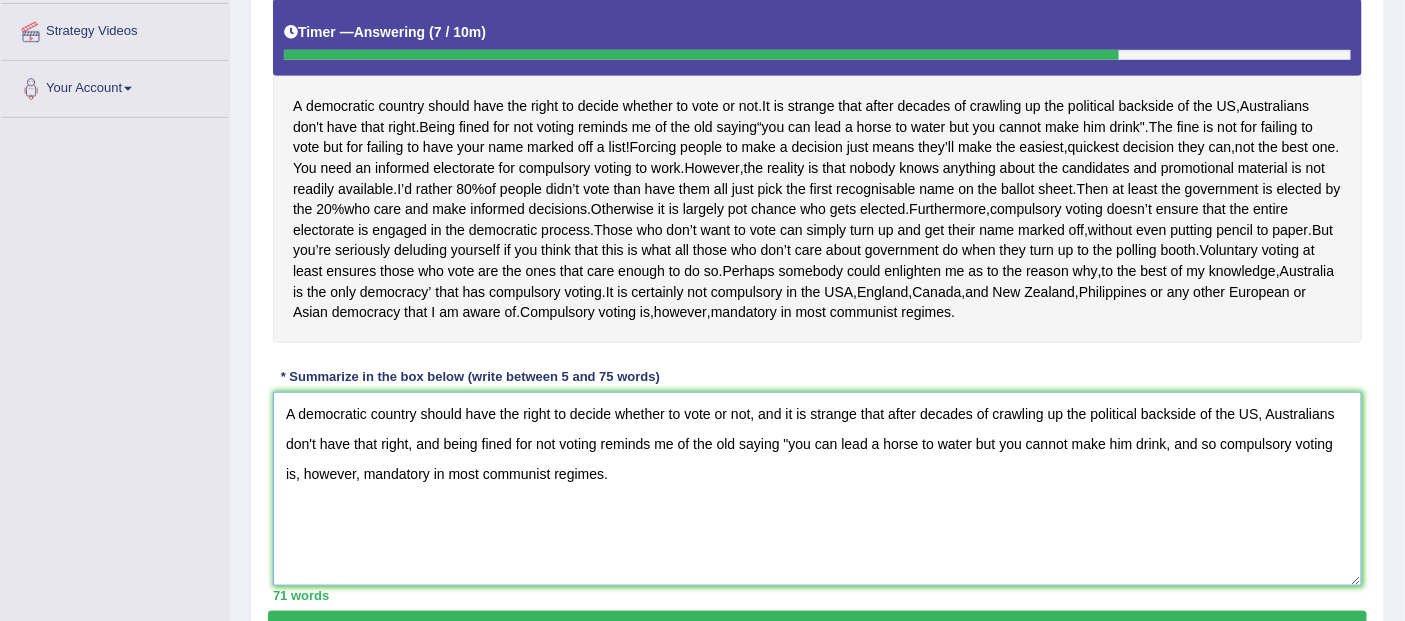 scroll, scrollTop: 486, scrollLeft: 0, axis: vertical 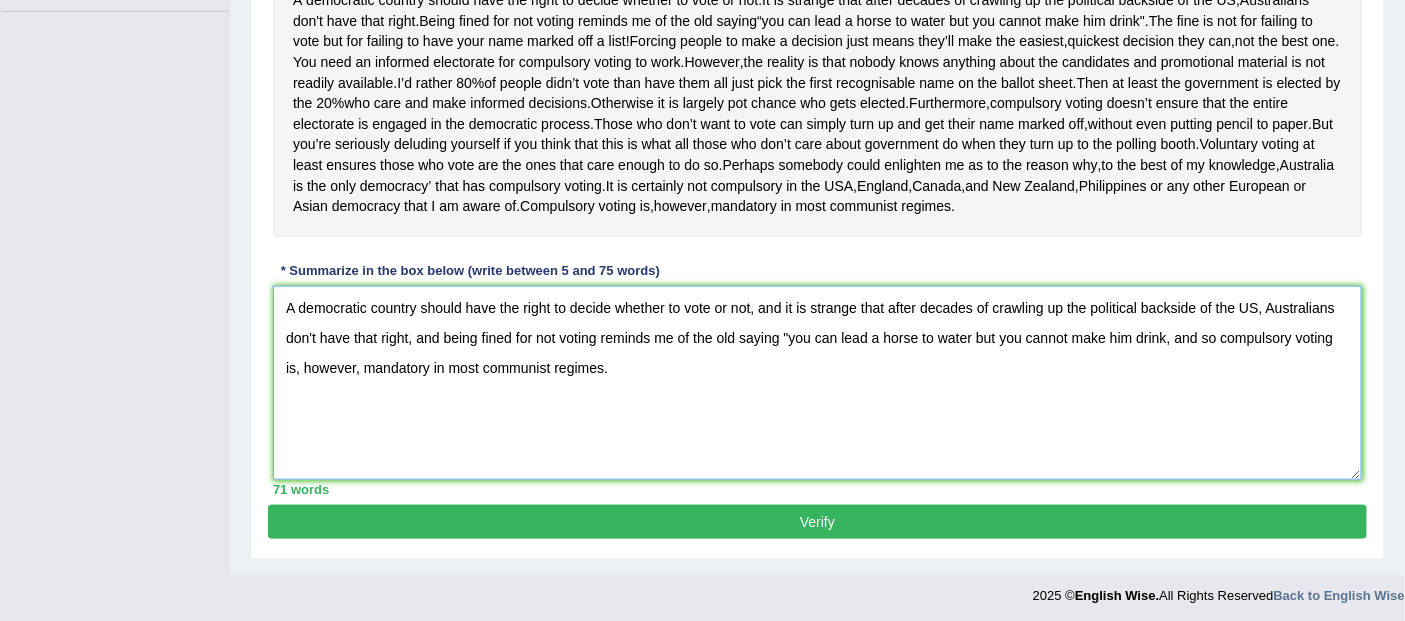 type on "A democratic country should have the right to decide whether to vote or not, and it is strange that after decades of crawling up the political backside of the US, Australians don't have that right, and being fined for not voting reminds me of the old saying "you can lead a horse to water but you cannot make him drink, and so compulsory voting is, however, mandatory in most communist regimes." 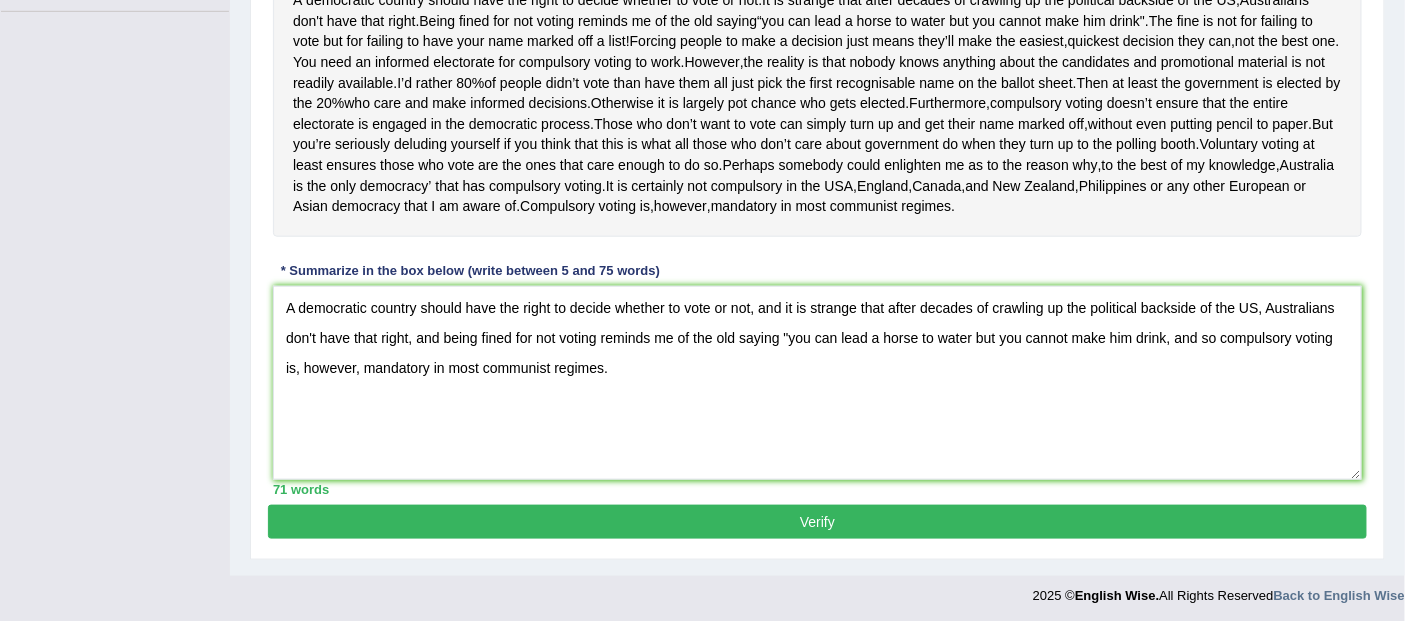 click on "Verify" at bounding box center (817, 522) 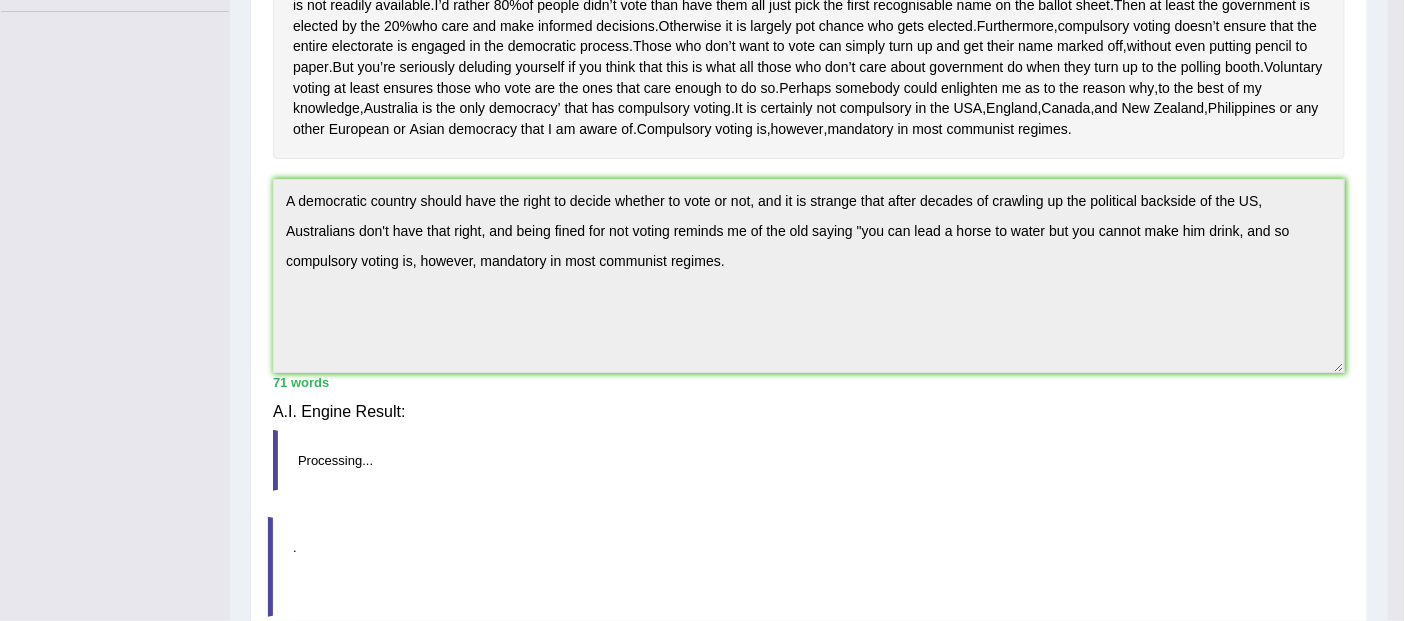 scroll, scrollTop: 428, scrollLeft: 0, axis: vertical 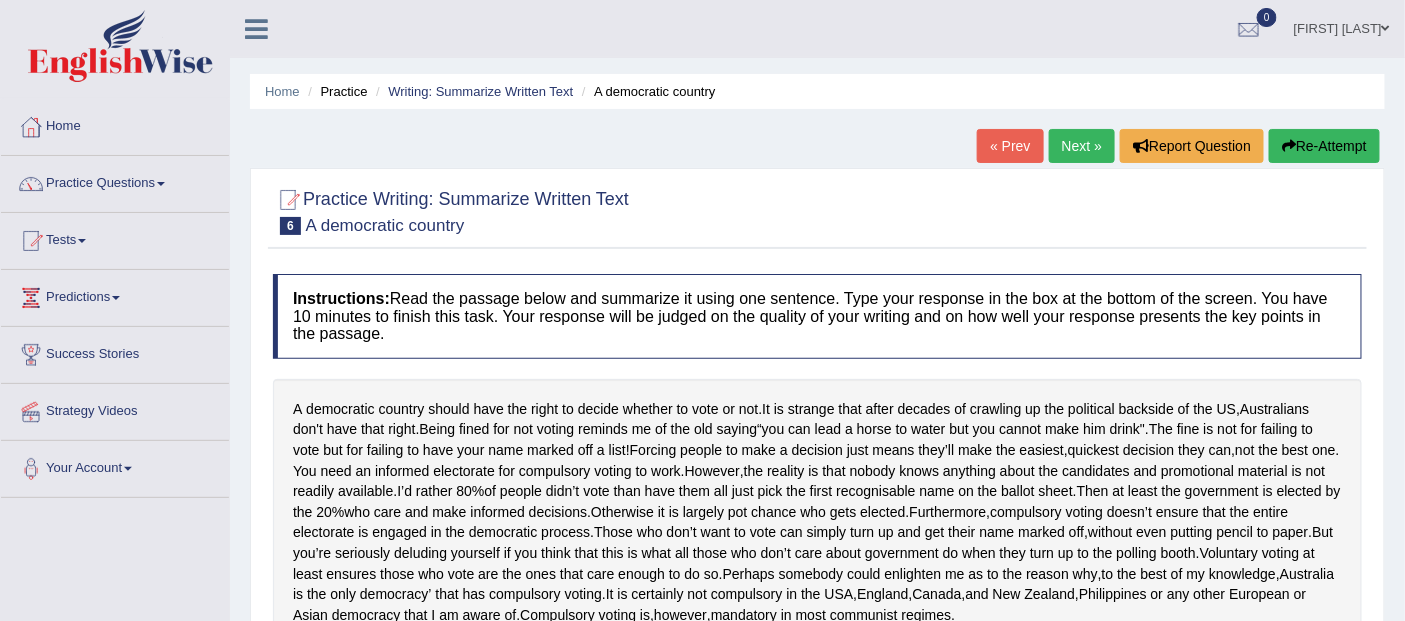 click at bounding box center (161, 184) 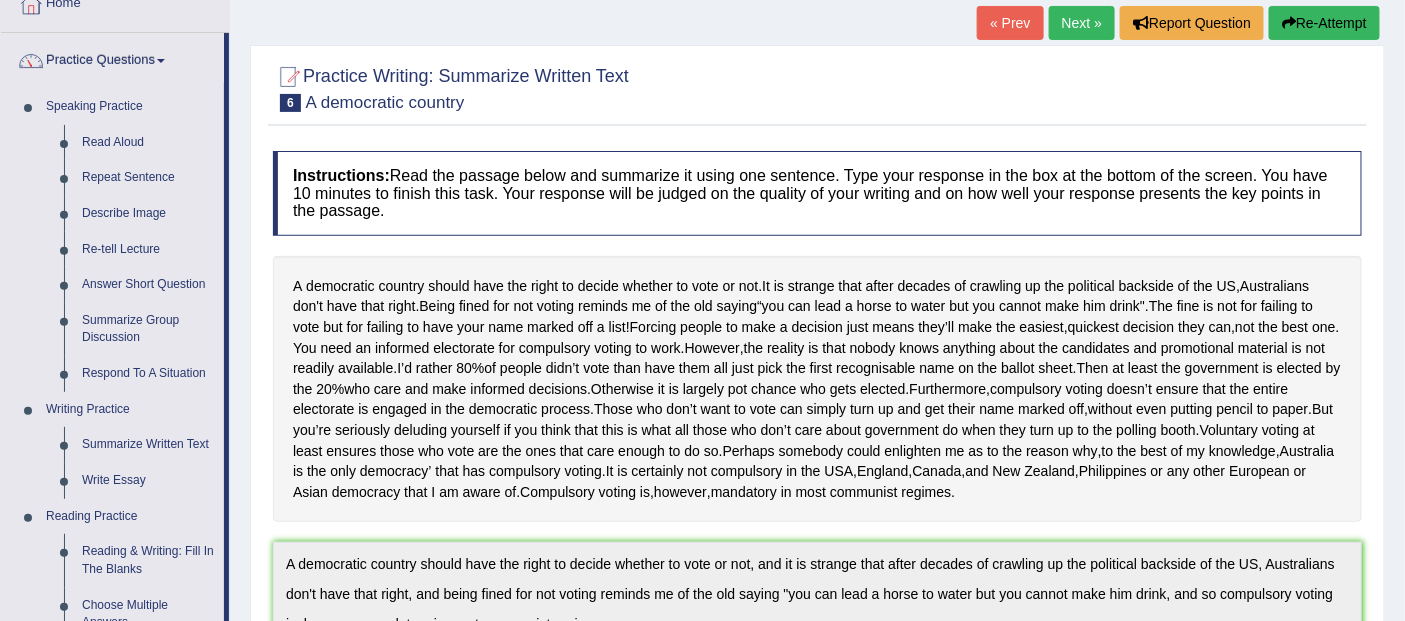 scroll, scrollTop: 125, scrollLeft: 0, axis: vertical 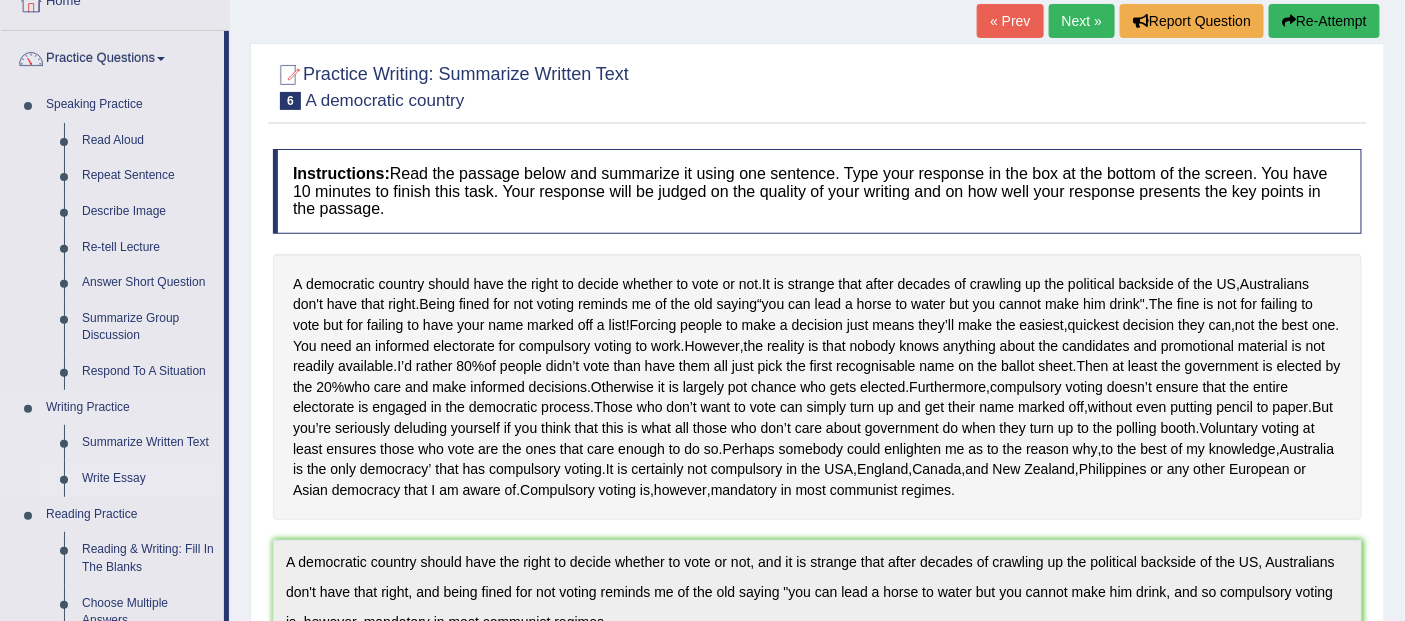 click on "Write Essay" at bounding box center [148, 479] 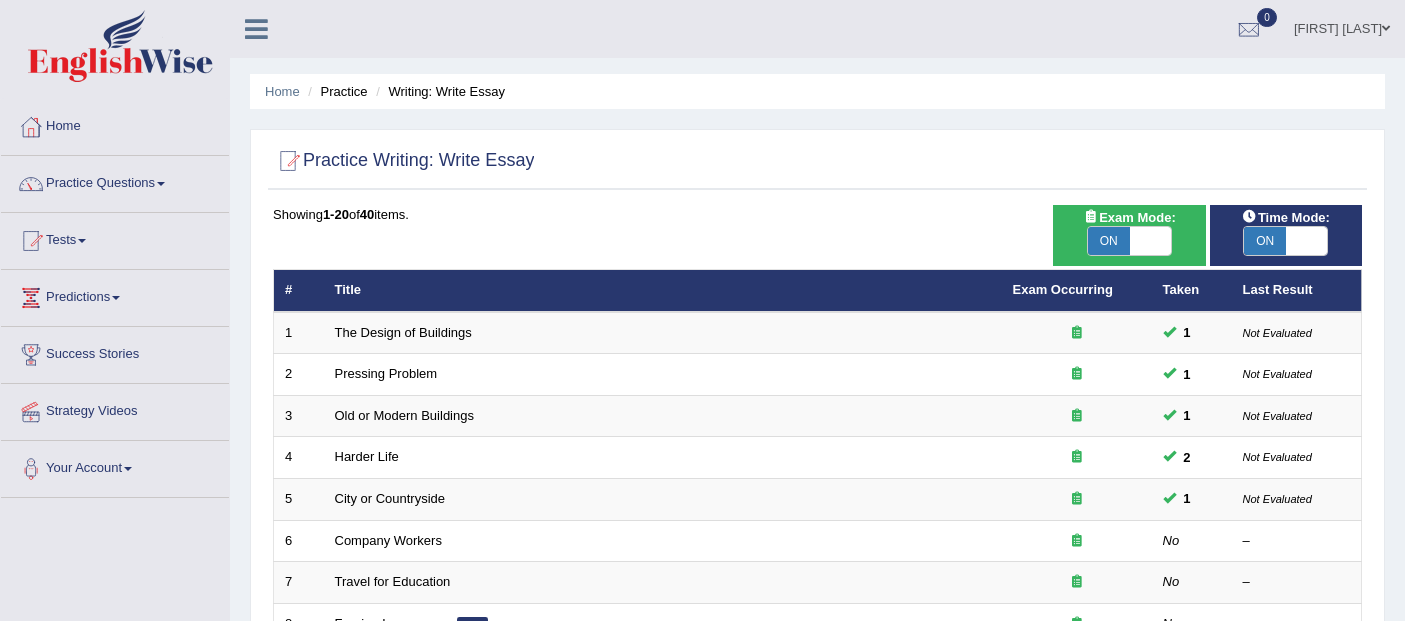 scroll, scrollTop: 172, scrollLeft: 0, axis: vertical 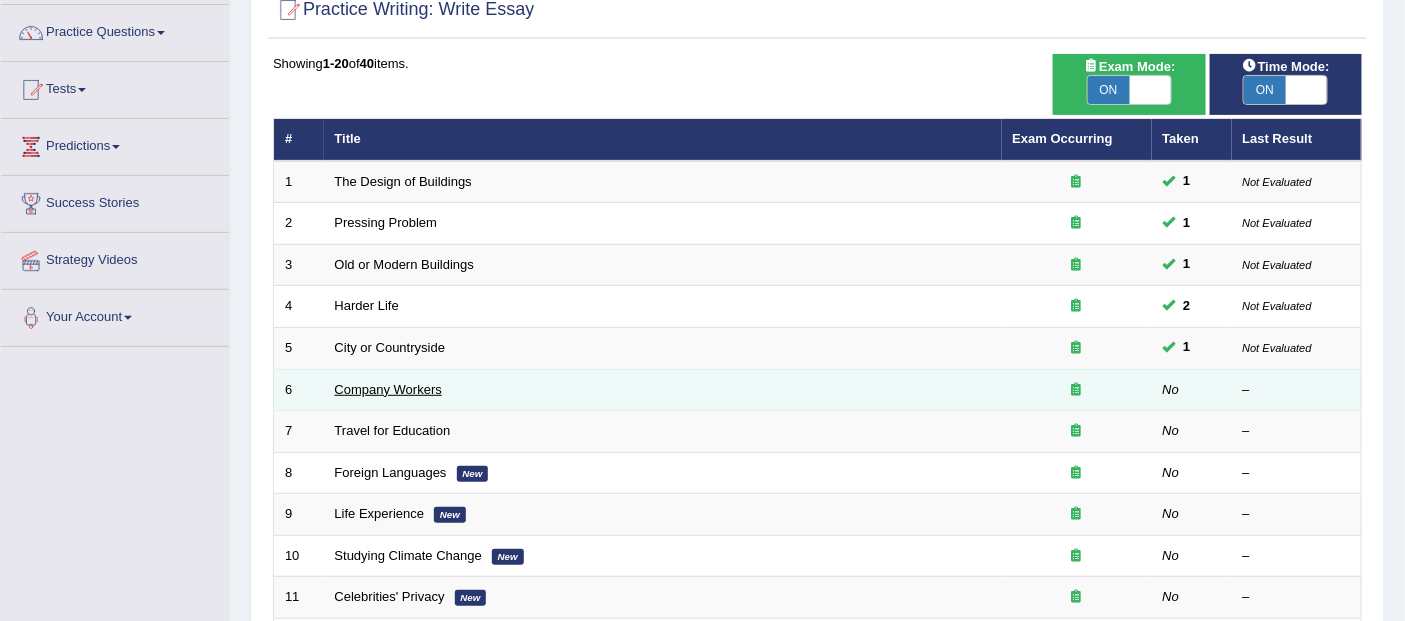 click on "Company Workers" at bounding box center [388, 389] 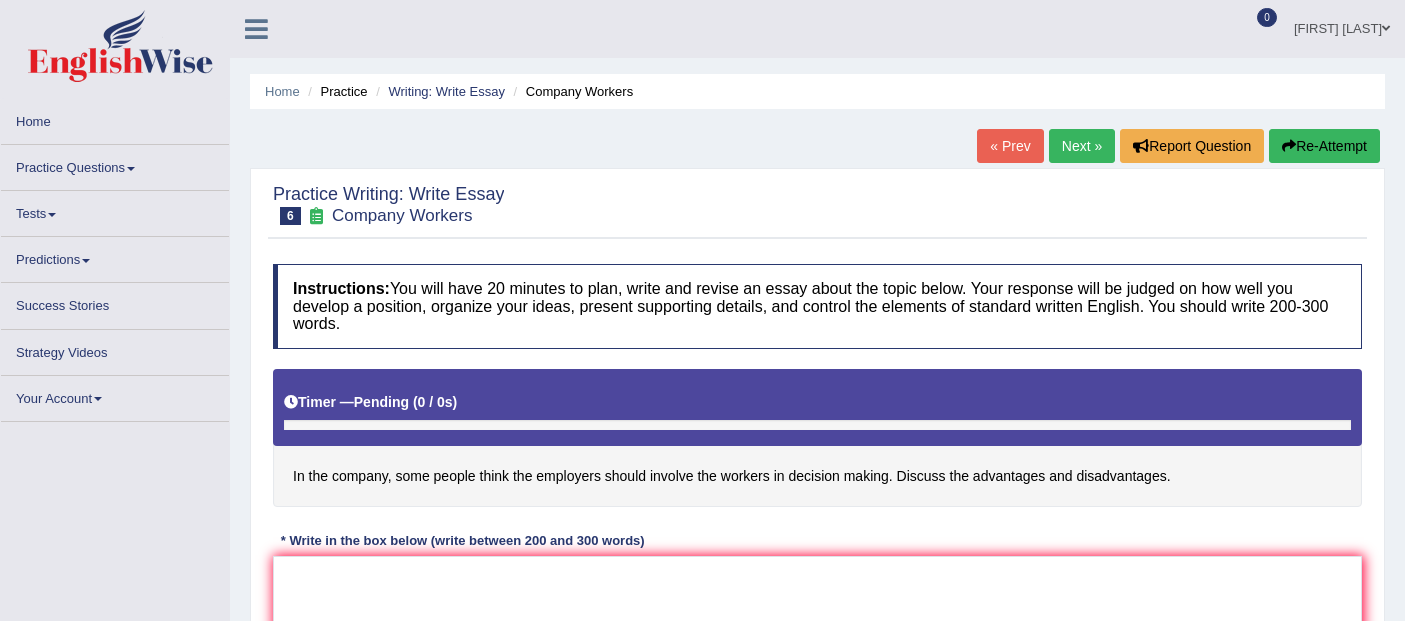 scroll, scrollTop: 0, scrollLeft: 0, axis: both 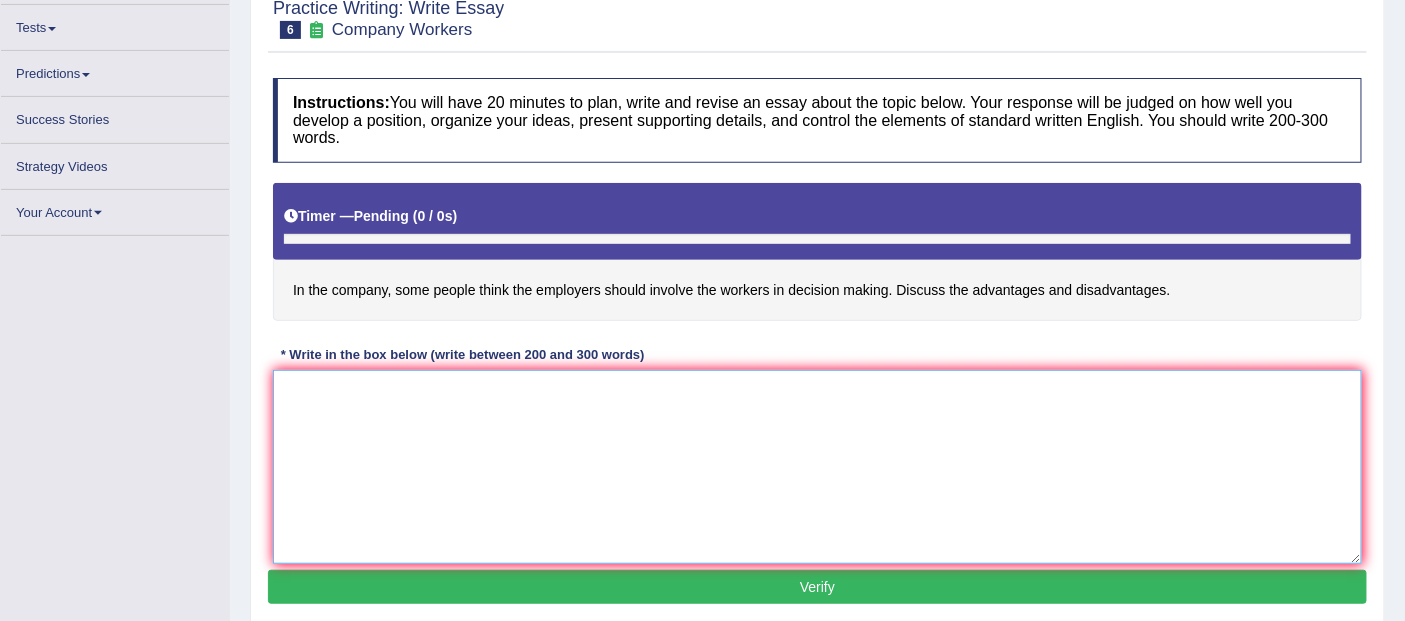 click at bounding box center (817, 467) 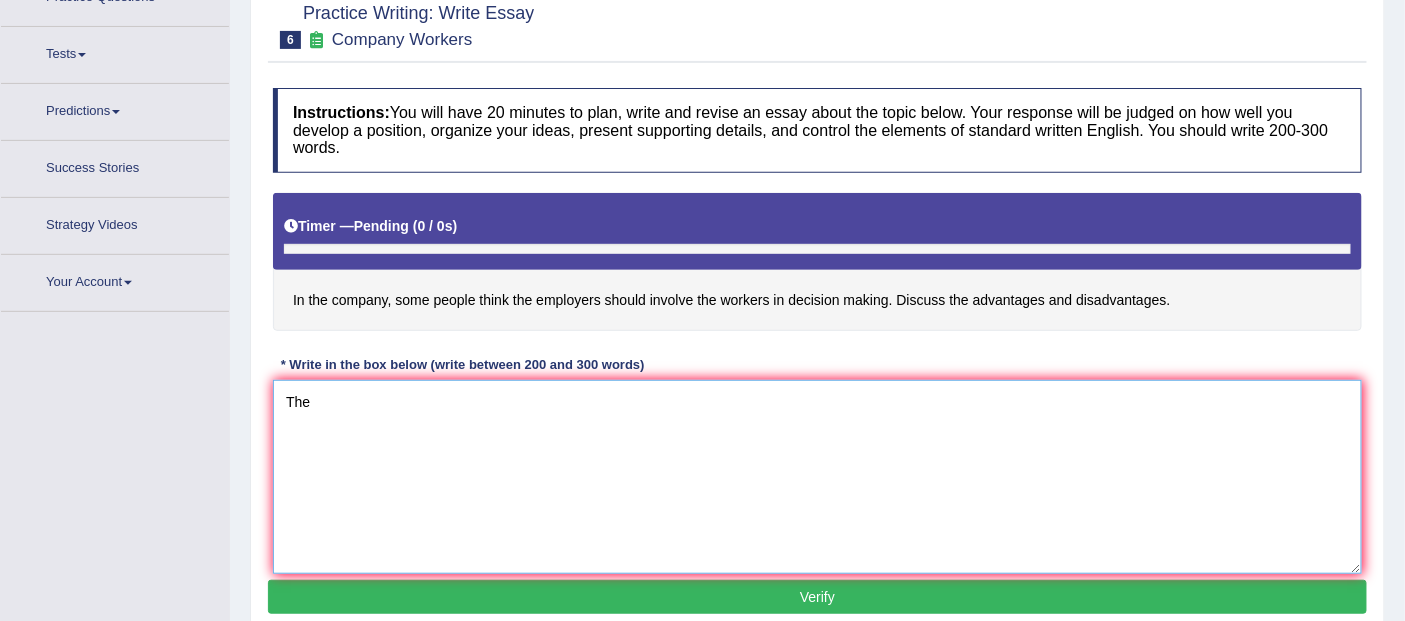 scroll, scrollTop: 196, scrollLeft: 0, axis: vertical 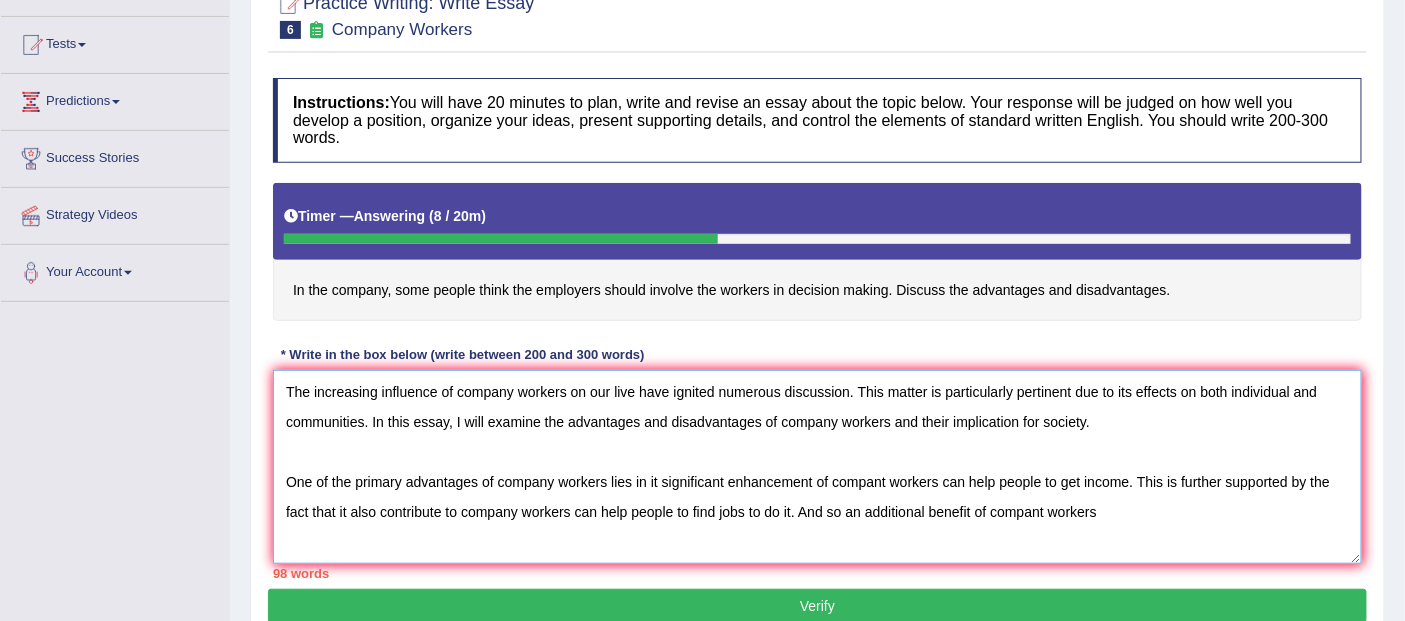 click on "The increasing influence of company workers on our live have ignited numerous discussion. This matter is particularly pertinent due to its effects on both individual and communities. In this essay, I will examine the advantages and disadvantages of company workers and their implication for society.
One of the primary advantages of company workers lies in it significant enhancement of compant workers can help people to get income. This is further supported by the fact that it also contribute to company workers can help people to find jobs to do it. And so an additional benefit of compant workers" at bounding box center [817, 467] 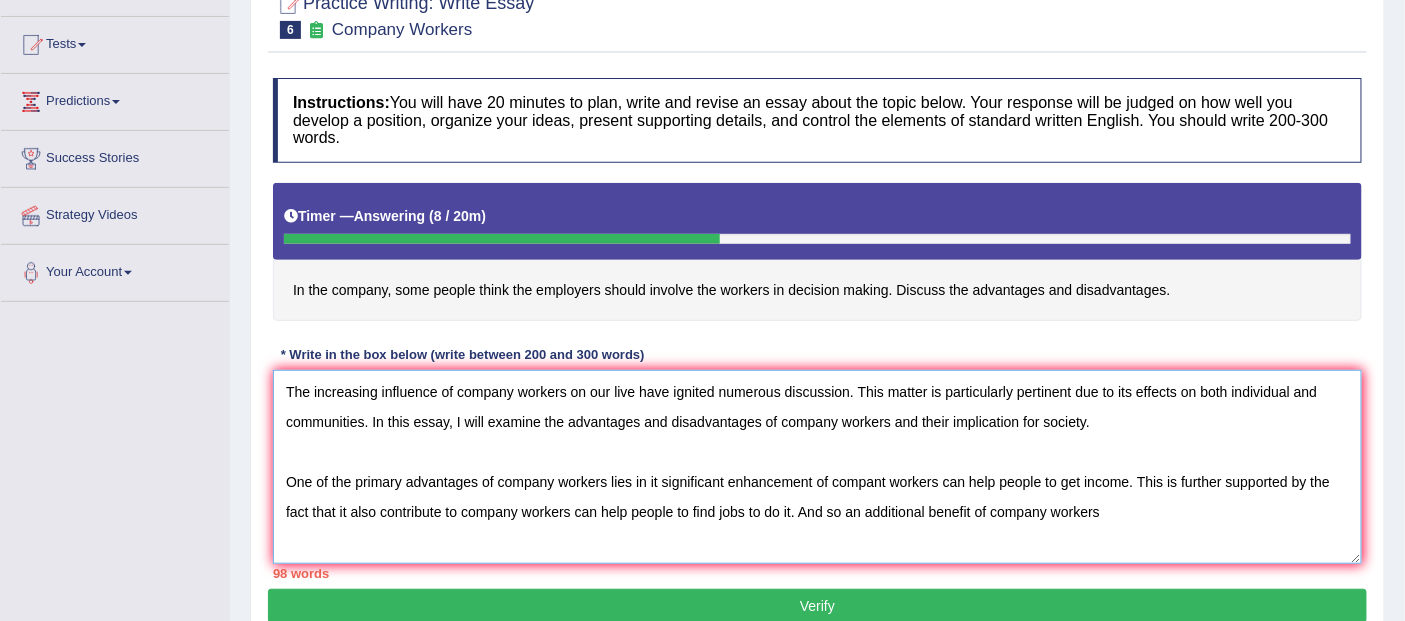 click on "The increasing influence of company workers on our live have ignited numerous discussion. This matter is particularly pertinent due to its effects on both individual and communities. In this essay, I will examine the advantages and disadvantages of company workers and their implication for society.
One of the primary advantages of company workers lies in it significant enhancement of compant workers can help people to get income. This is further supported by the fact that it also contribute to company workers can help people to find jobs to do it. And so an additional benefit of company workers" at bounding box center [817, 467] 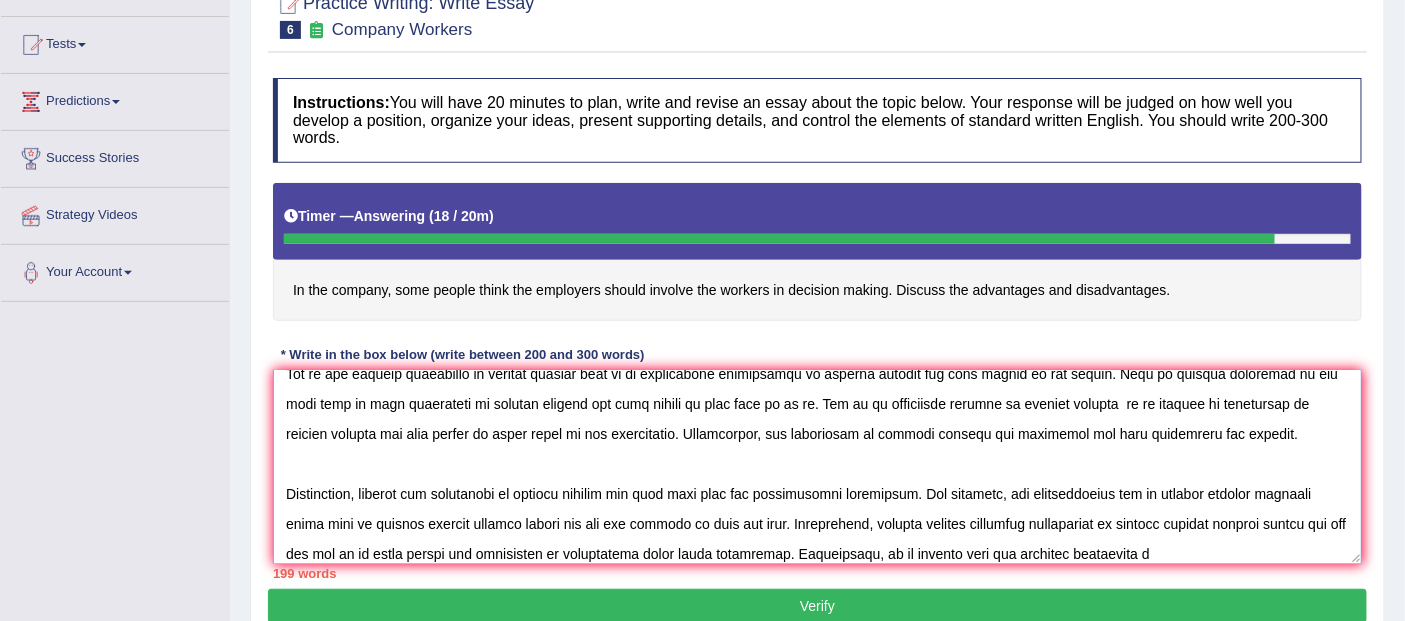 scroll, scrollTop: 138, scrollLeft: 0, axis: vertical 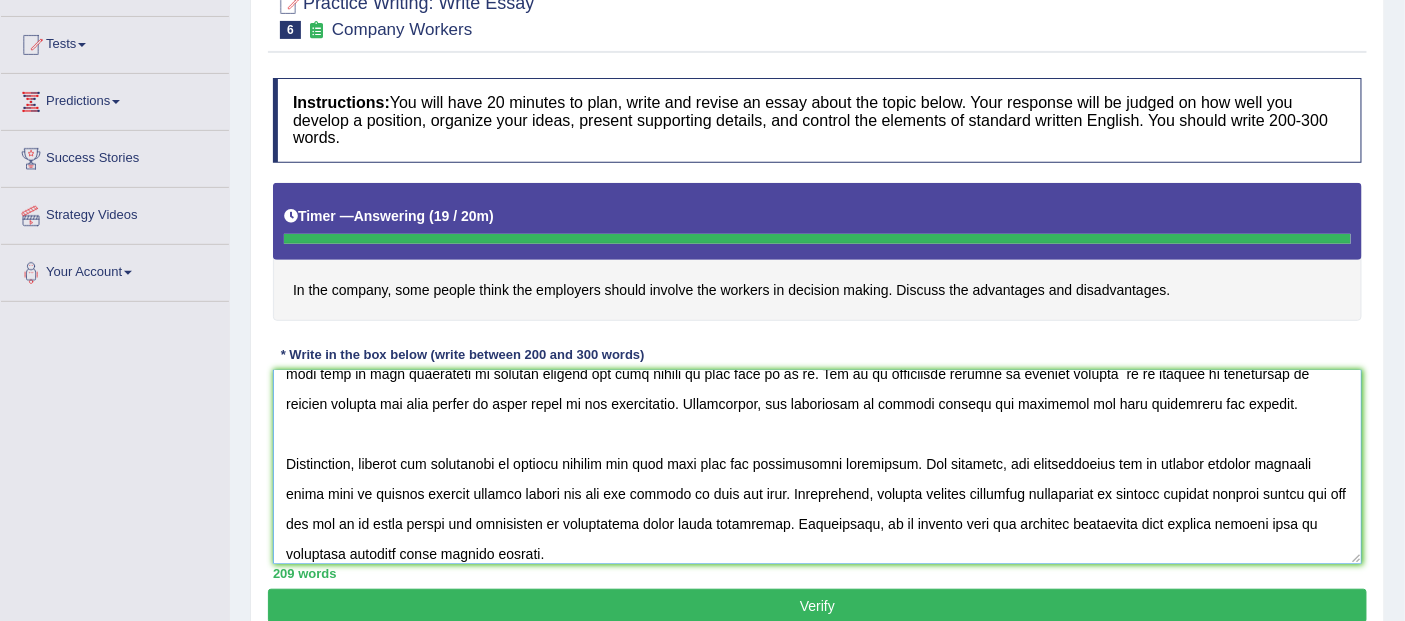 type on "The increasing influence of company workers on our live have ignited numerous discussion. This matter is particularly pertinent due to its effects on both individual and communities. In this essay, I will examine the advantages and disadvantages of company workers and their implication for society.
One of the primary advantages of company workers lies in it significant enhancement of compant workers can help people to get income. This is further supported by the fact that it also contribute to company workers can help people to find jobs to do it. And so an additional benefit of company workers  it is ability to contribute to company workers can help people to build house in the communities. Conseqently, the advantages of company workers are essential for both individual and society.
Nonetheless, despite its advantages of company workers can also give rise the considerable challenges. For instance, the inappropriate use of company workers resulted issue such as without company workers people can not get..." 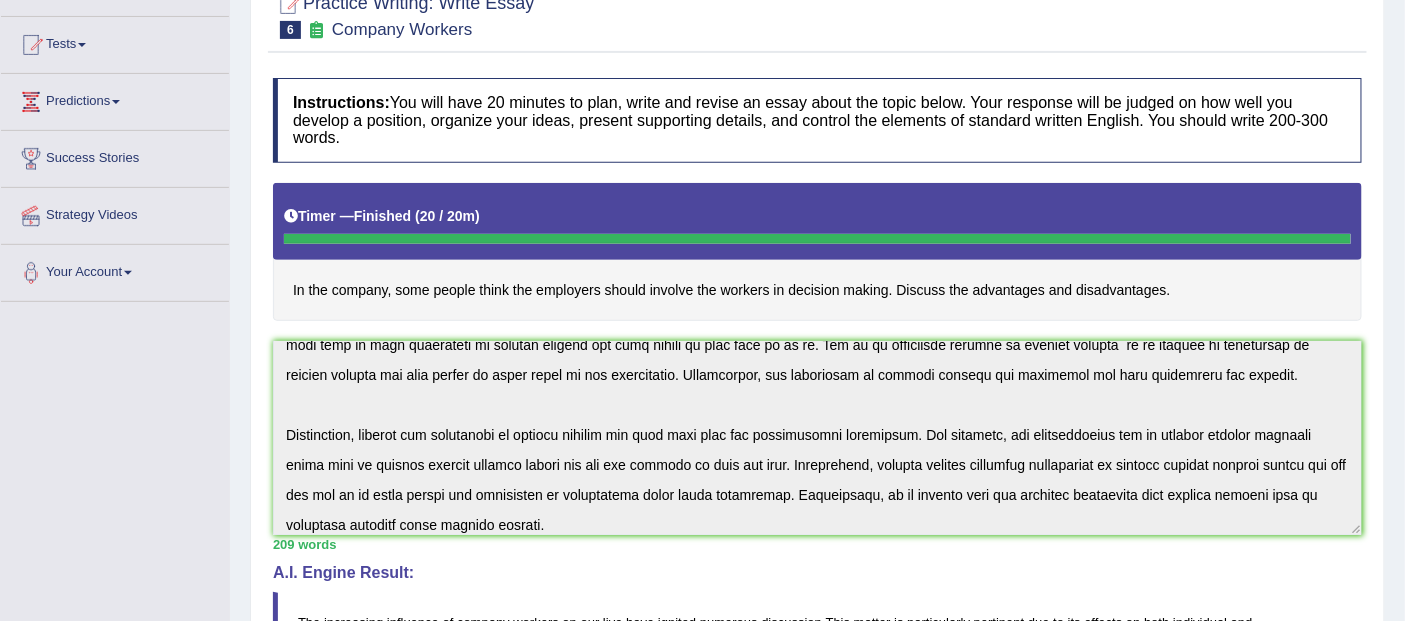 scroll, scrollTop: 150, scrollLeft: 0, axis: vertical 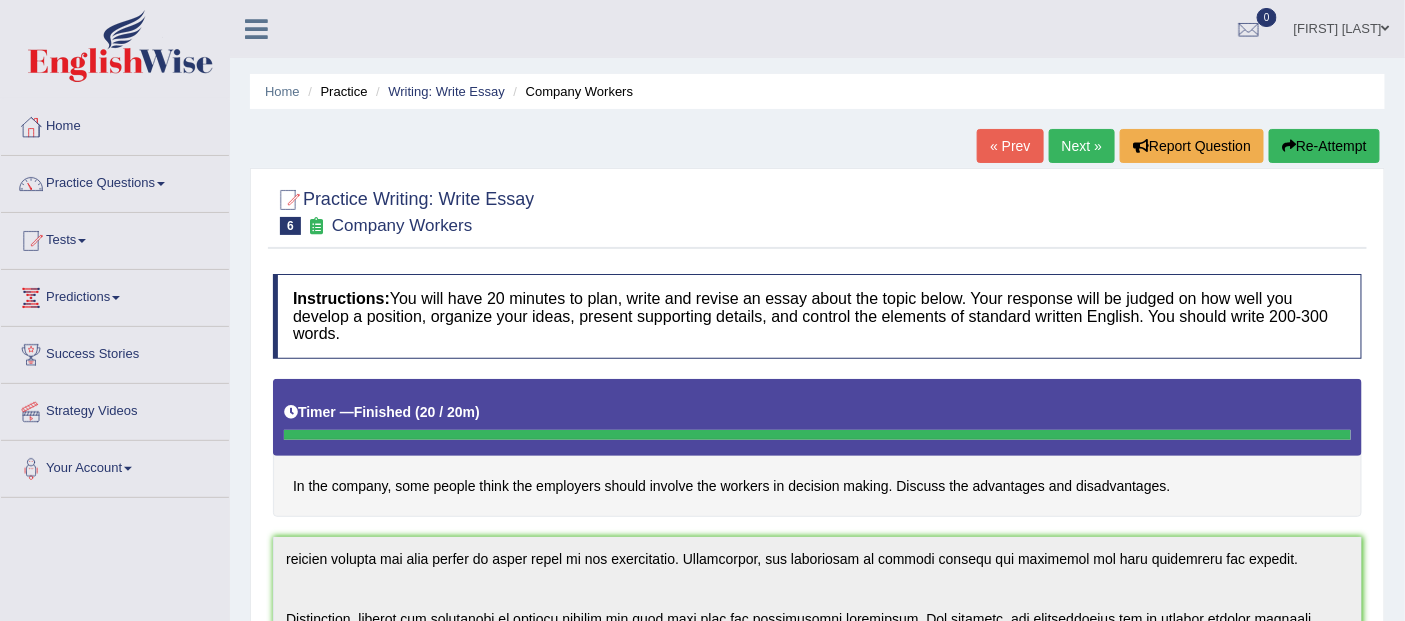 click on "[FIRST] [LAST]" at bounding box center (1342, 26) 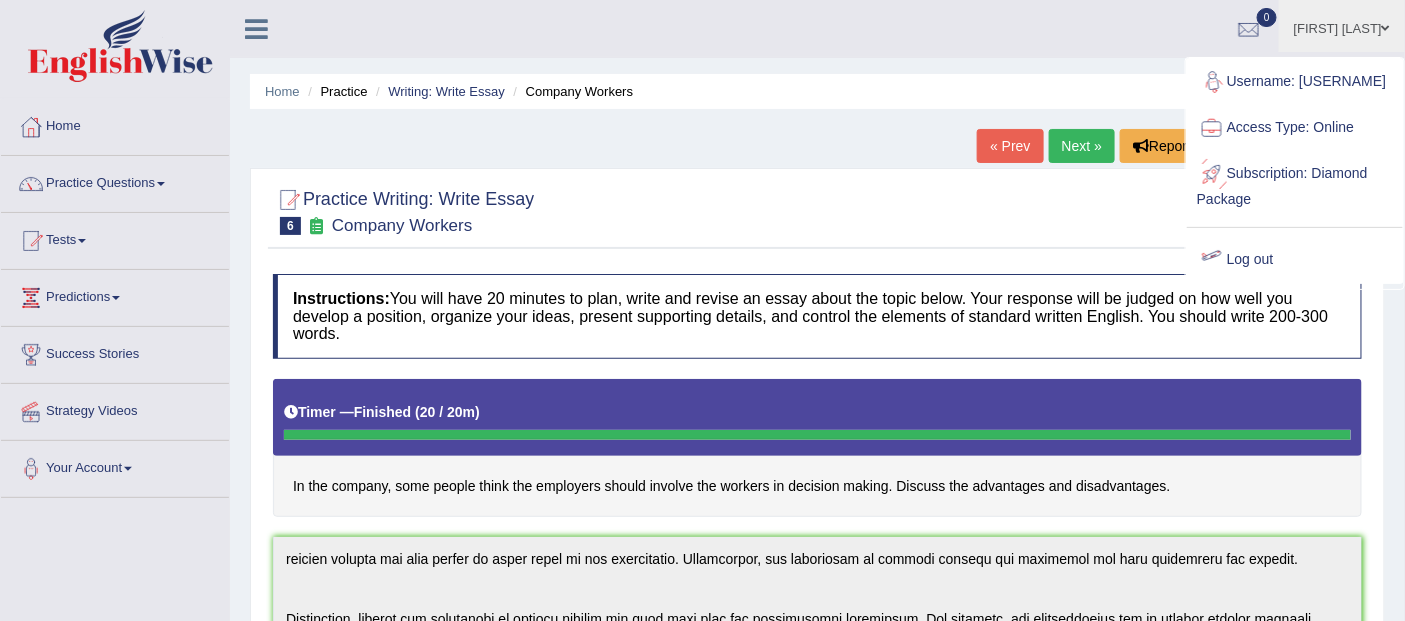 click on "Log out" at bounding box center (1295, 260) 